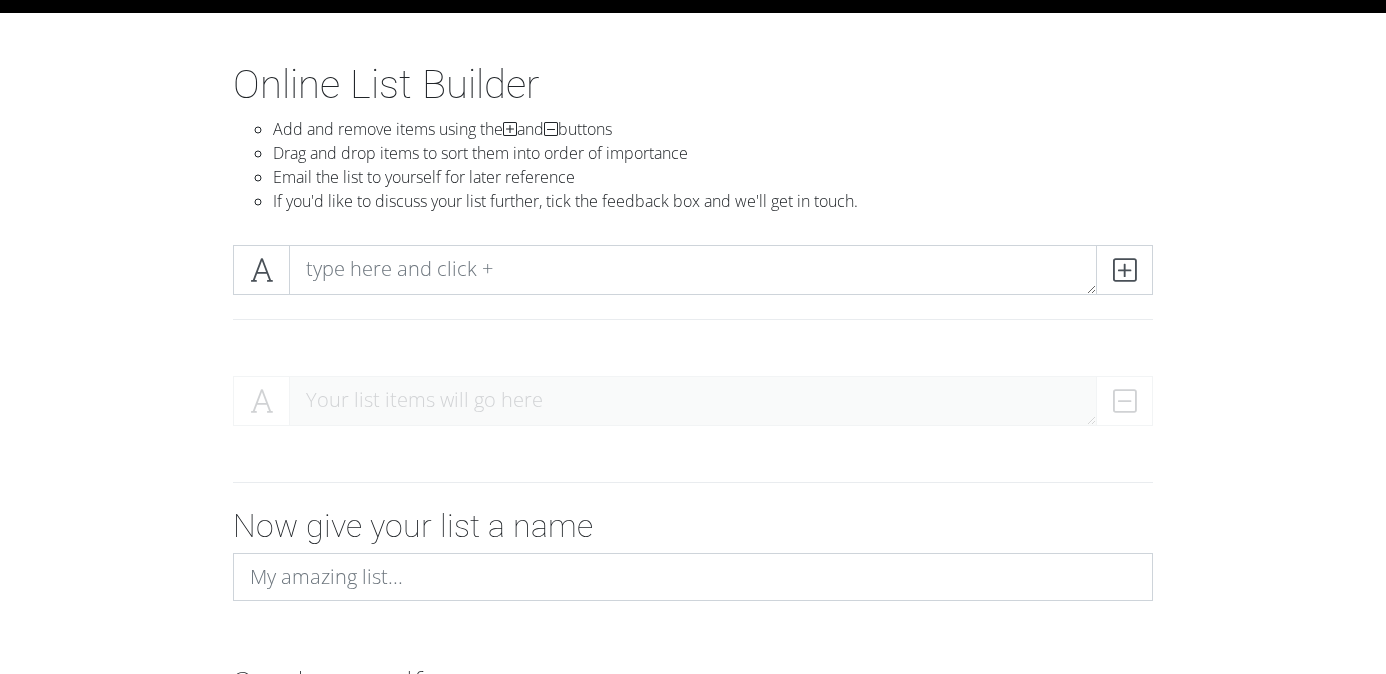 scroll, scrollTop: 0, scrollLeft: 0, axis: both 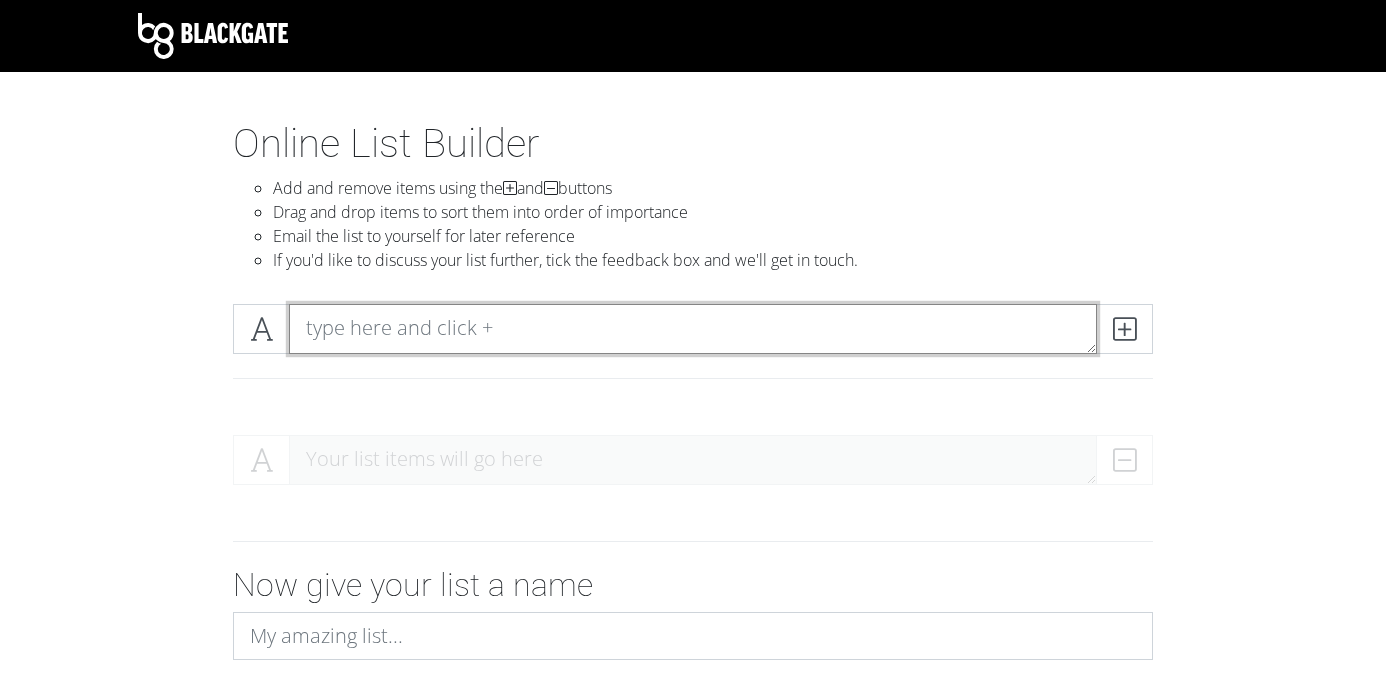 click at bounding box center [693, 329] 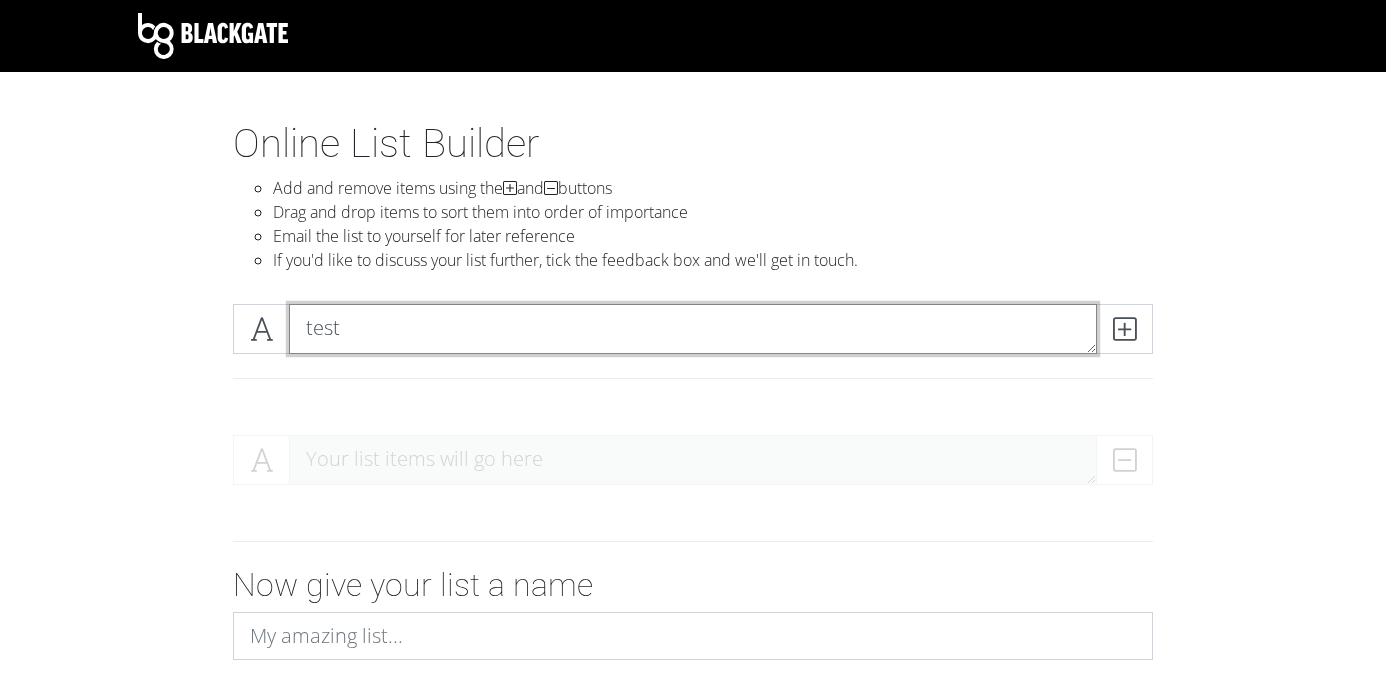 scroll, scrollTop: 0, scrollLeft: 0, axis: both 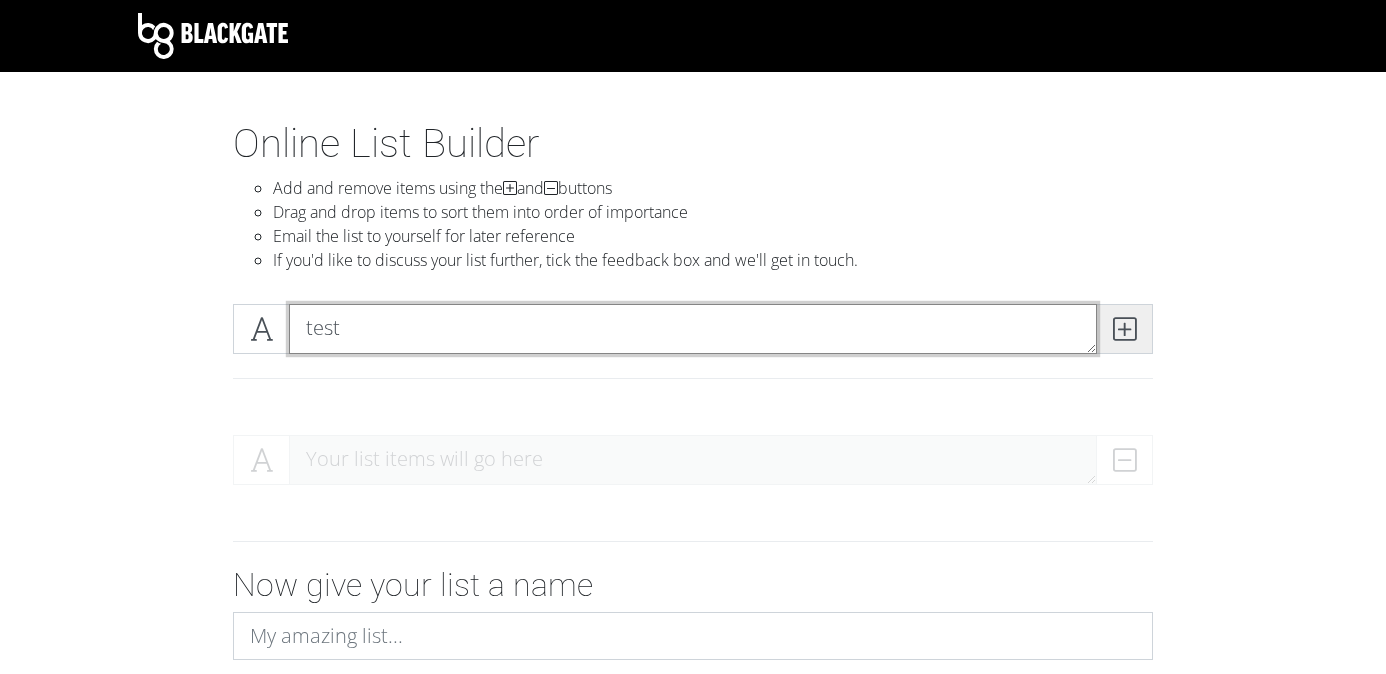 type on "test" 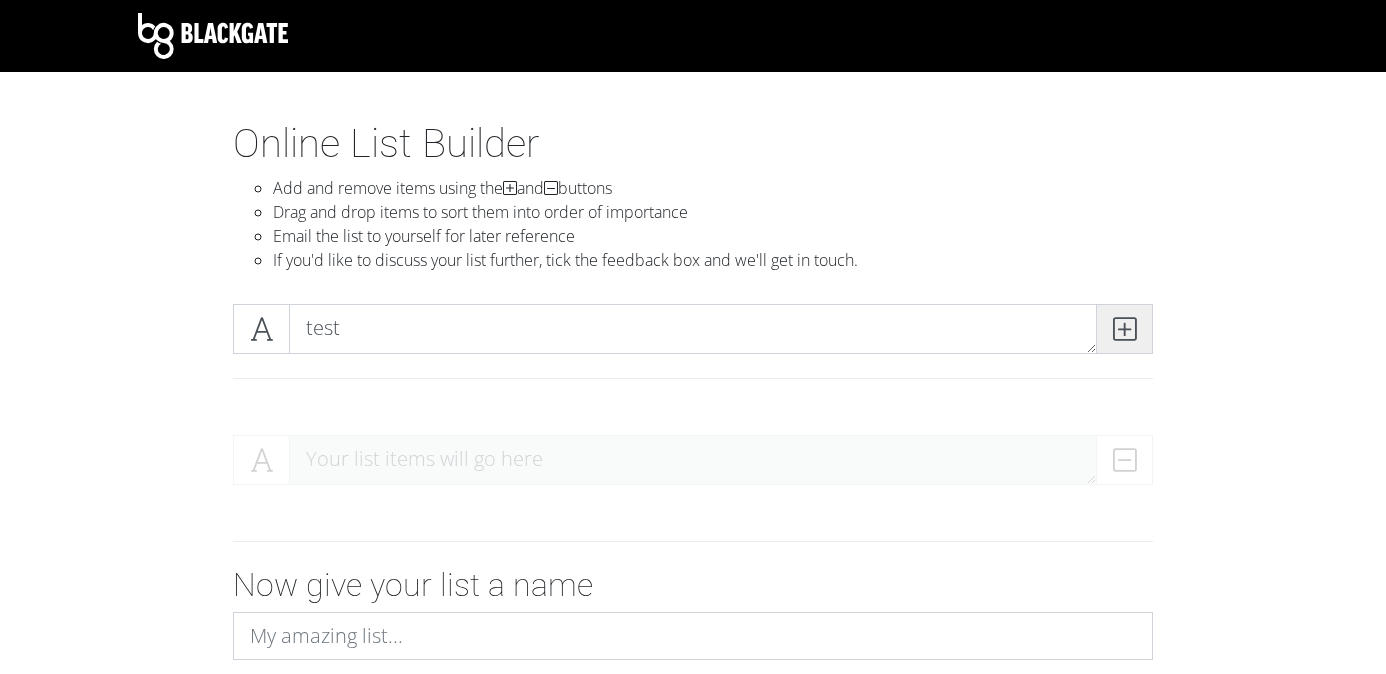 click at bounding box center [1124, 329] 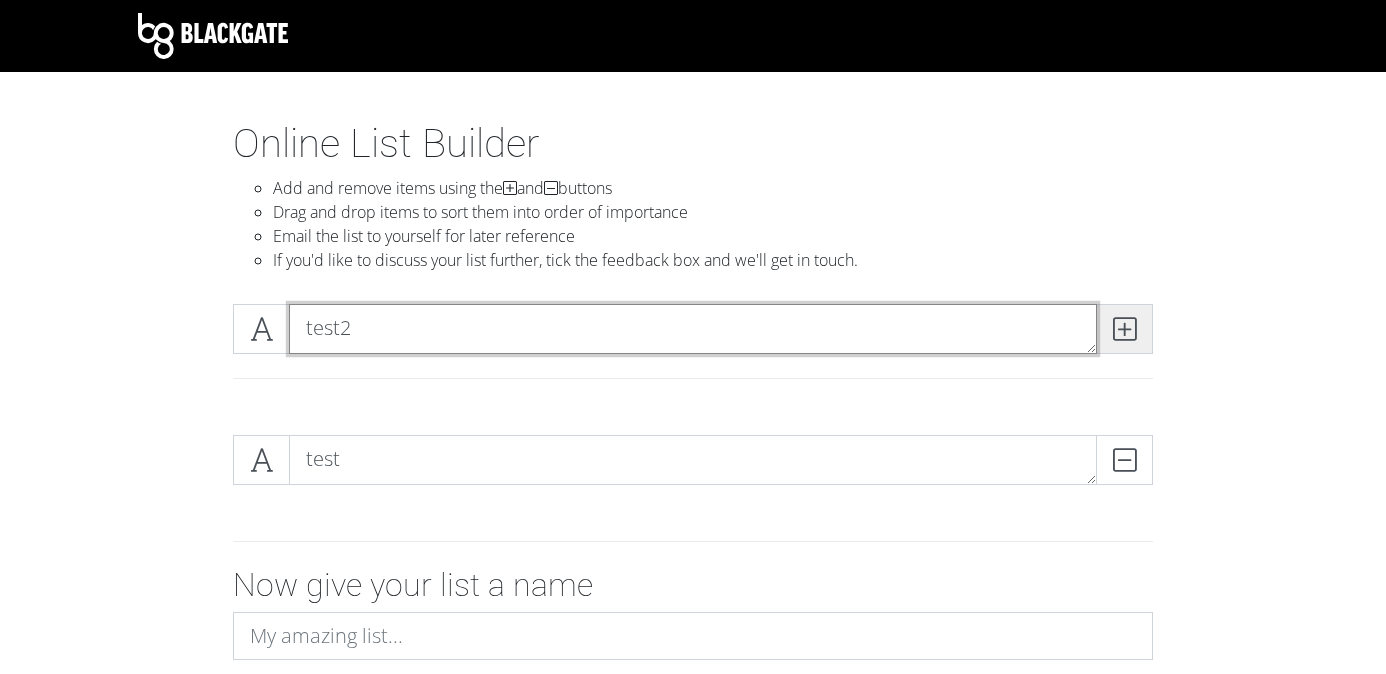 type on "test2" 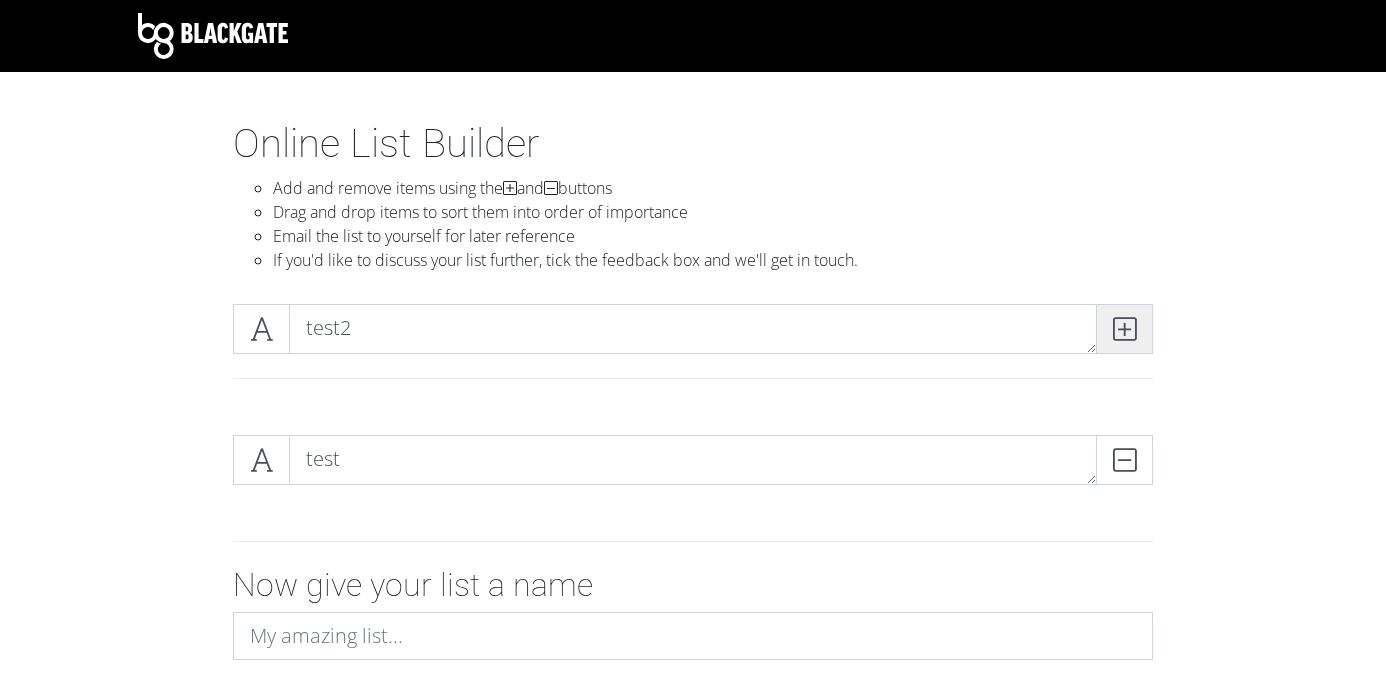 click at bounding box center [1124, 329] 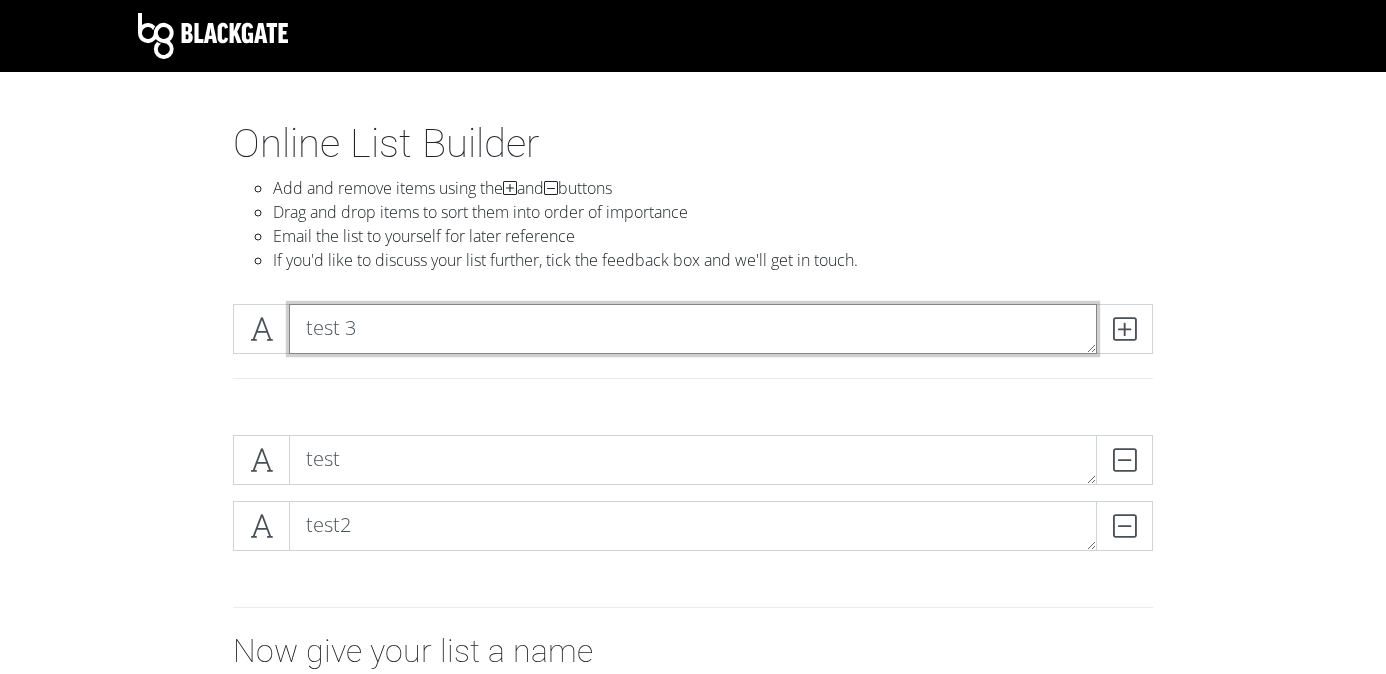type on "test 3" 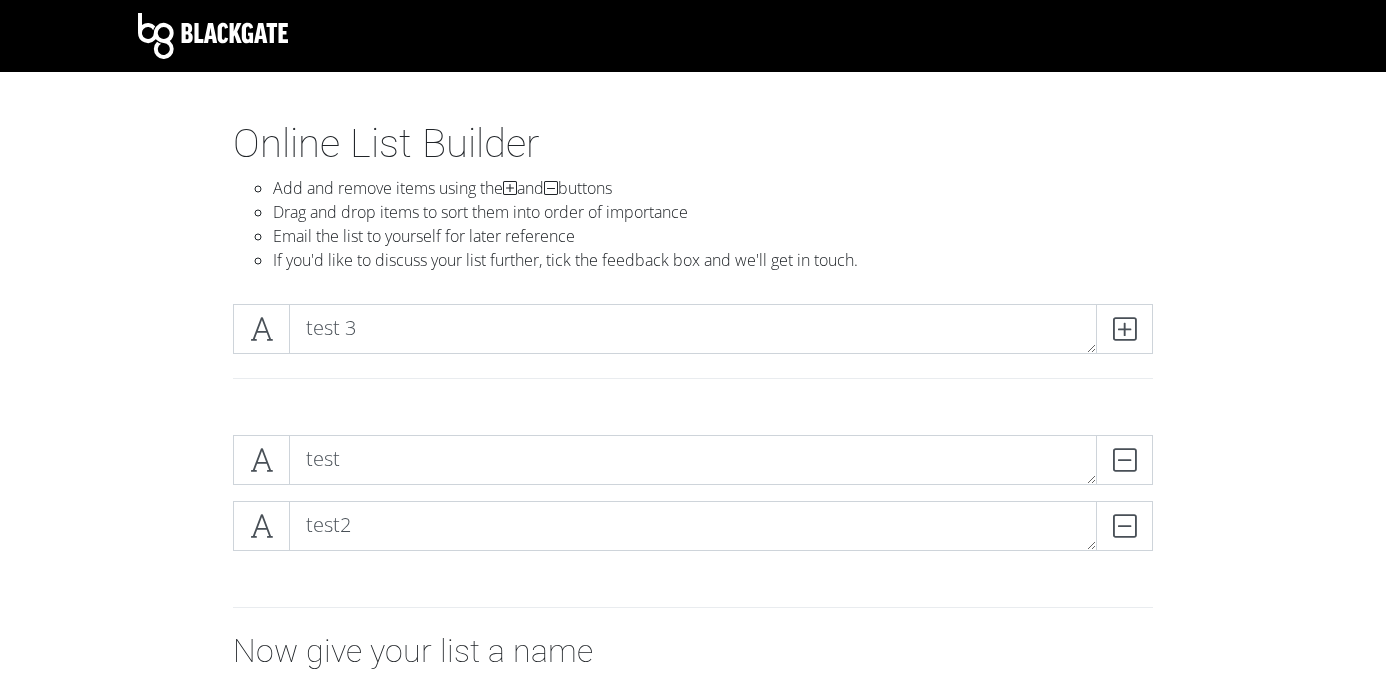 click on "test 3" at bounding box center (693, 353) 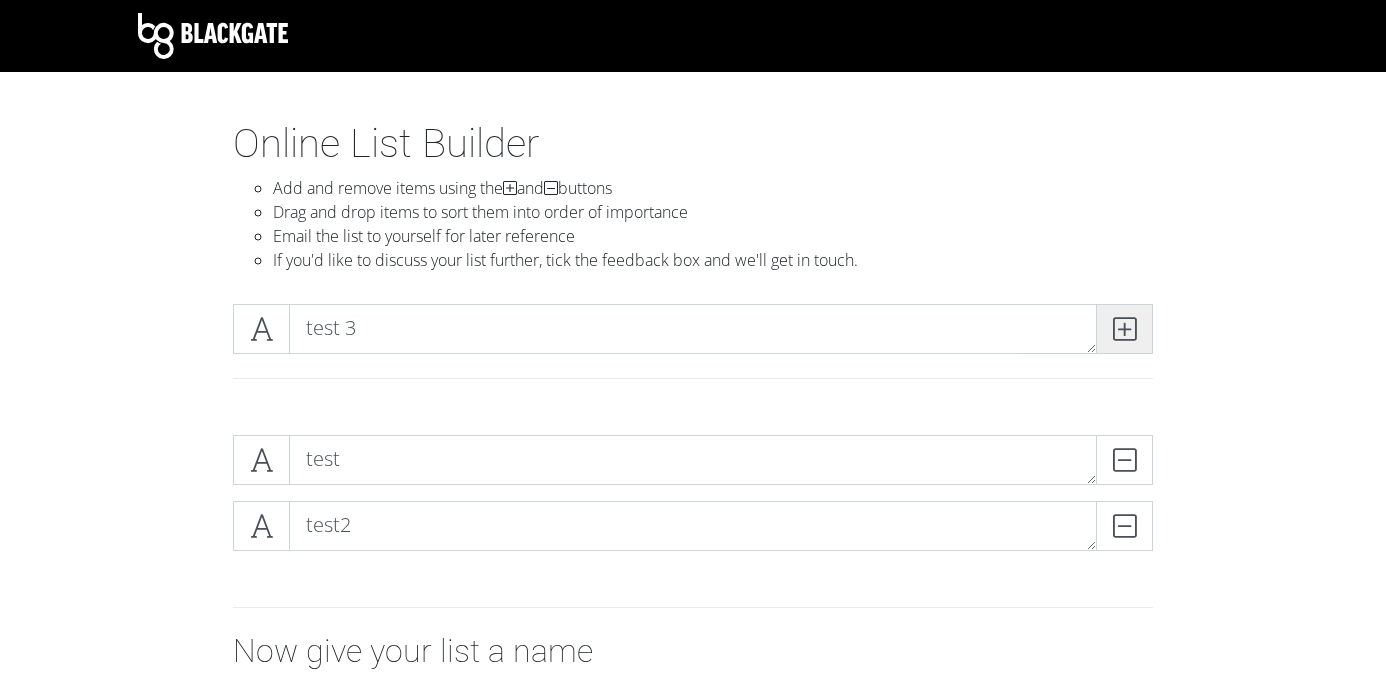 click at bounding box center [1124, 329] 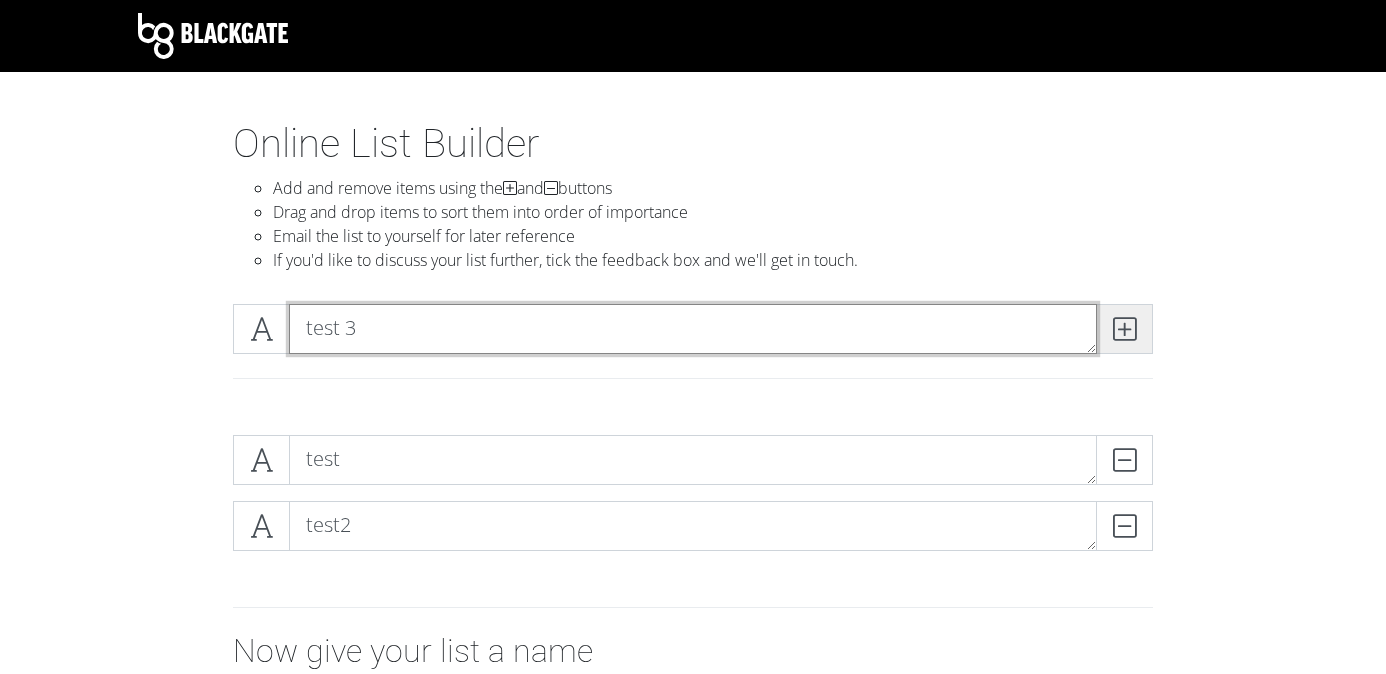 type 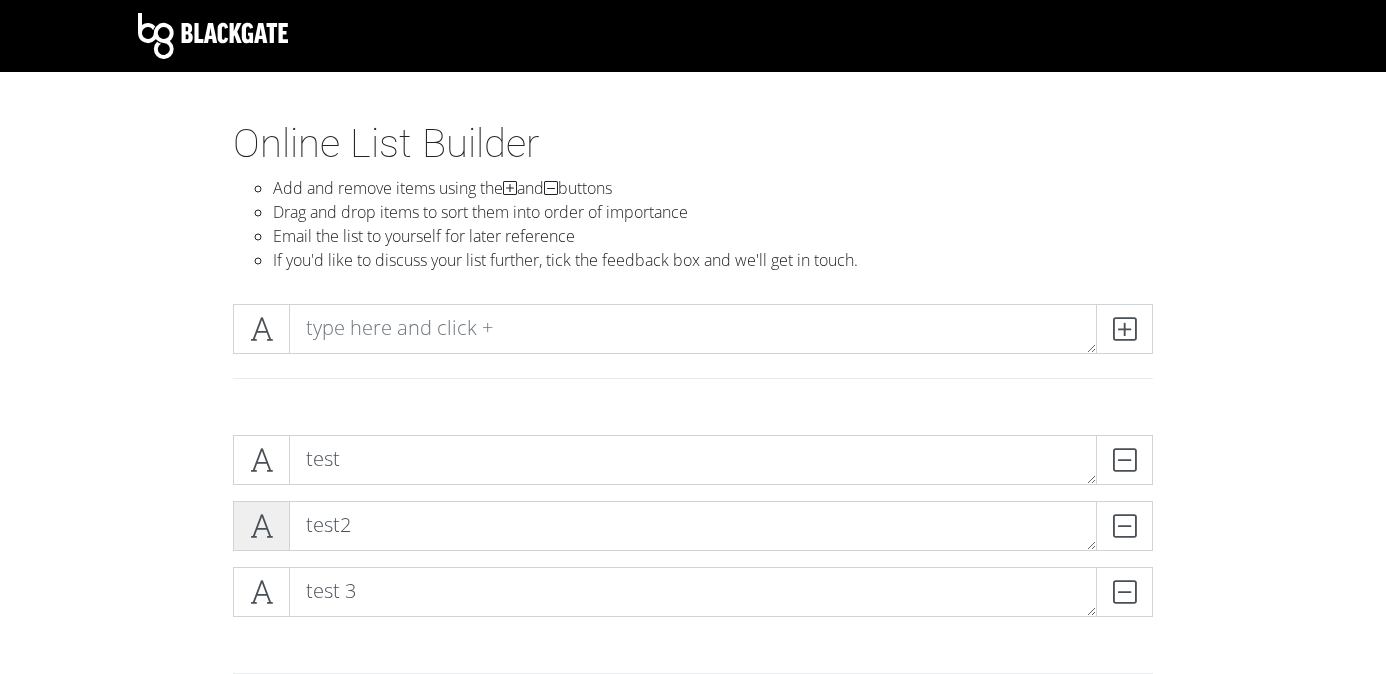 type 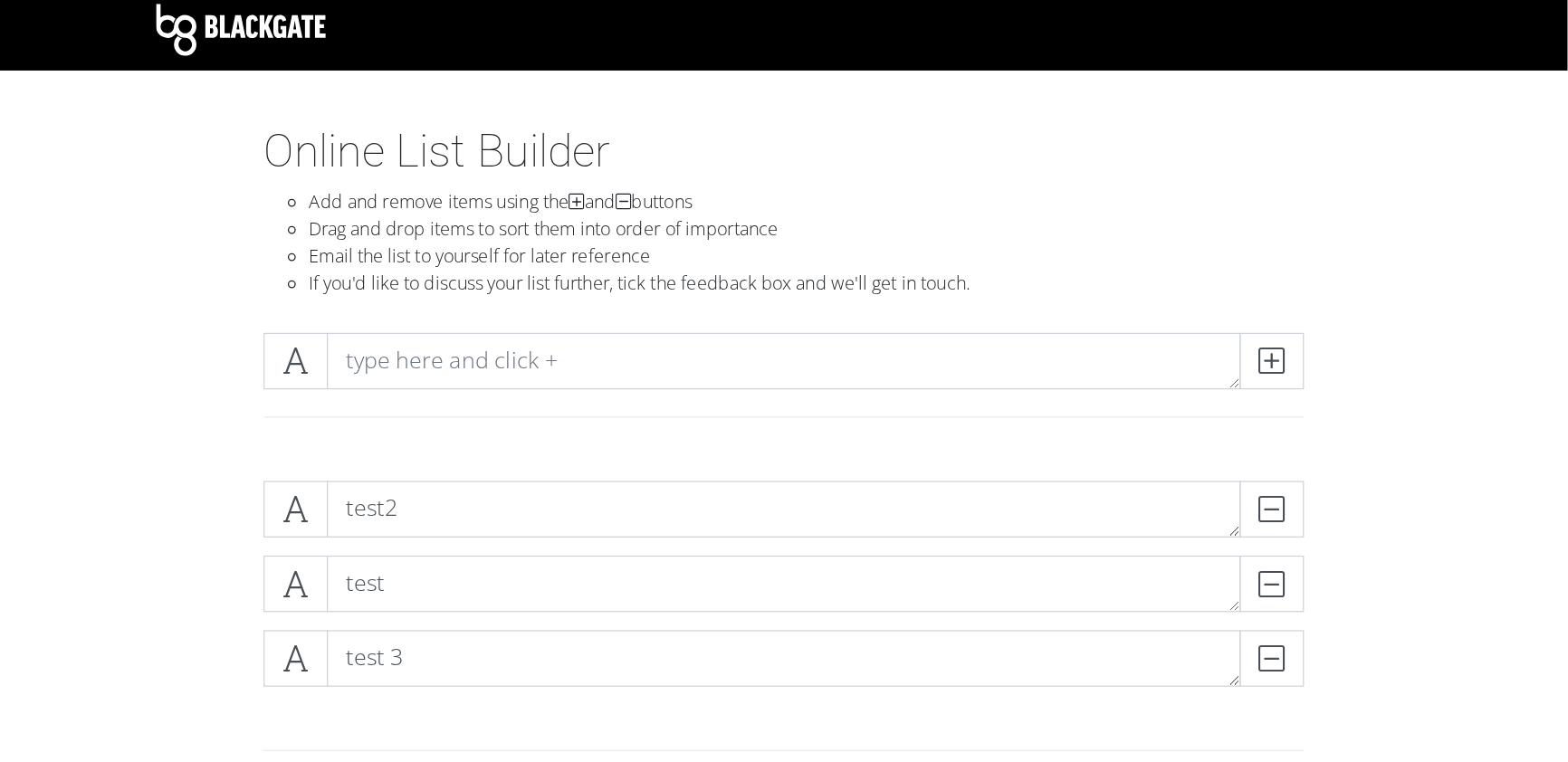 scroll, scrollTop: 0, scrollLeft: 0, axis: both 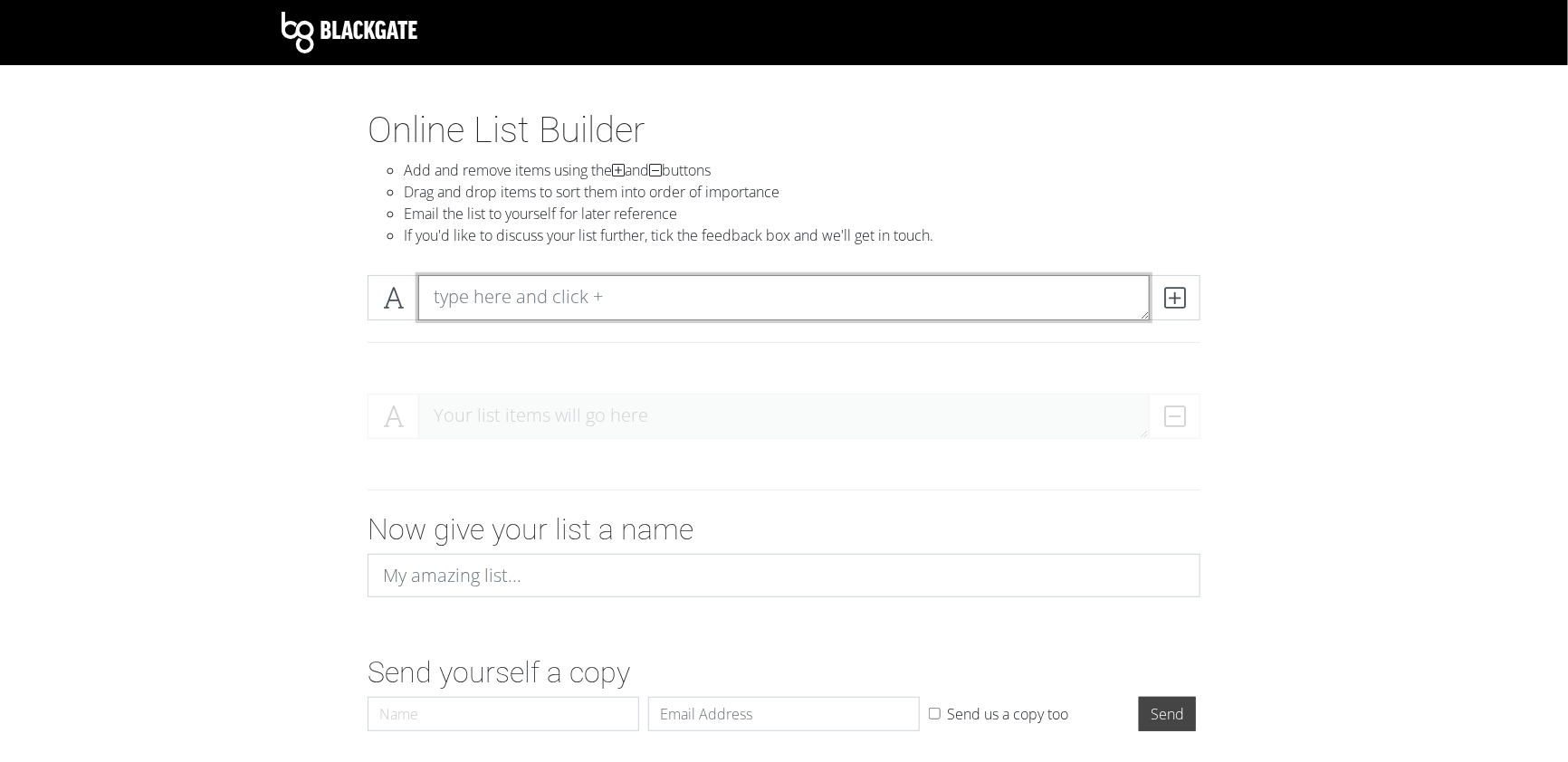 click at bounding box center (784, 298) 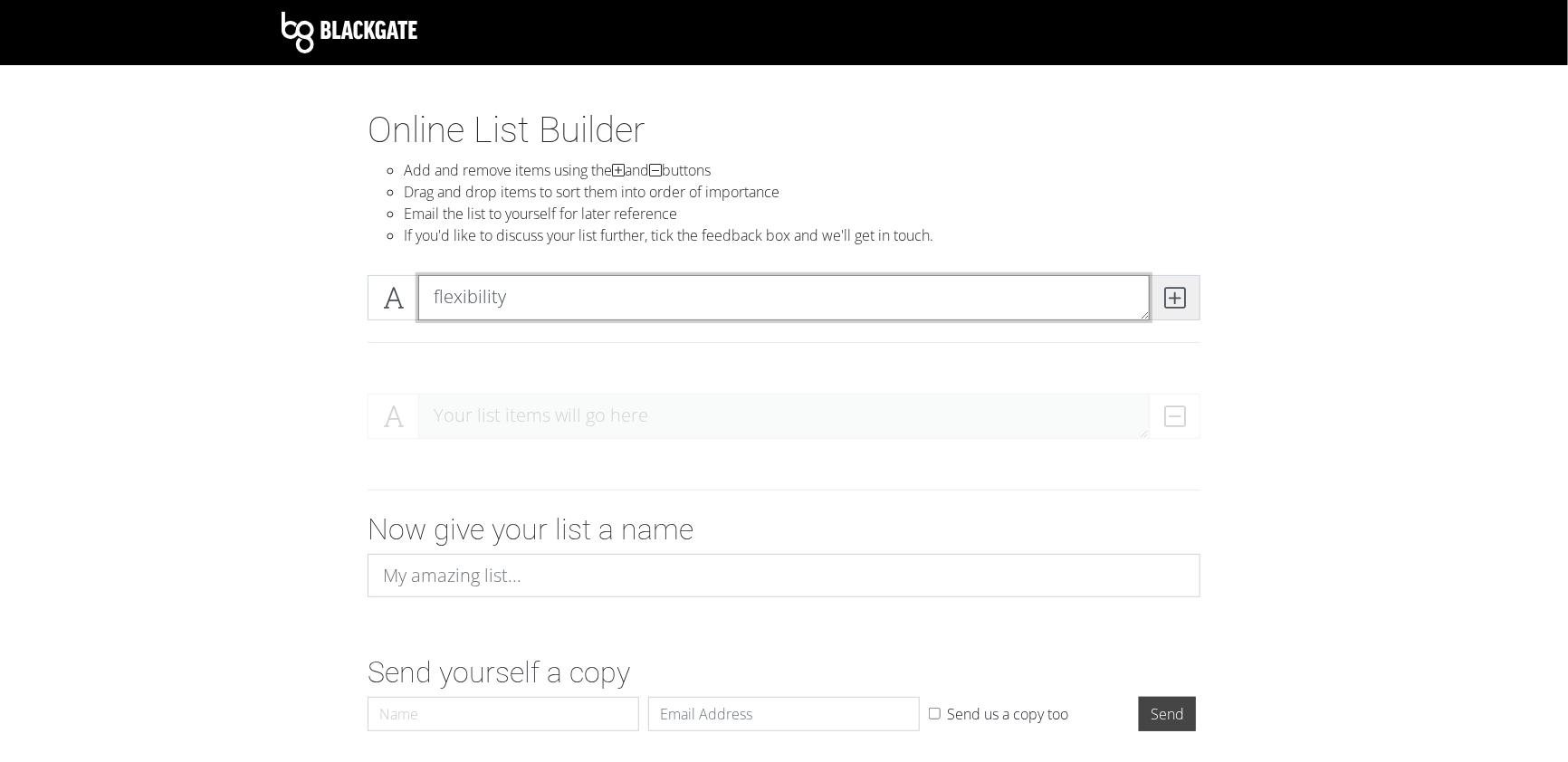 type on "flexibility" 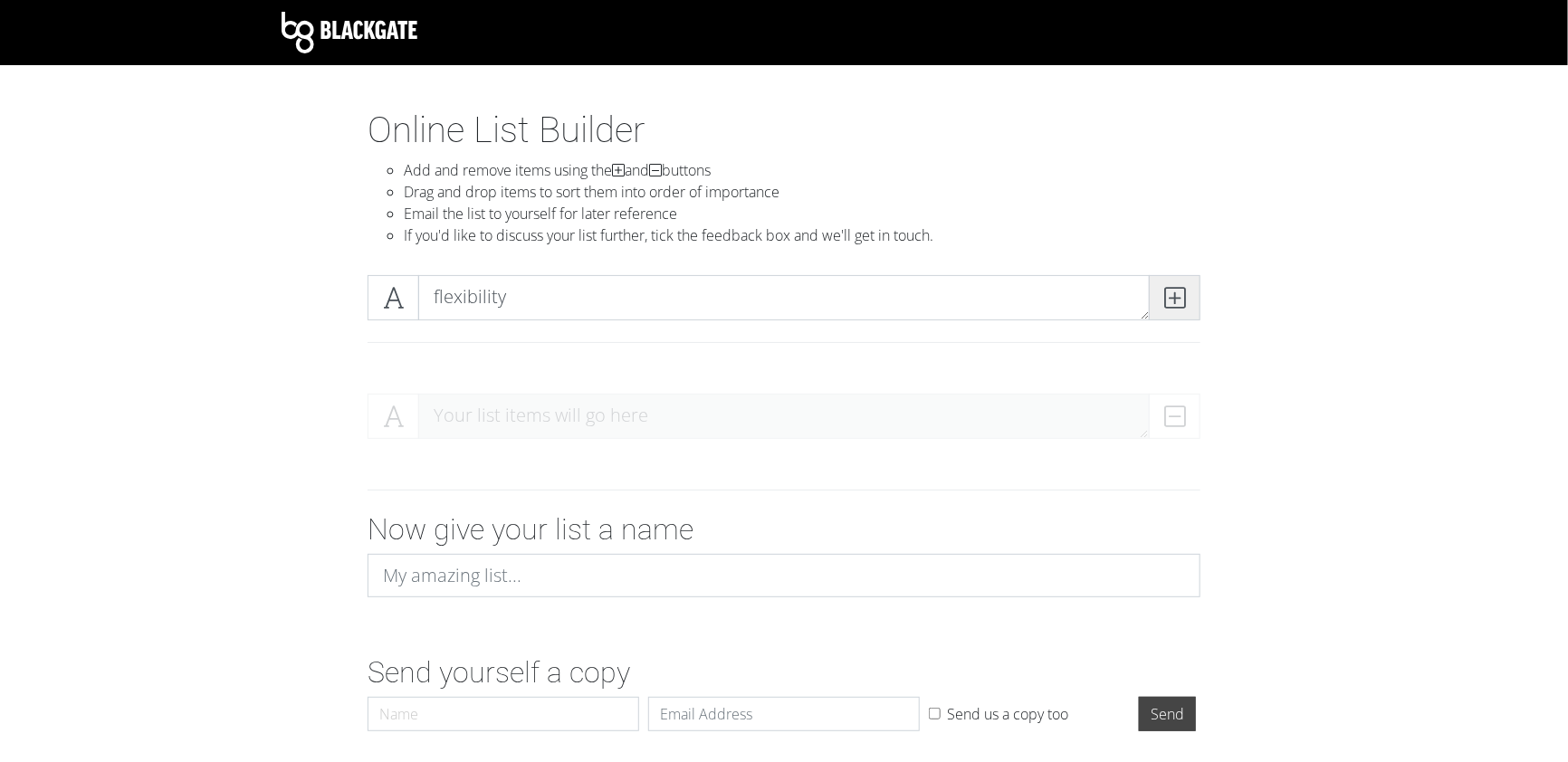 click at bounding box center [1174, 298] 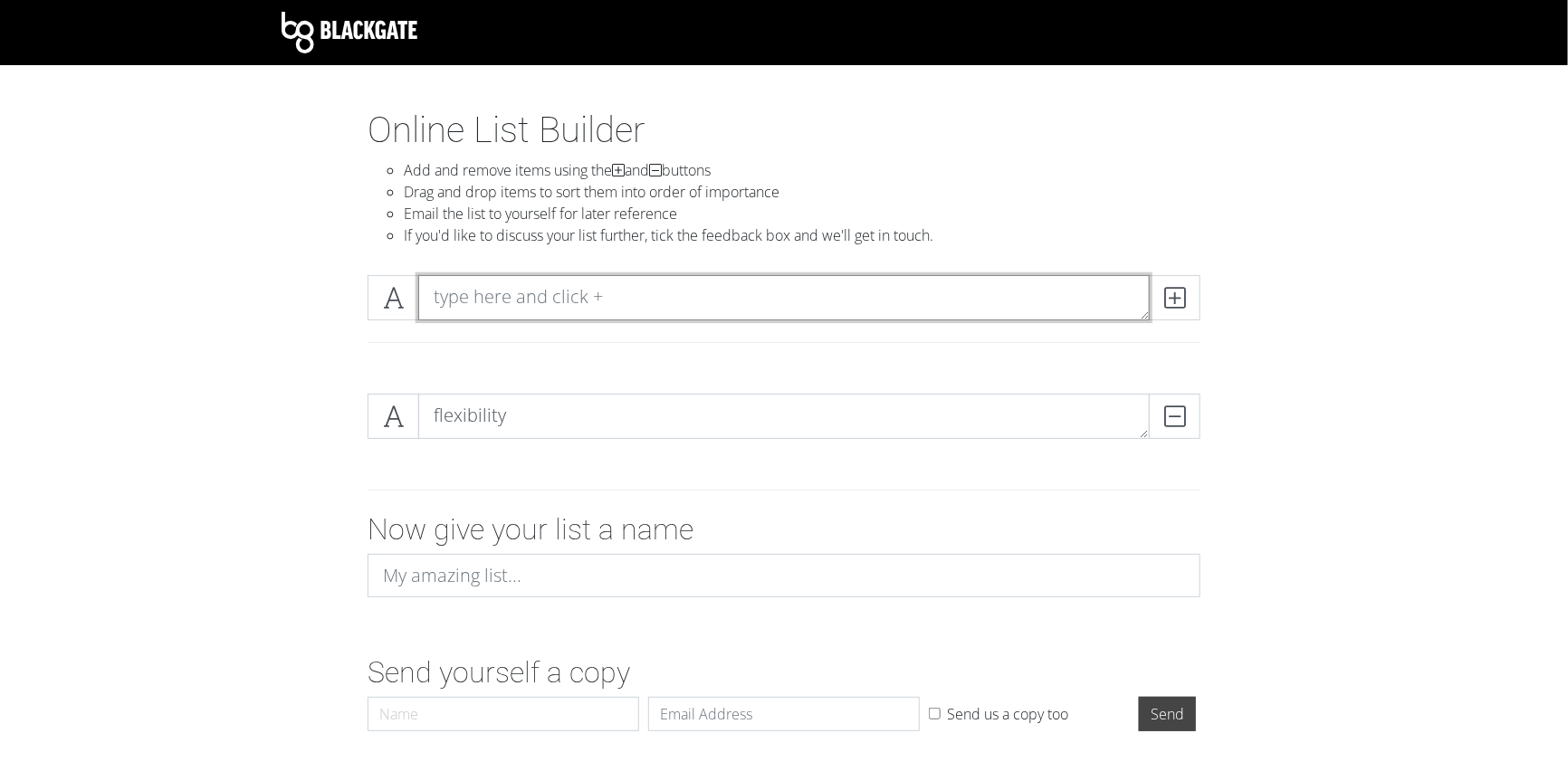 click at bounding box center (784, 298) 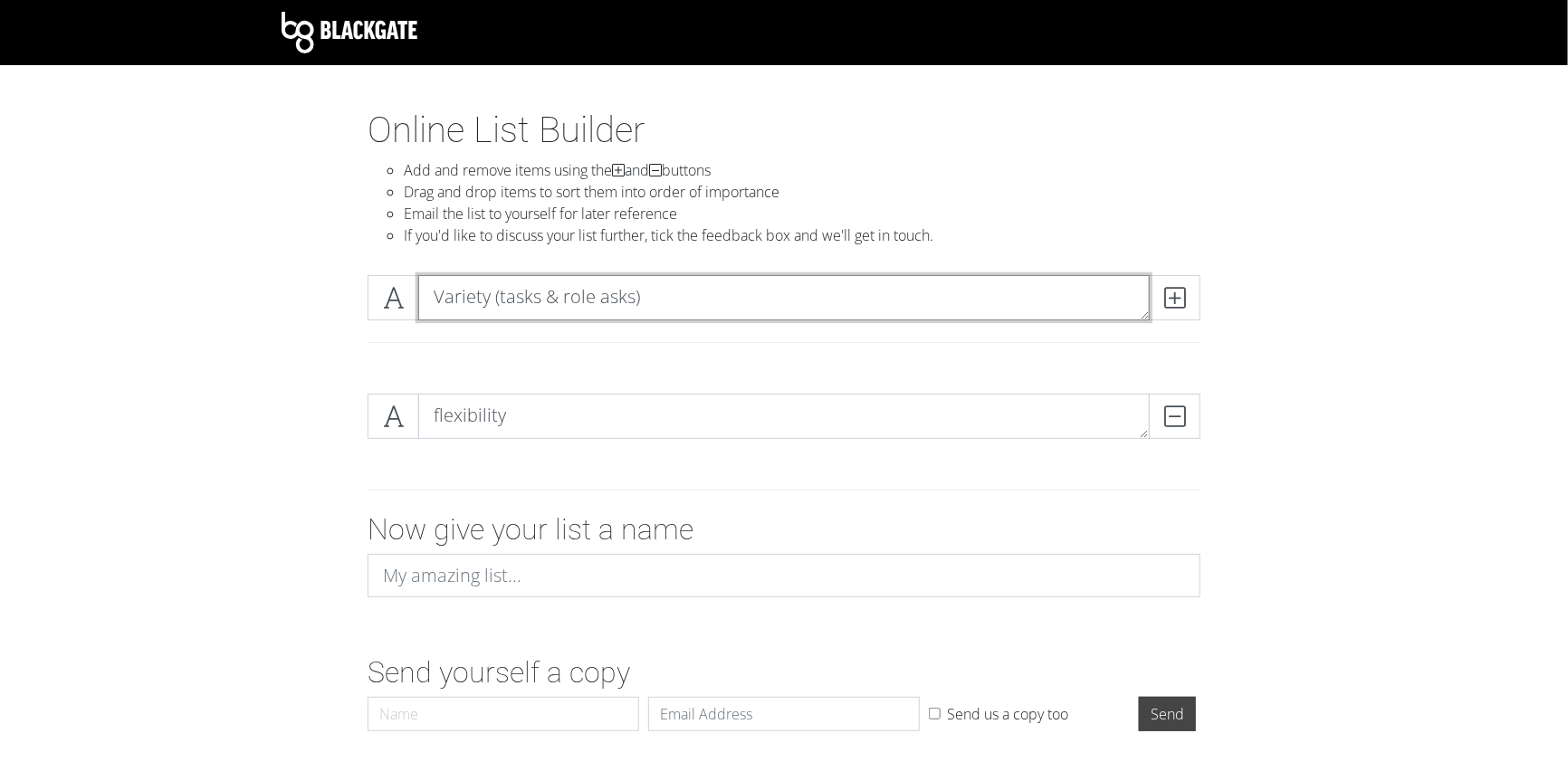 scroll, scrollTop: 0, scrollLeft: 0, axis: both 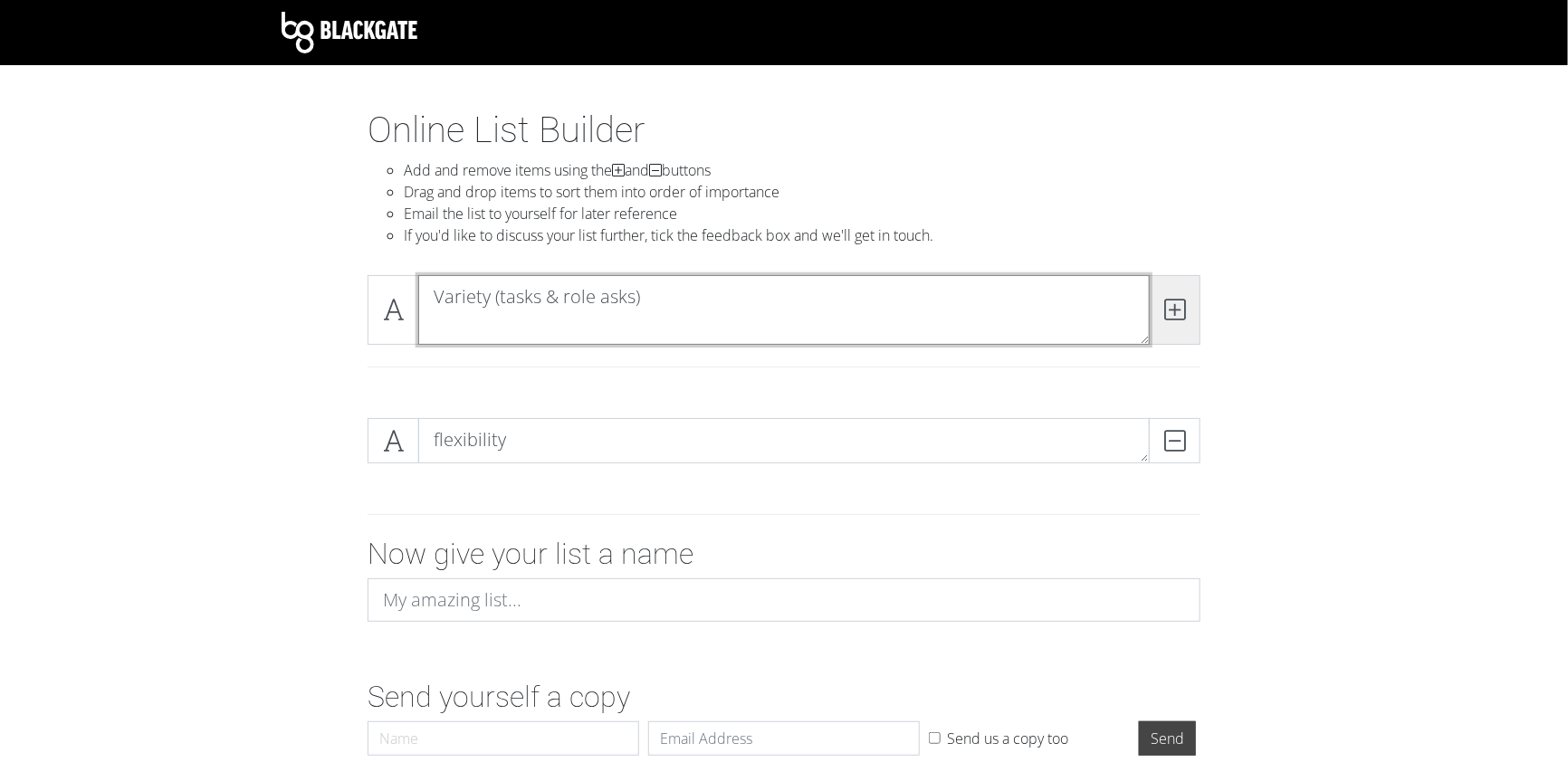 type on "Variety (tasks & role asks)" 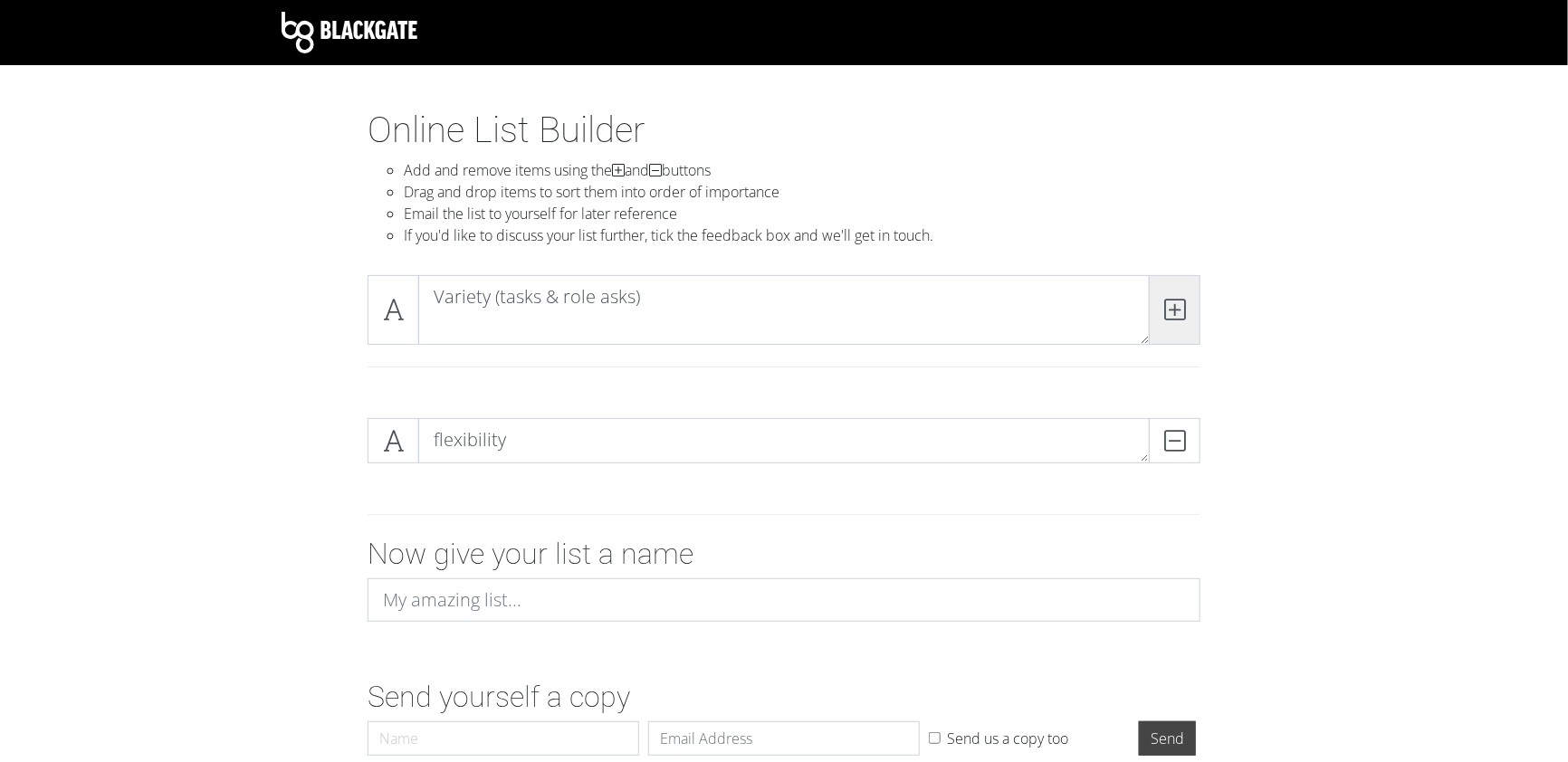 click at bounding box center (1174, 310) 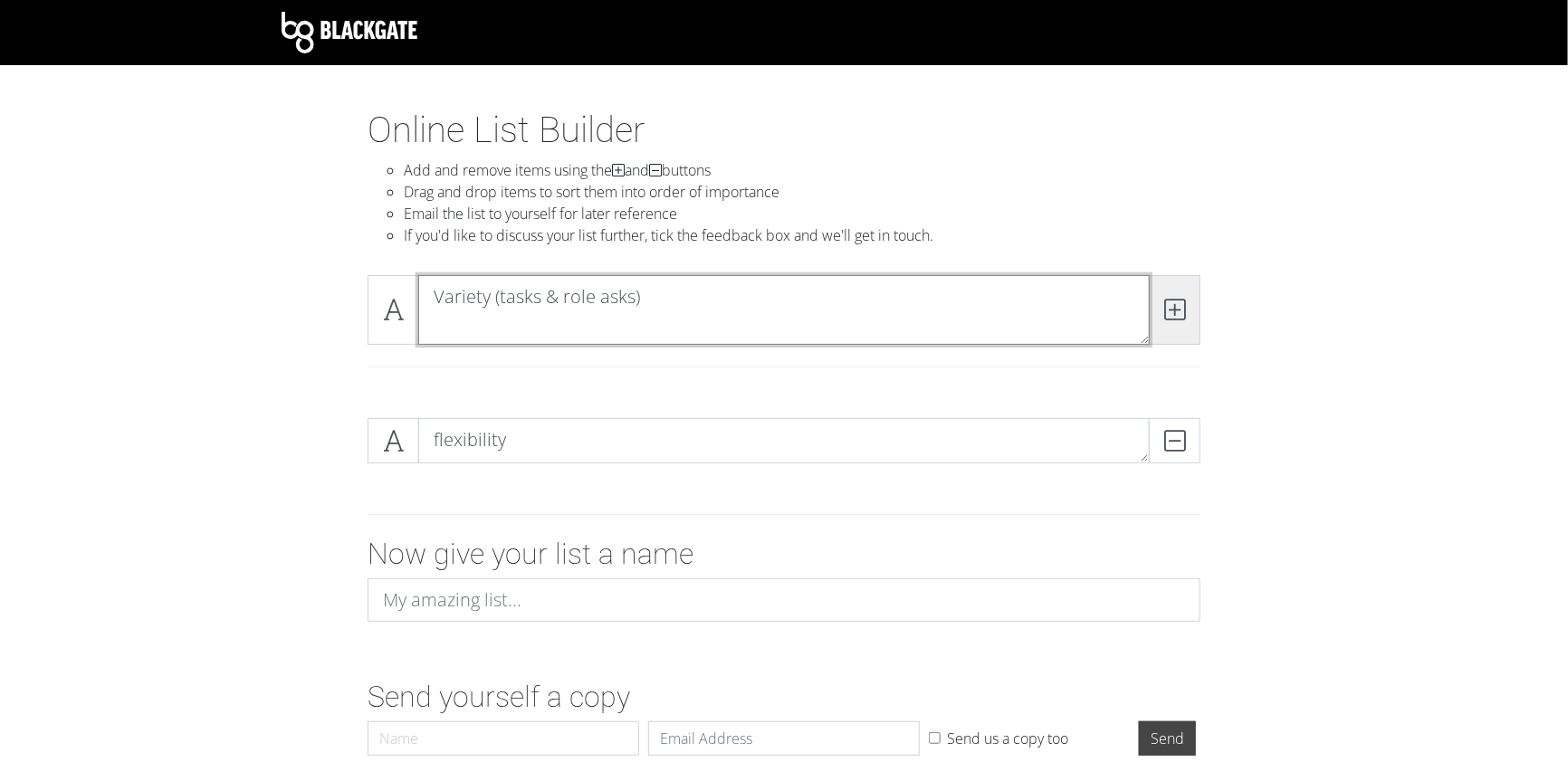 type 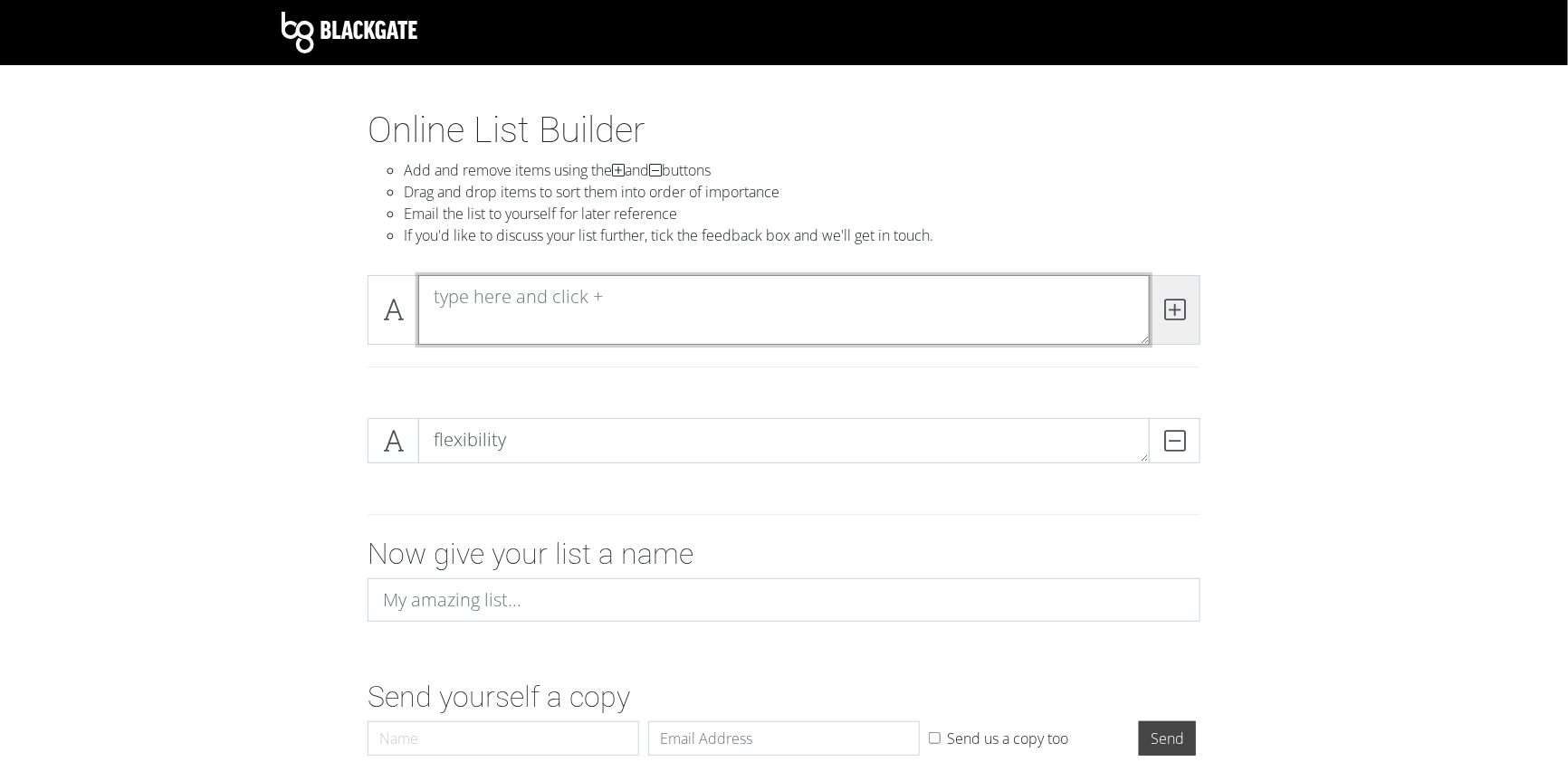scroll, scrollTop: 0, scrollLeft: 0, axis: both 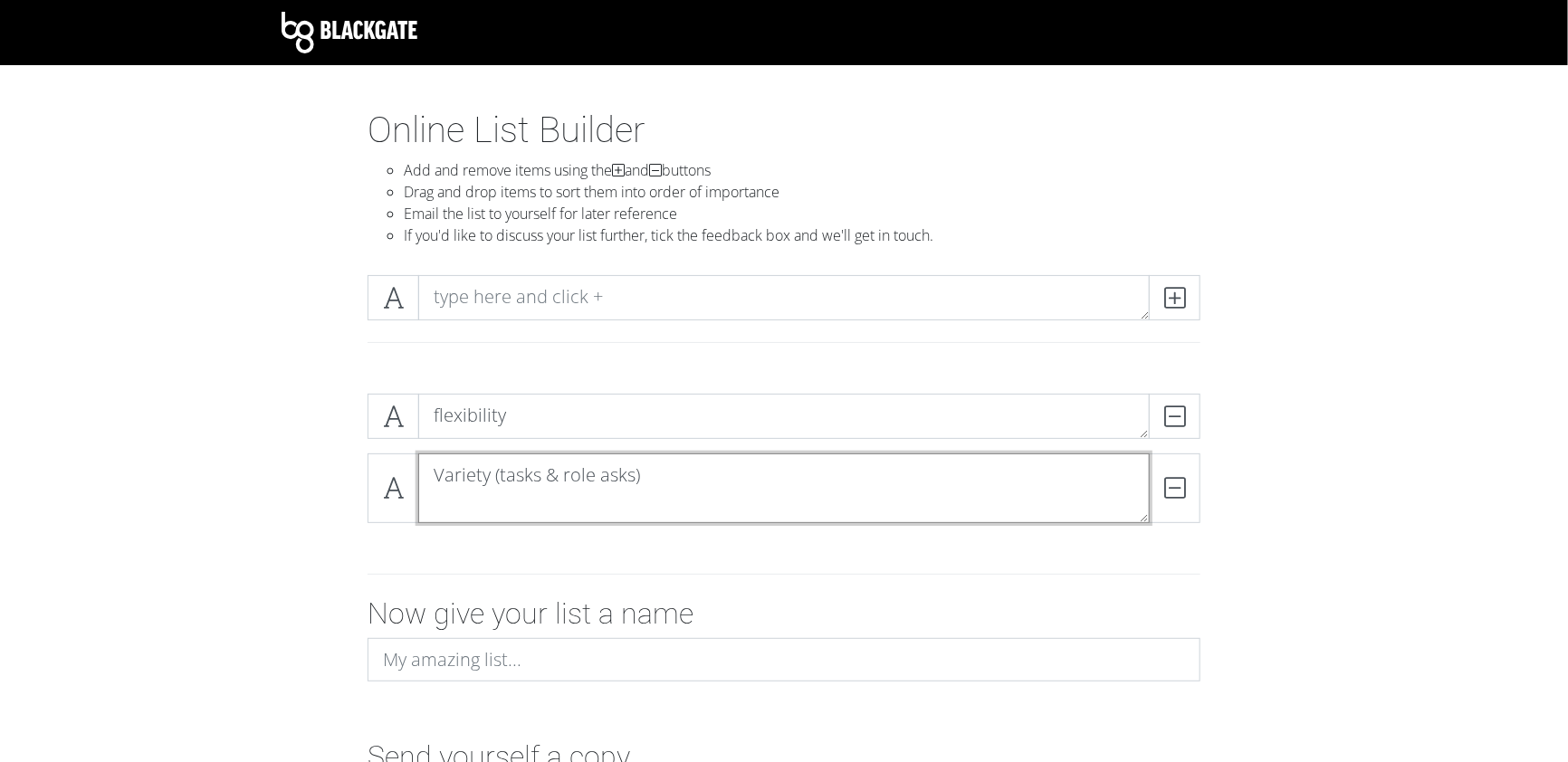 click on "Variety (tasks & role asks)" at bounding box center (784, 488) 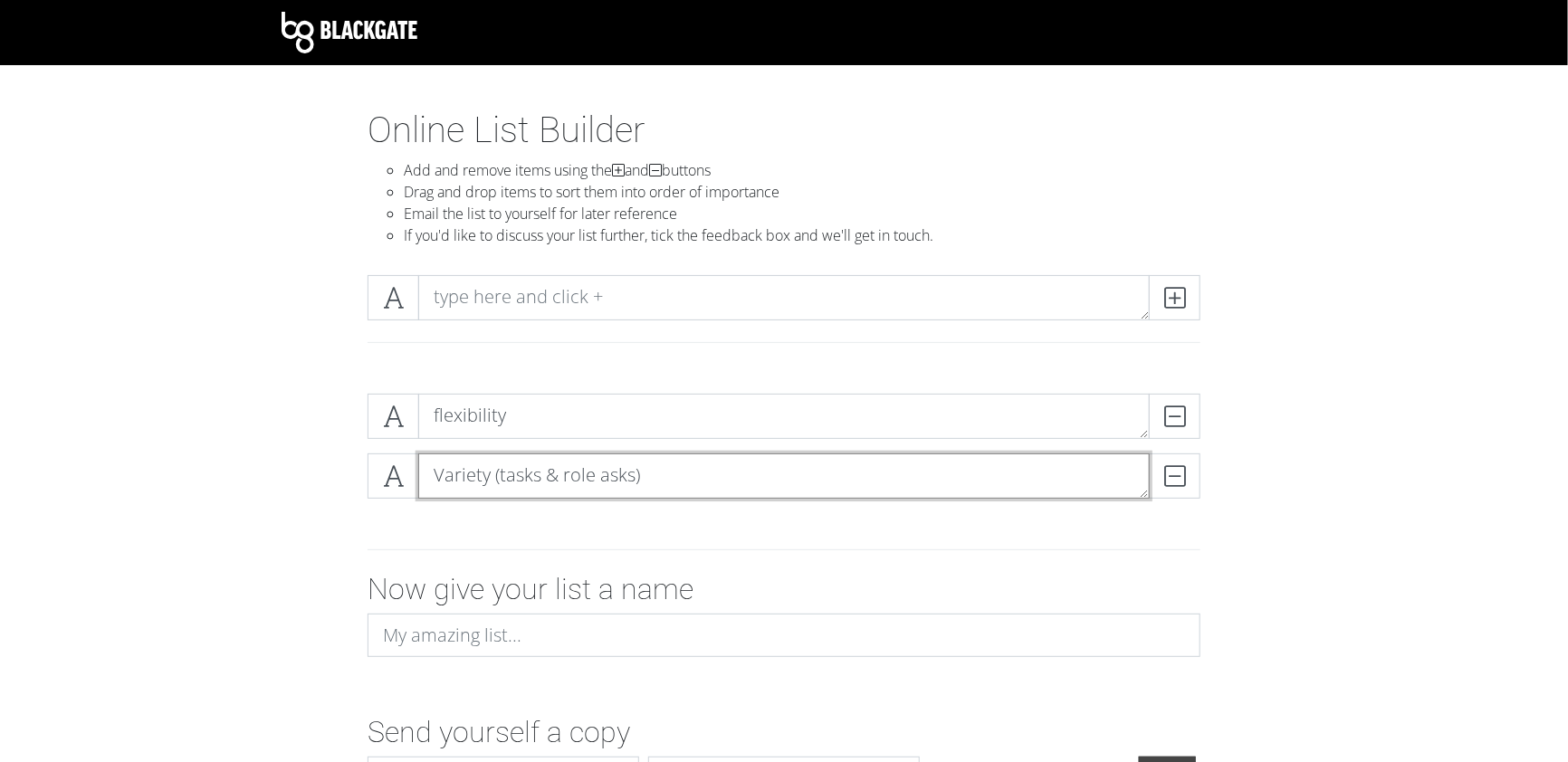 type on "Variety (tasks & role asks)" 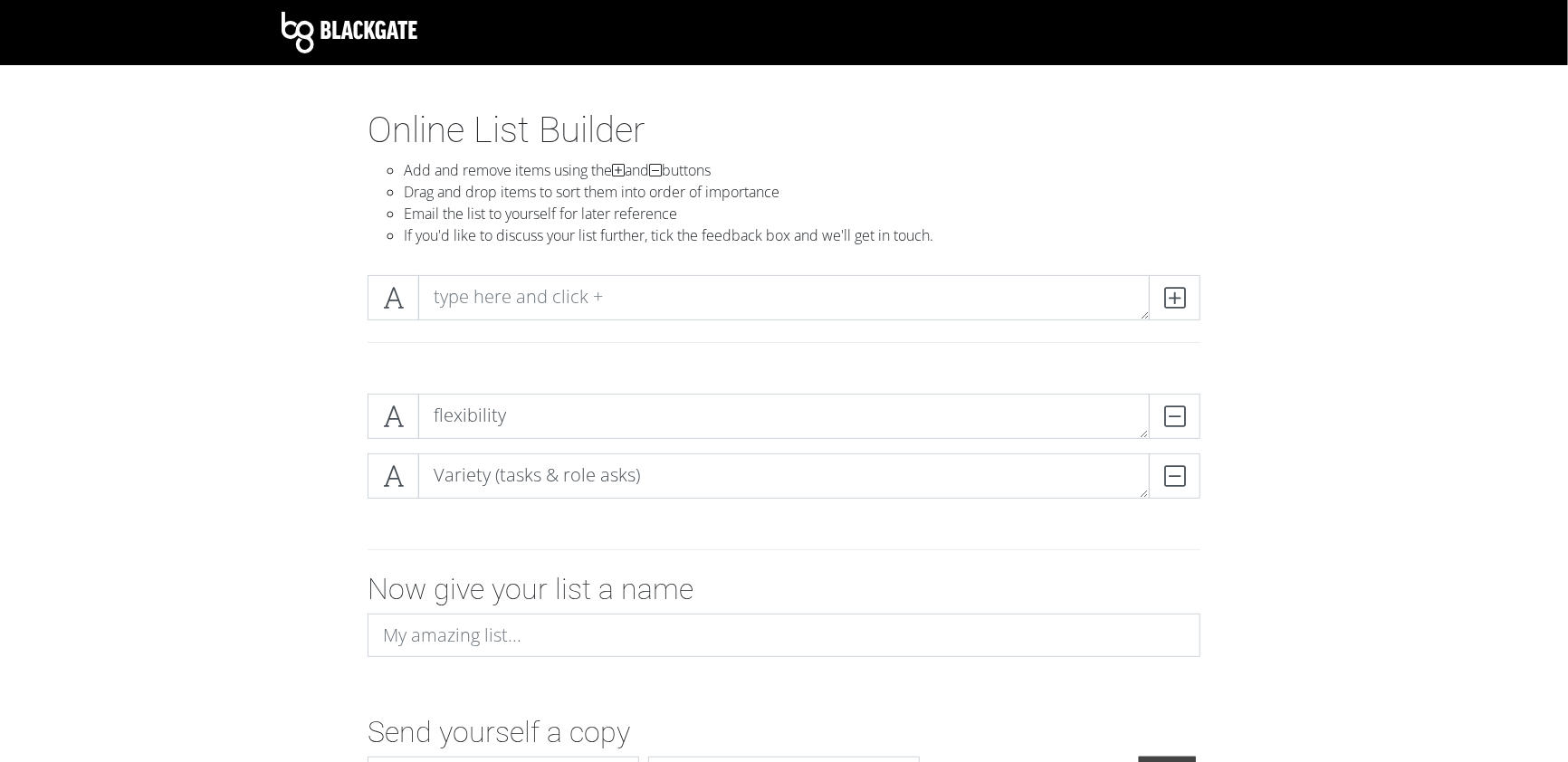 click on "flexibility
DELETE
Variety (tasks & role asks)
DELETE" at bounding box center [784, 453] 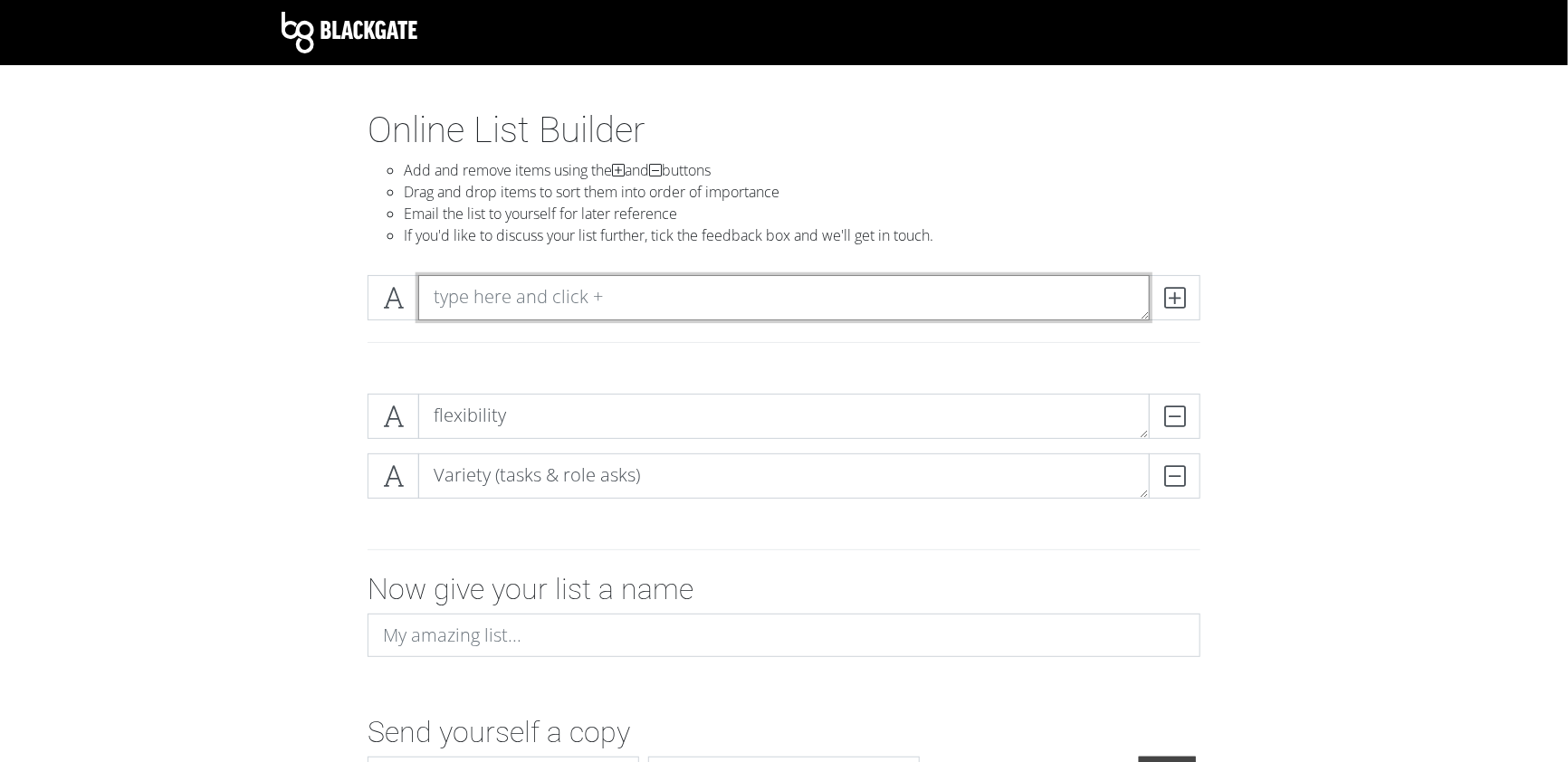 click at bounding box center [784, 298] 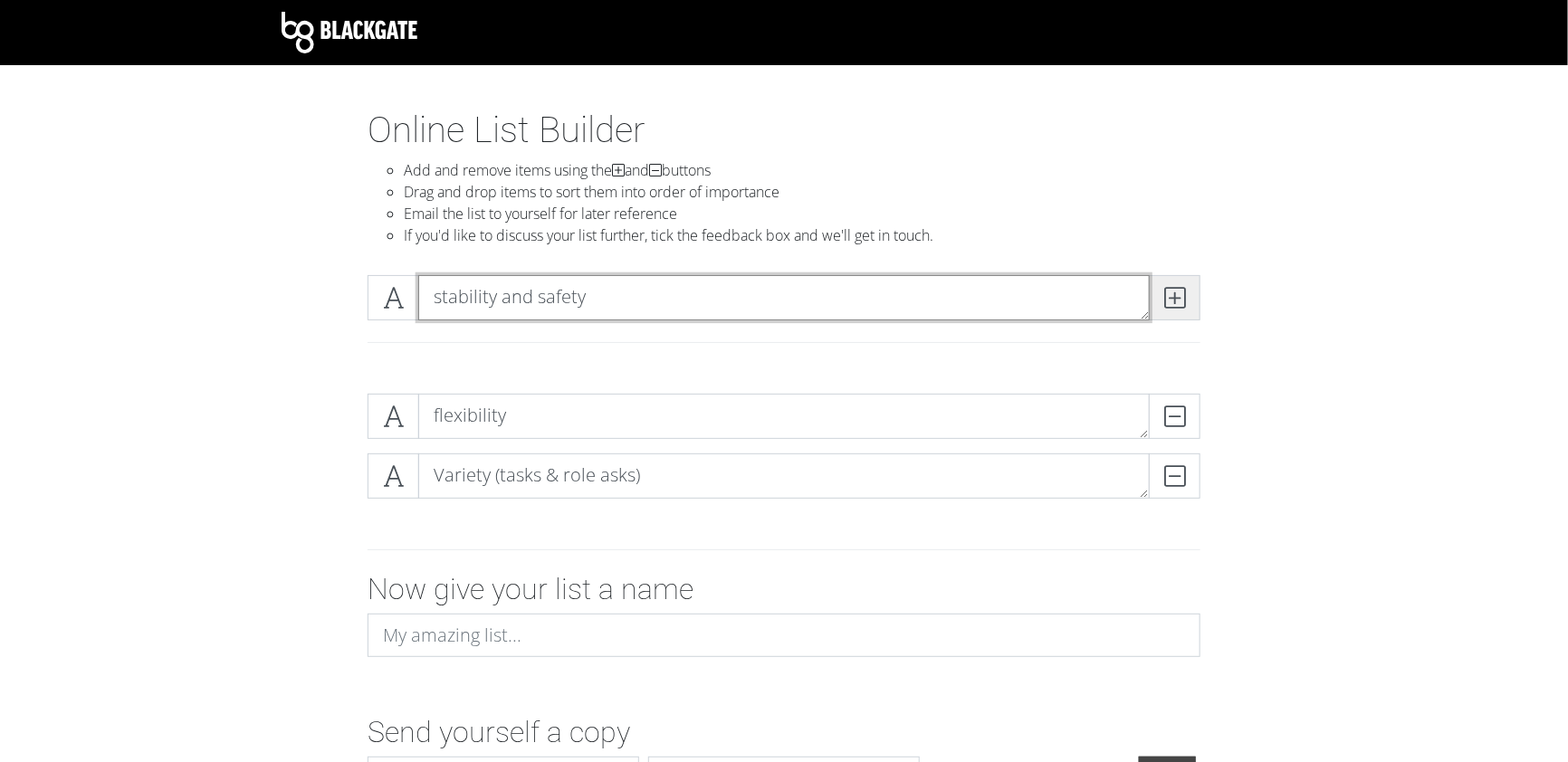 type on "stability and safety" 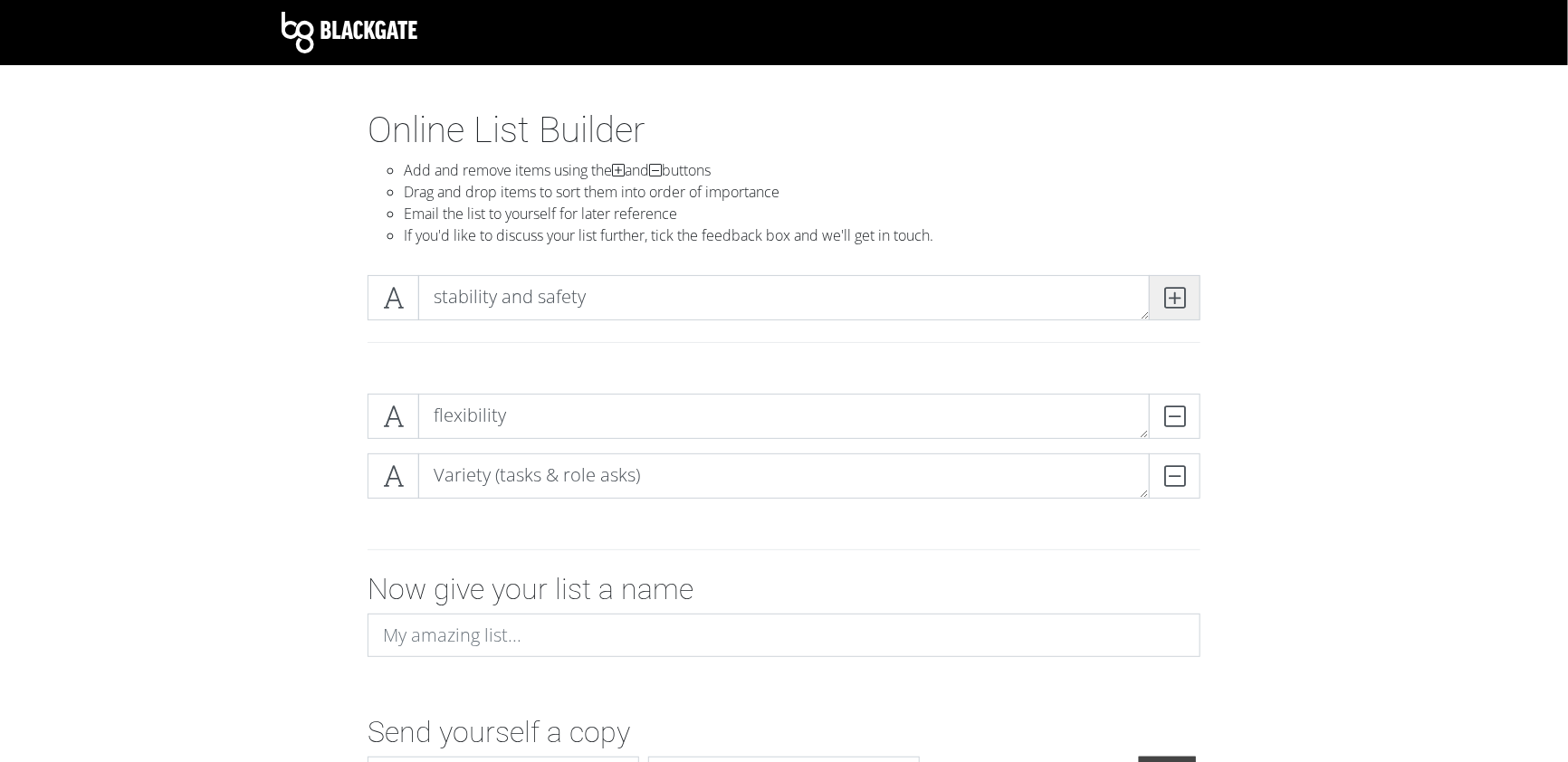 click at bounding box center [1174, 298] 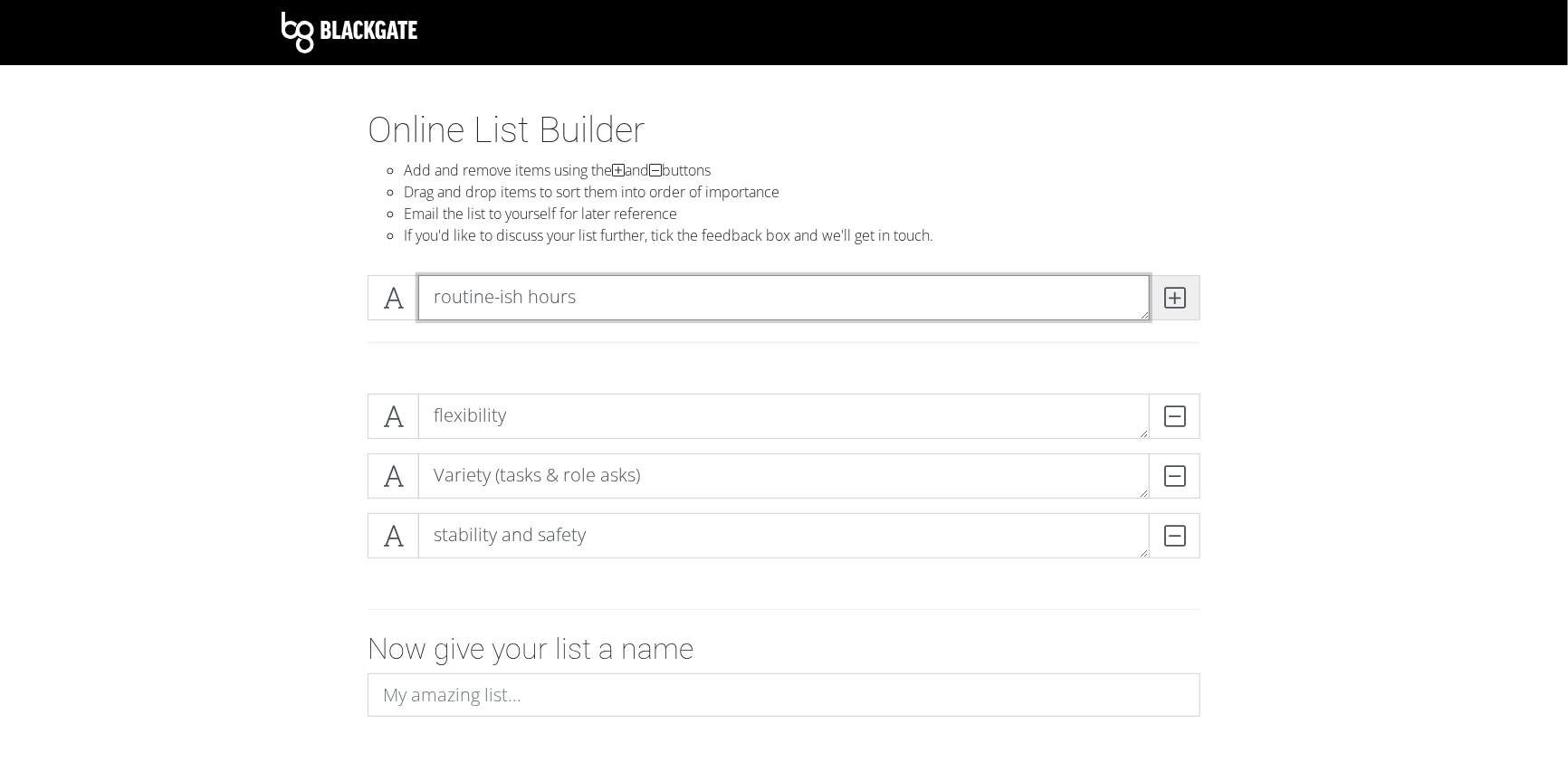 type on "routine-ish hours" 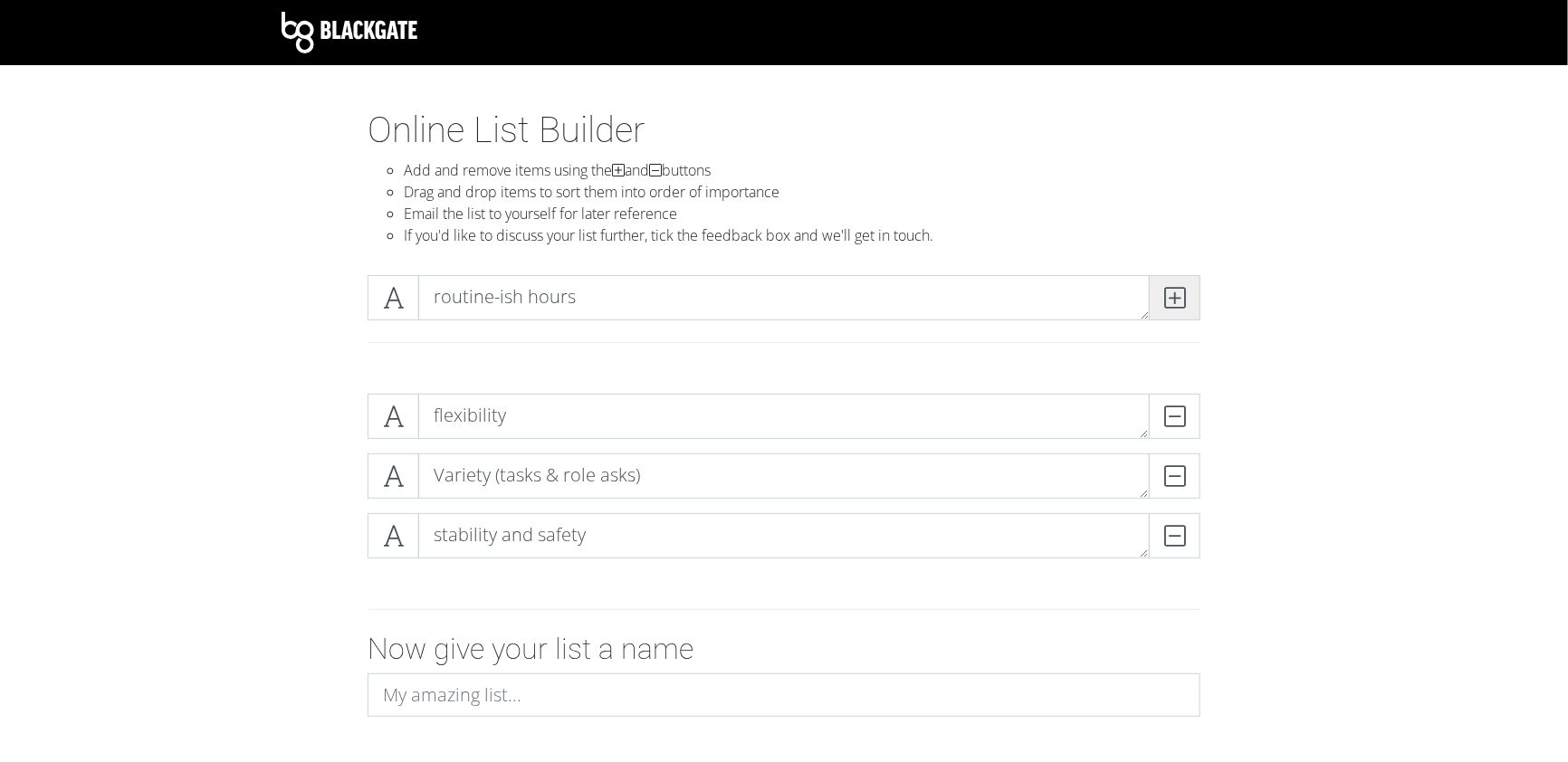 click at bounding box center [1174, 298] 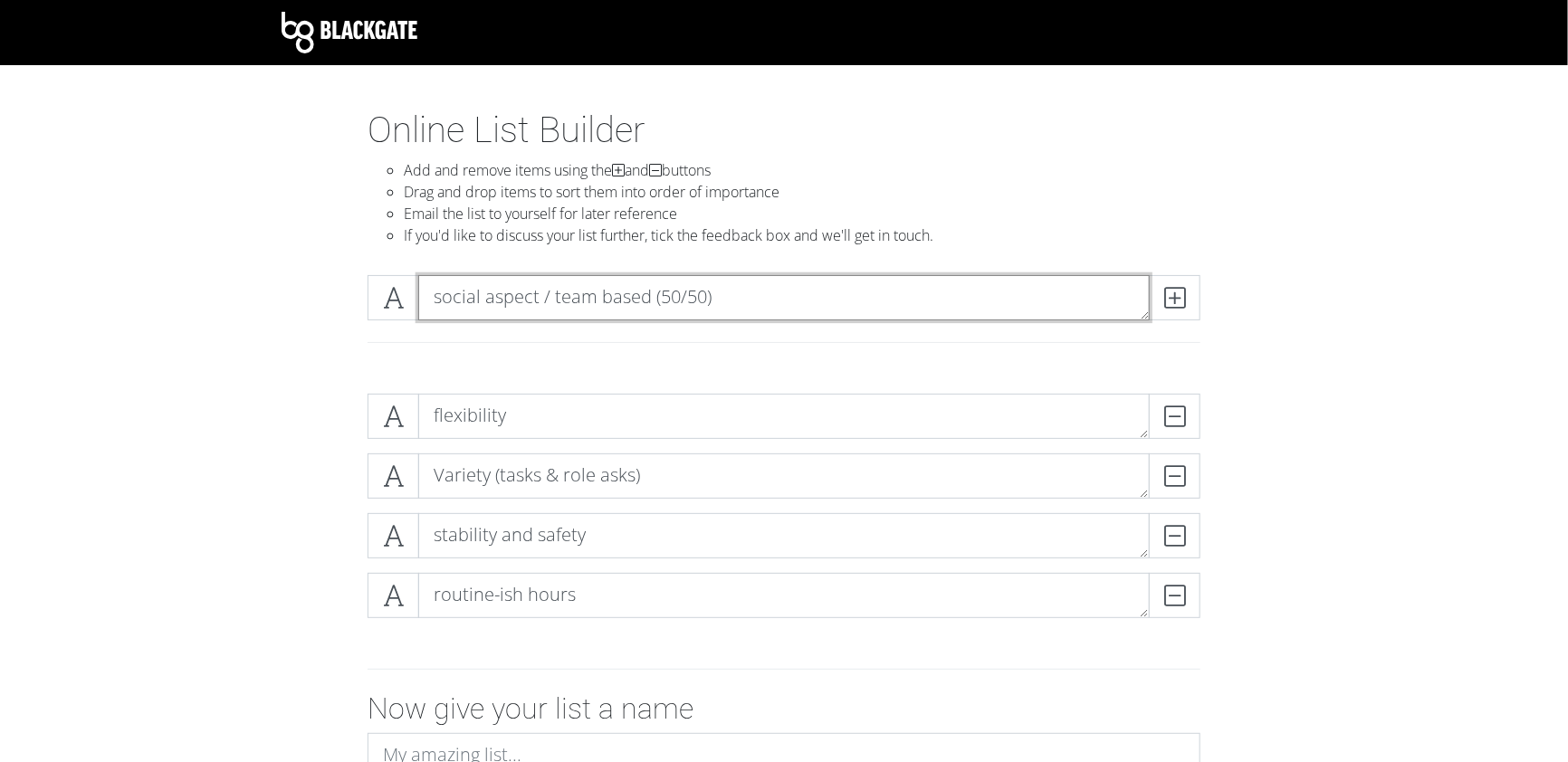 type on "social aspect / team based (50/50)" 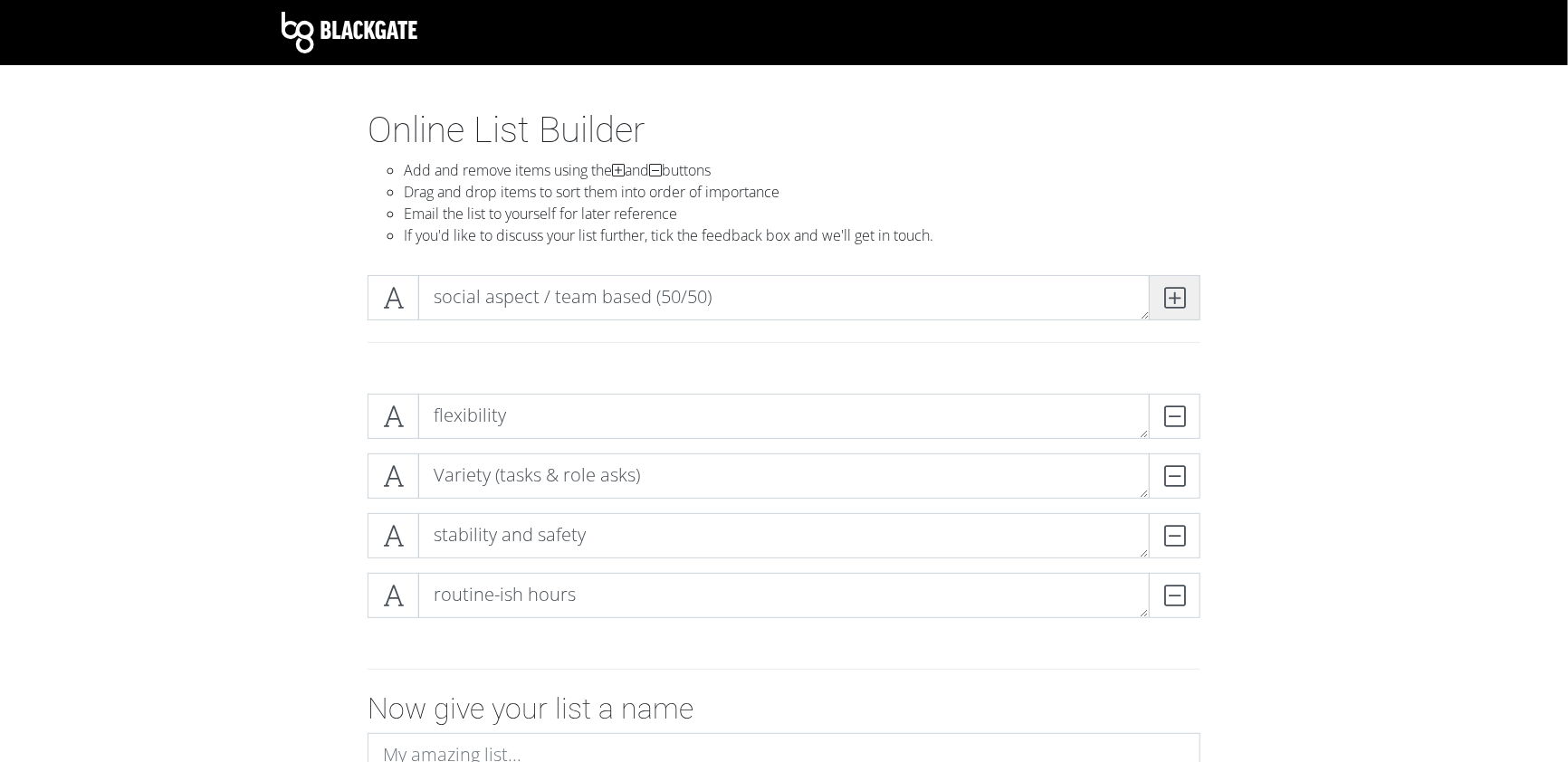 click at bounding box center [1174, 298] 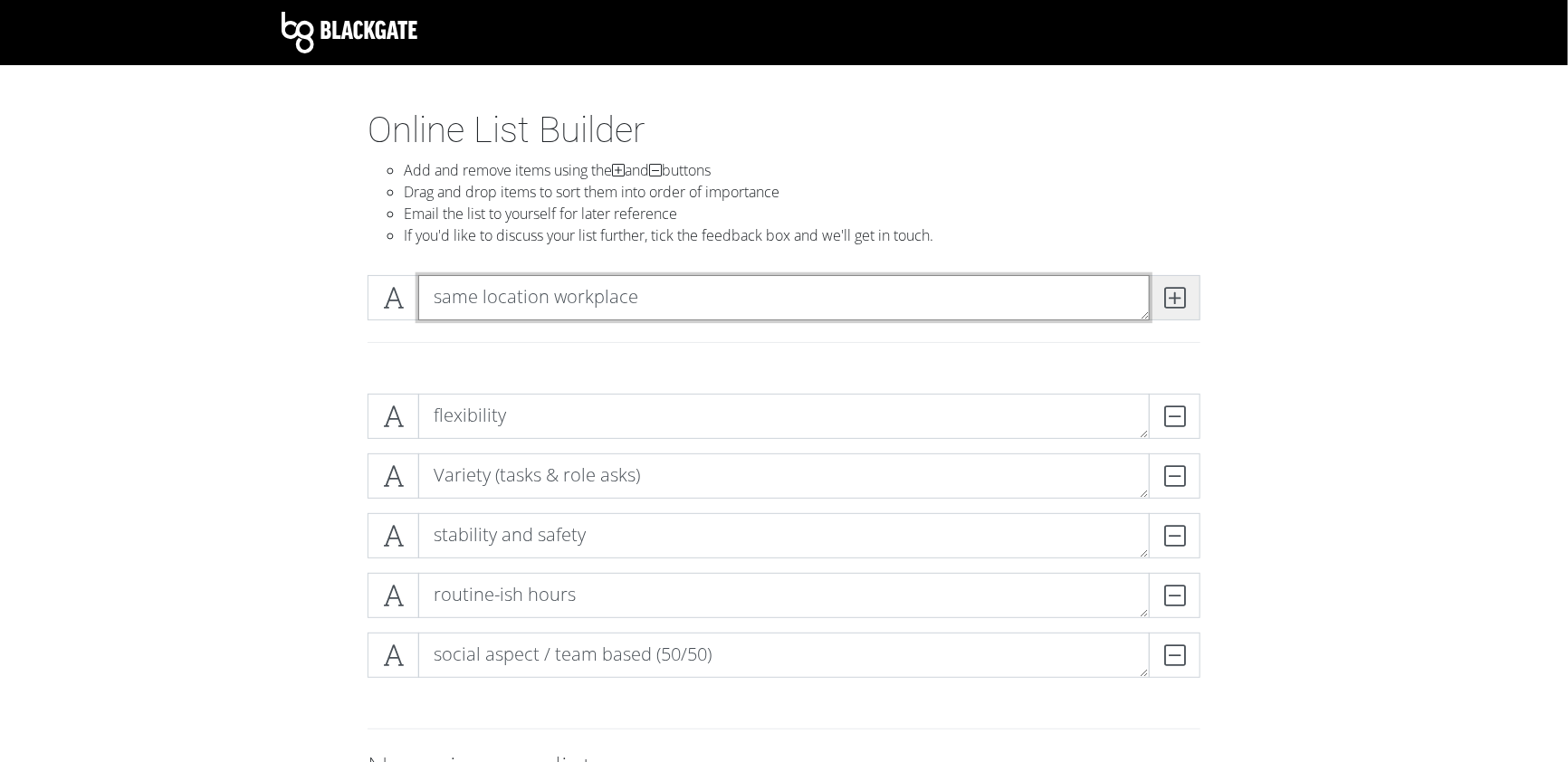 type on "same location workplace" 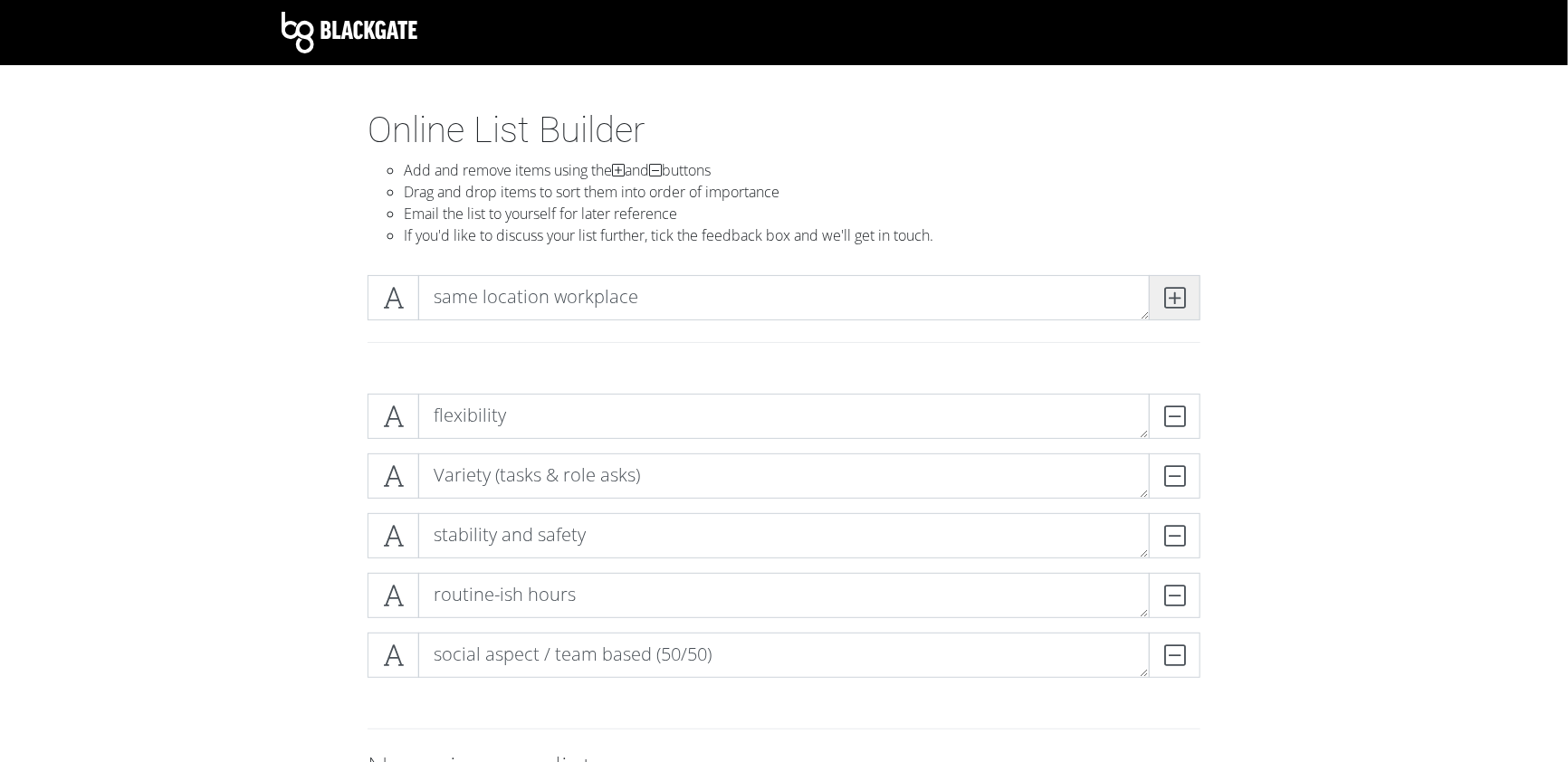 click at bounding box center (1174, 298) 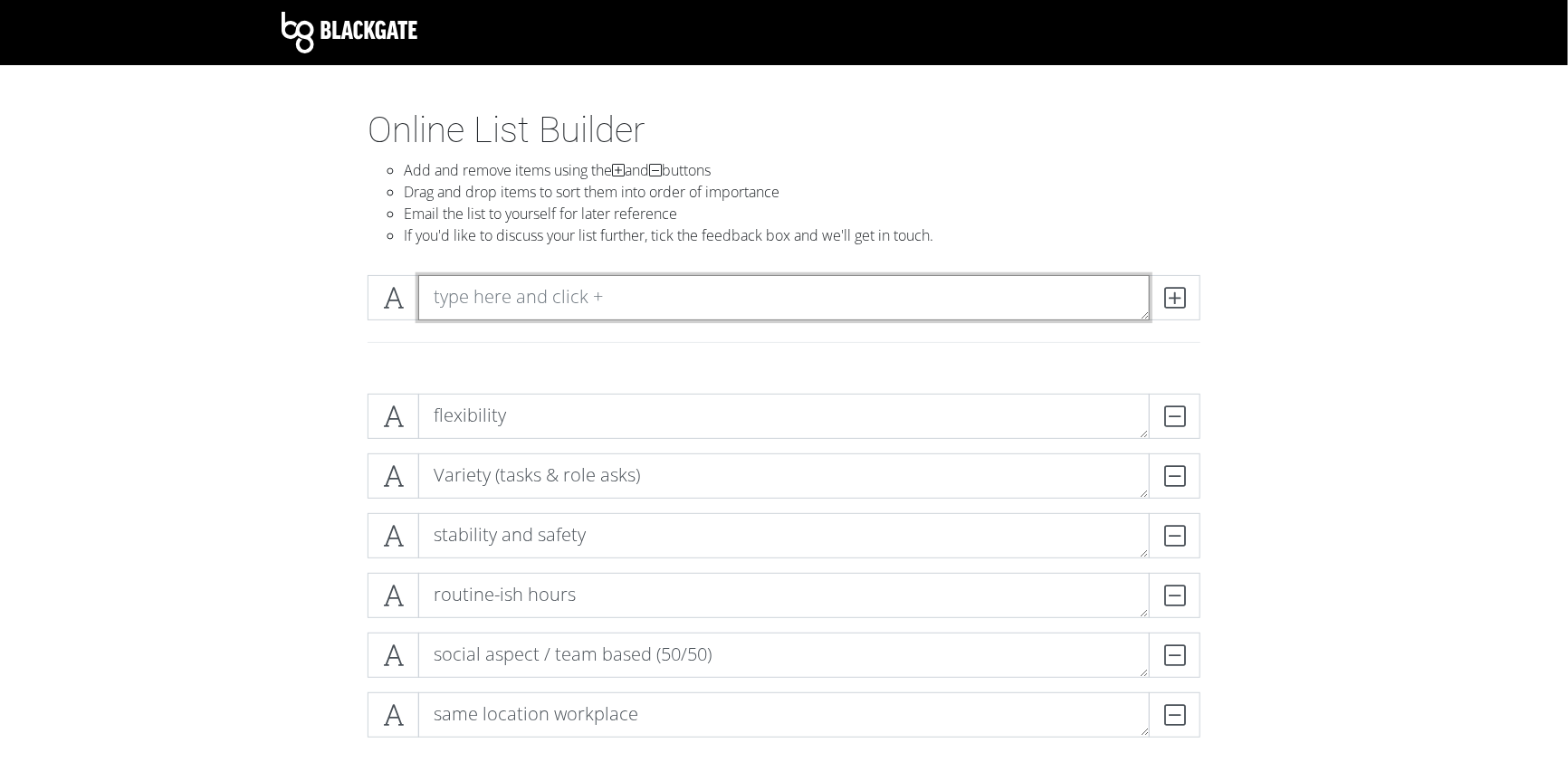 paste on "Autonomy (some self-determination and authority)" 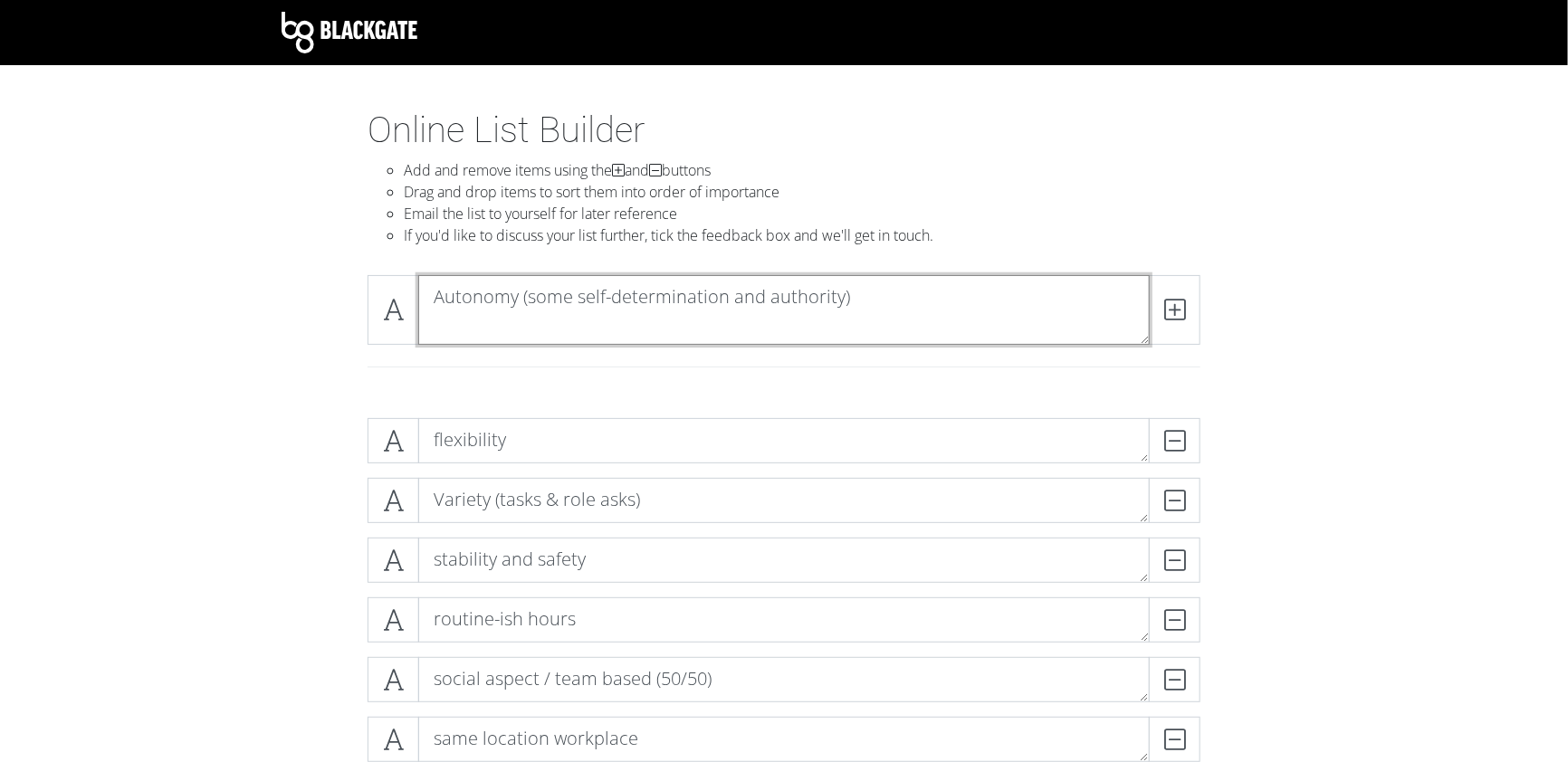 scroll, scrollTop: 0, scrollLeft: 0, axis: both 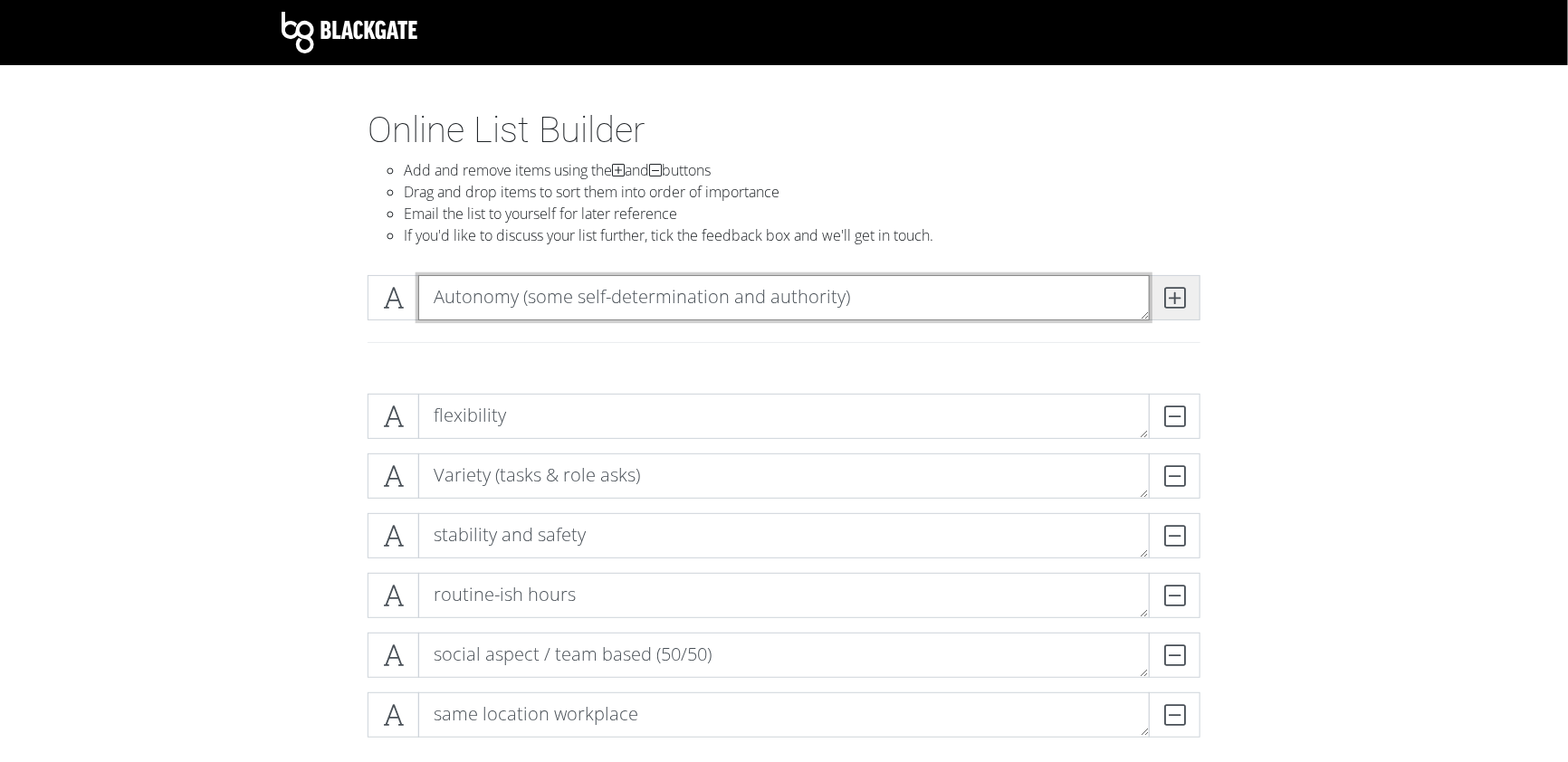 type on "Autonomy (some self-determination and authority)" 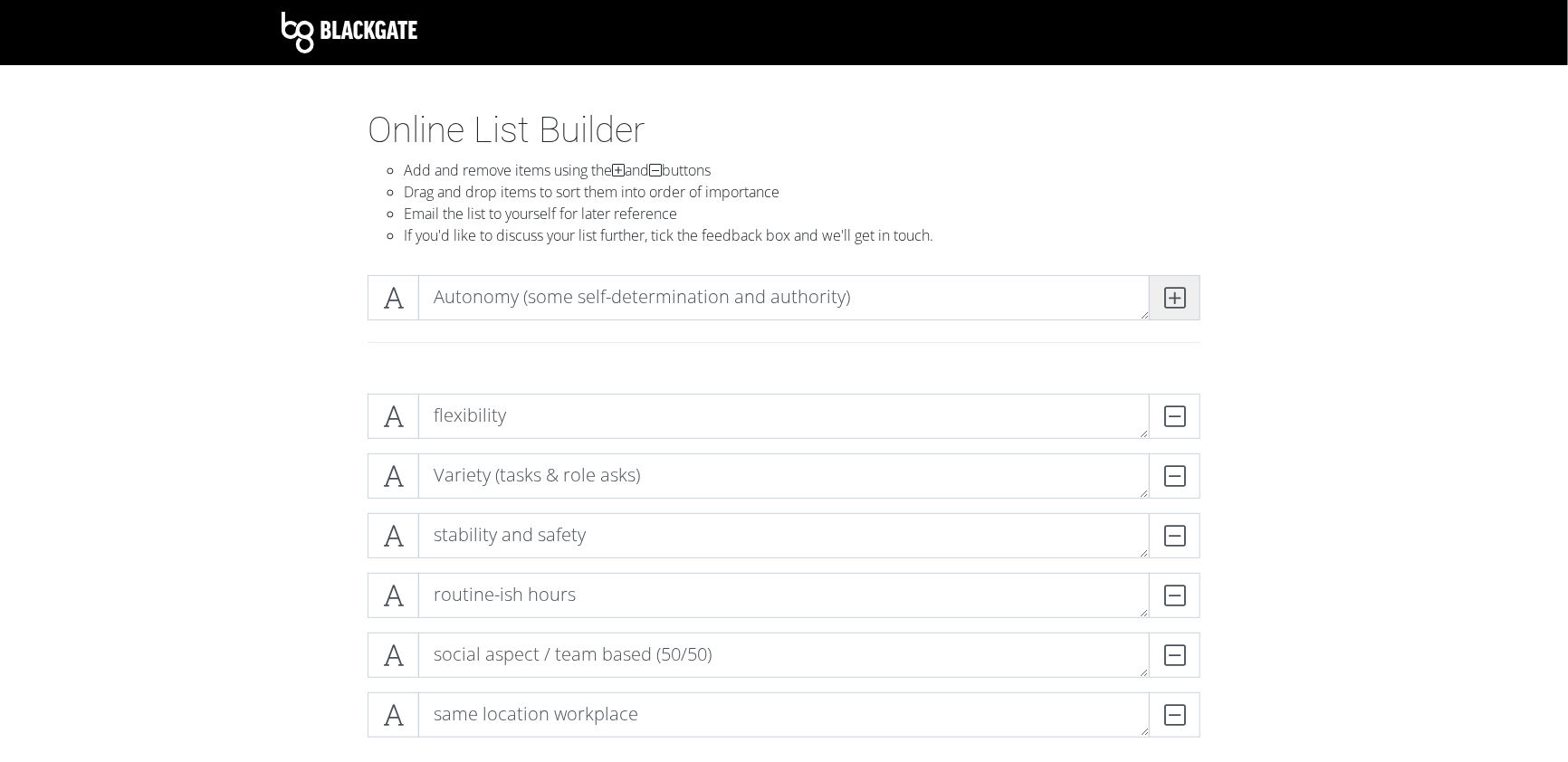 click at bounding box center (1174, 298) 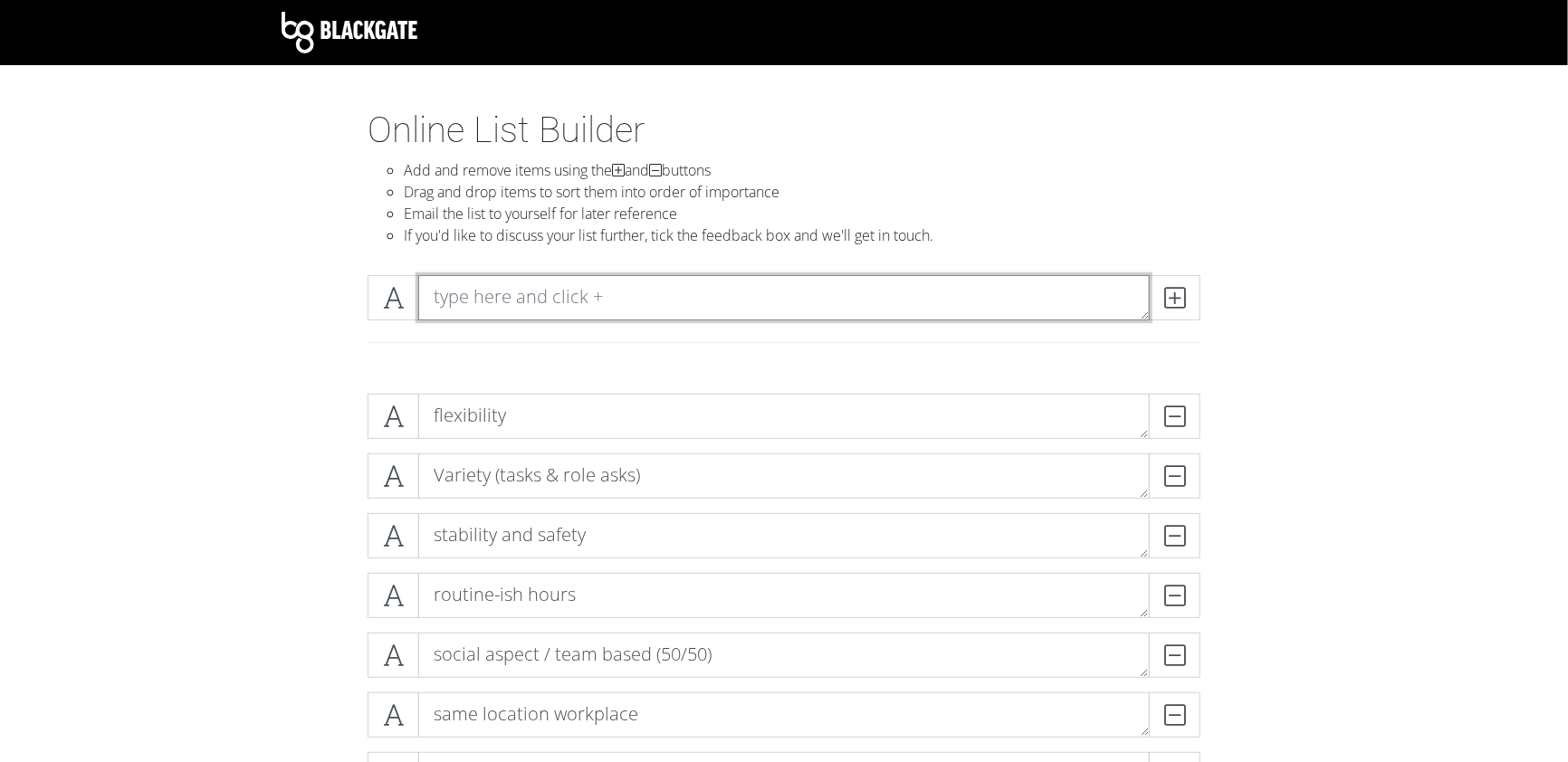 paste on "Friendly colleagues who have aspirations (and dreams)" 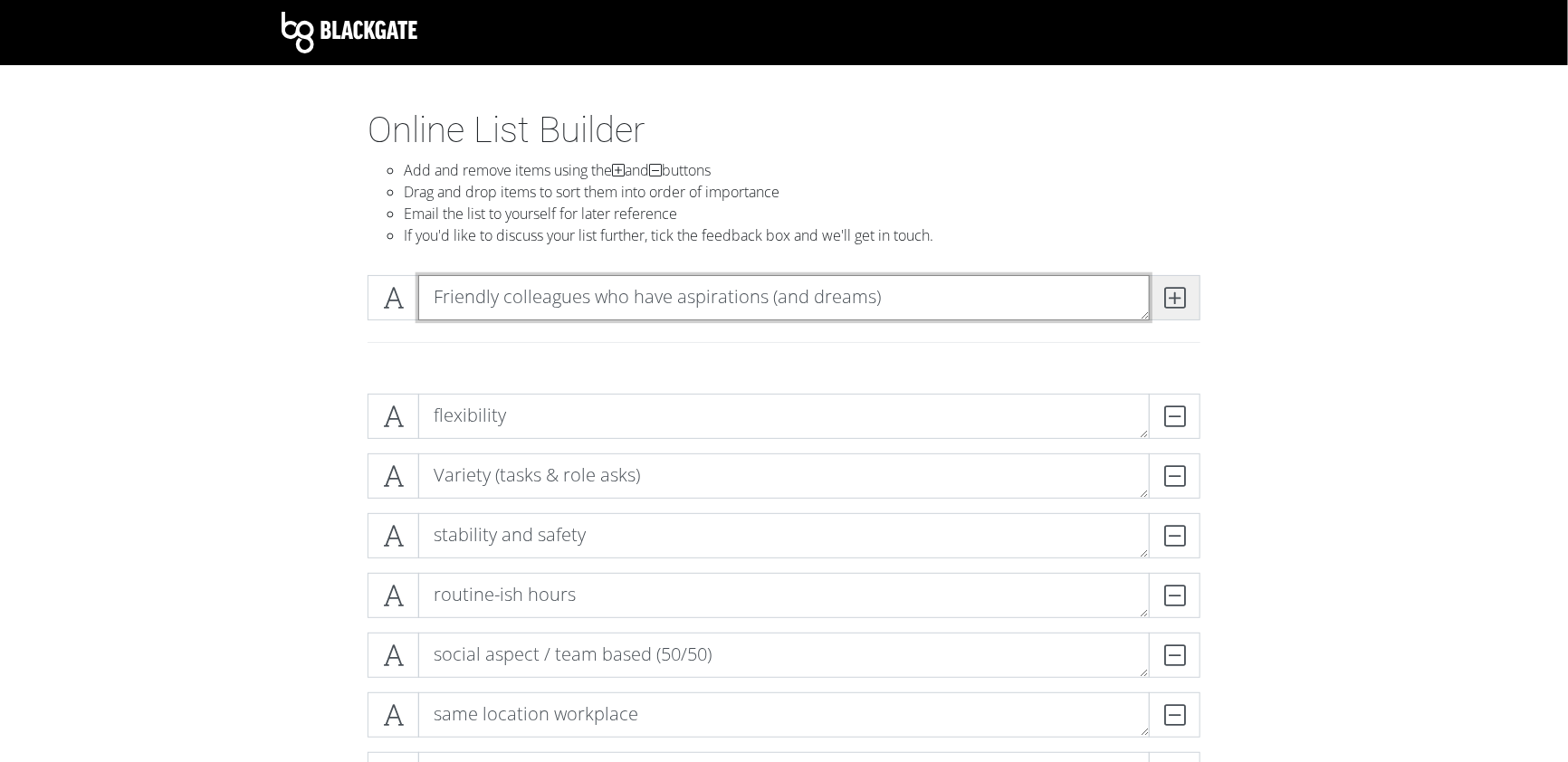 type on "Friendly colleagues who have aspirations (and dreams)" 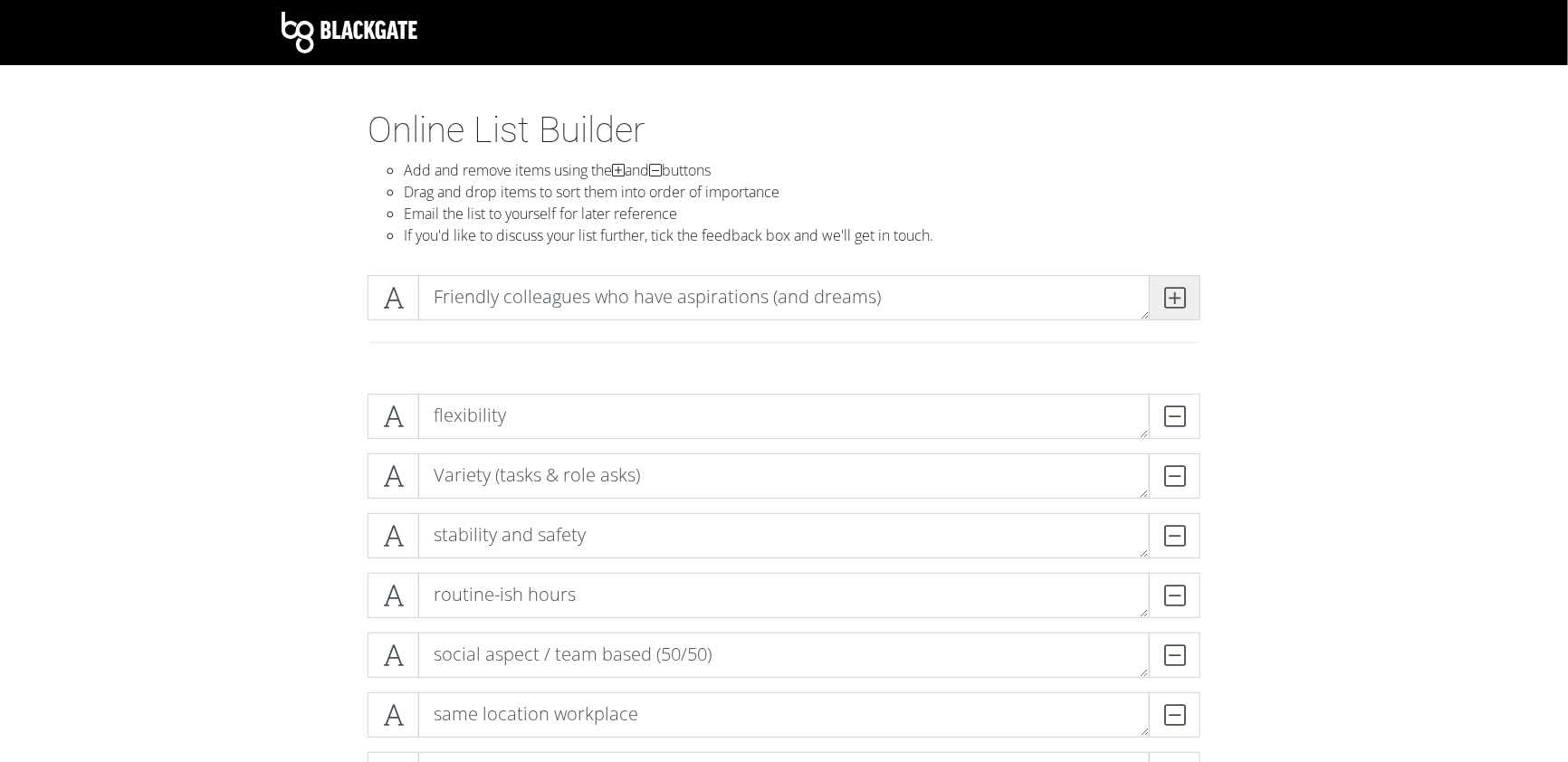 click at bounding box center (1174, 298) 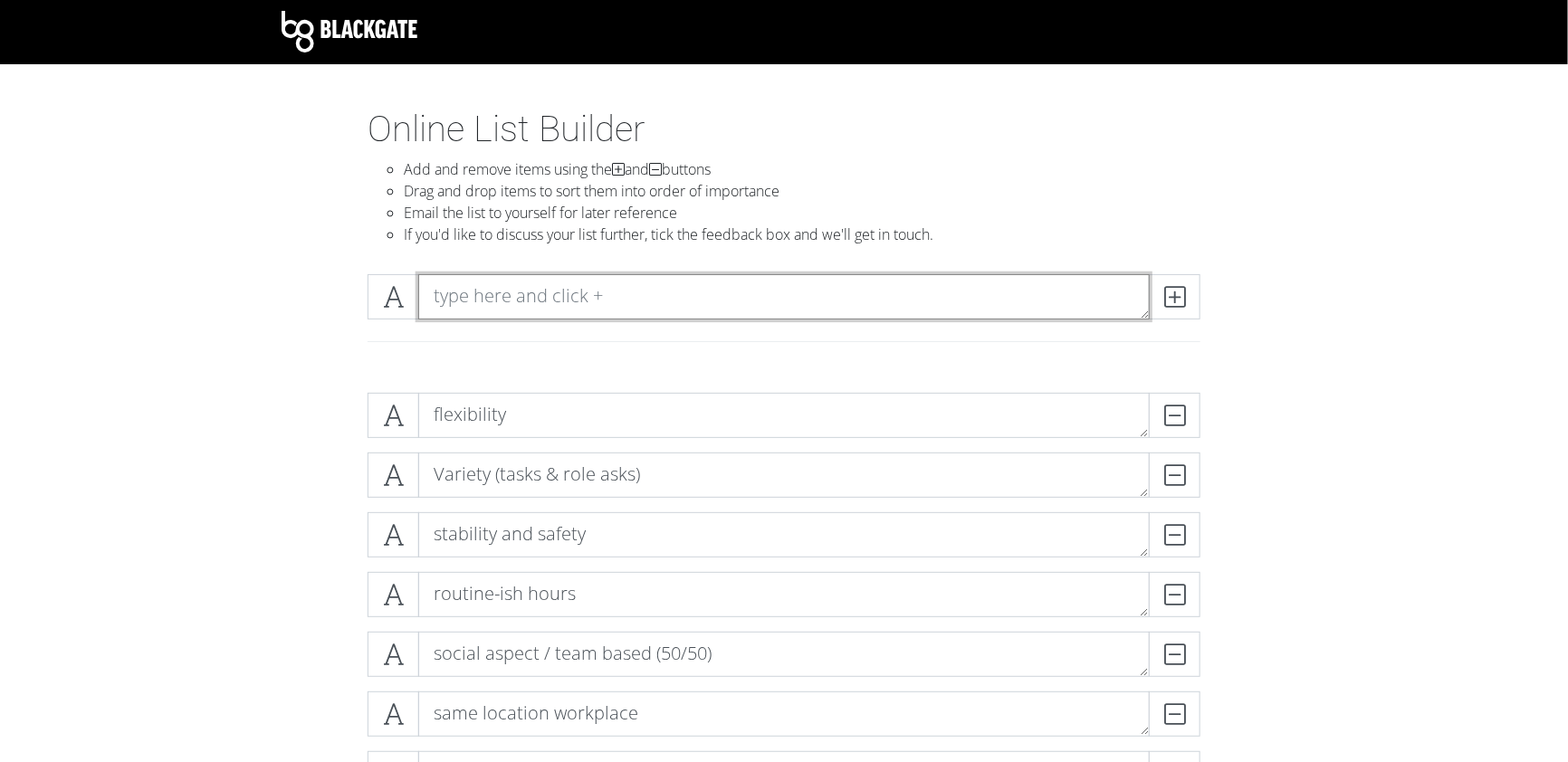 scroll, scrollTop: 0, scrollLeft: 0, axis: both 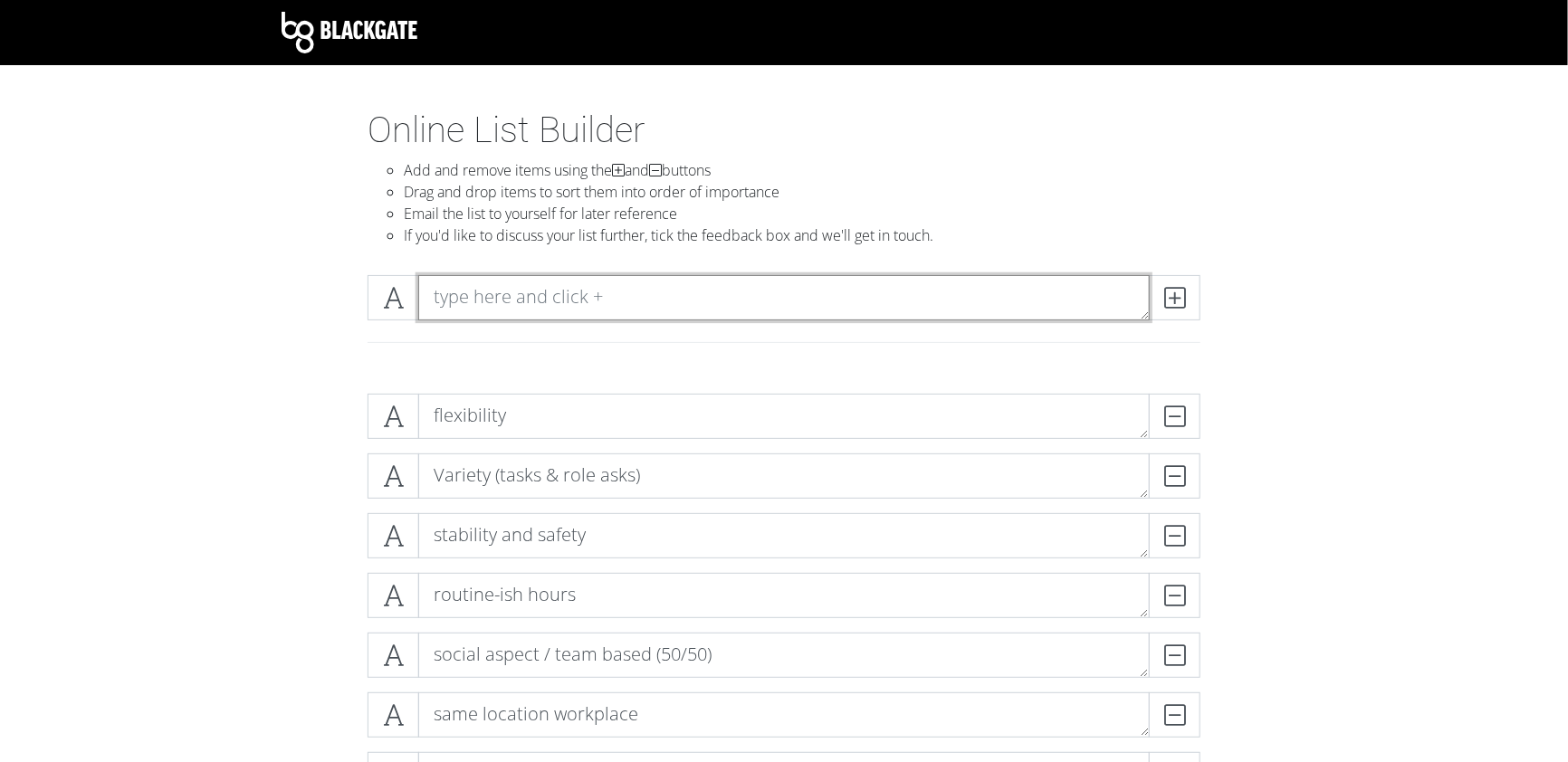 paste on "Open planned workspace - lots of interactions with others and potentially customers" 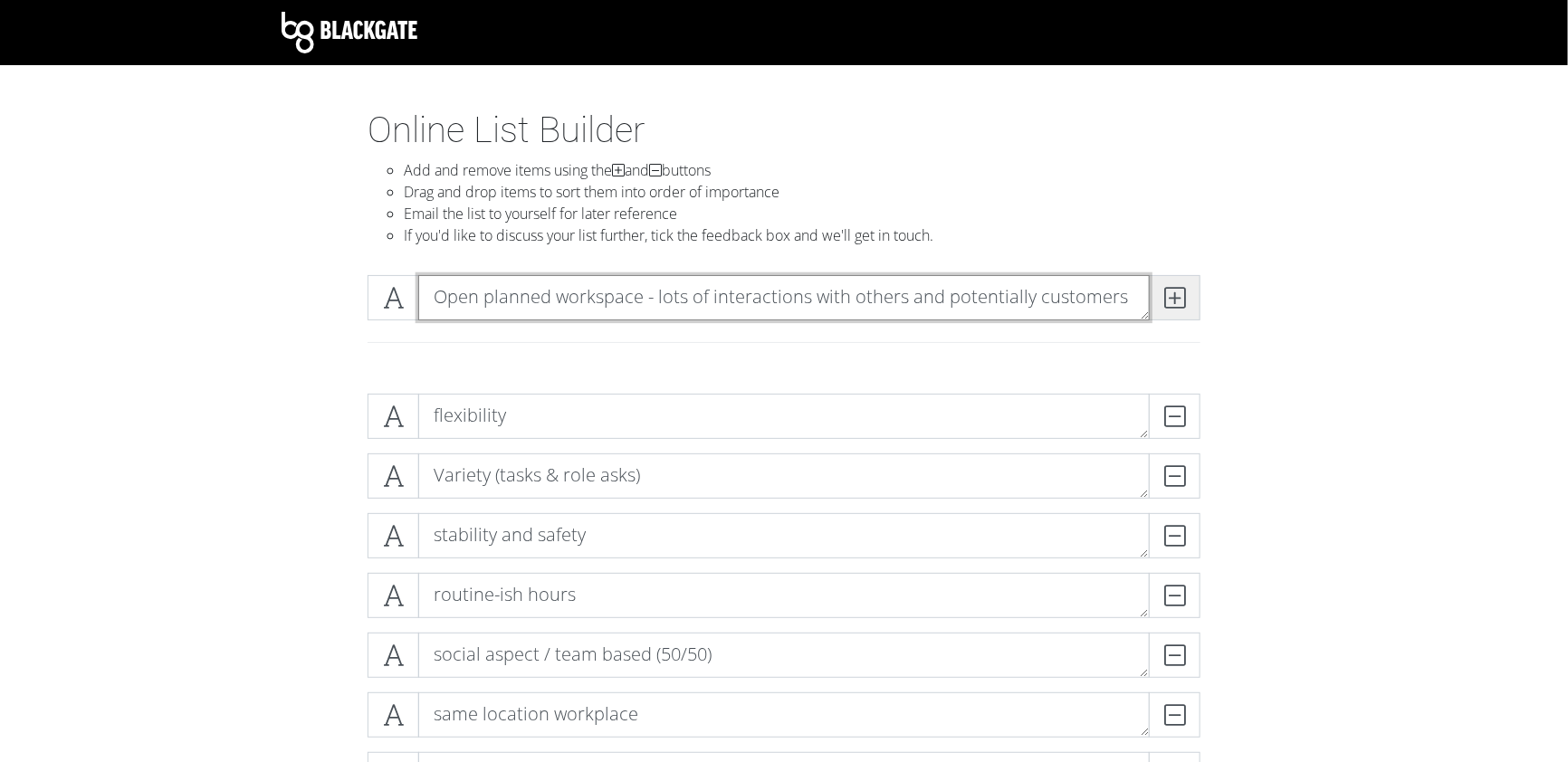 type on "Open planned workspace - lots of interactions with others and potentially customers" 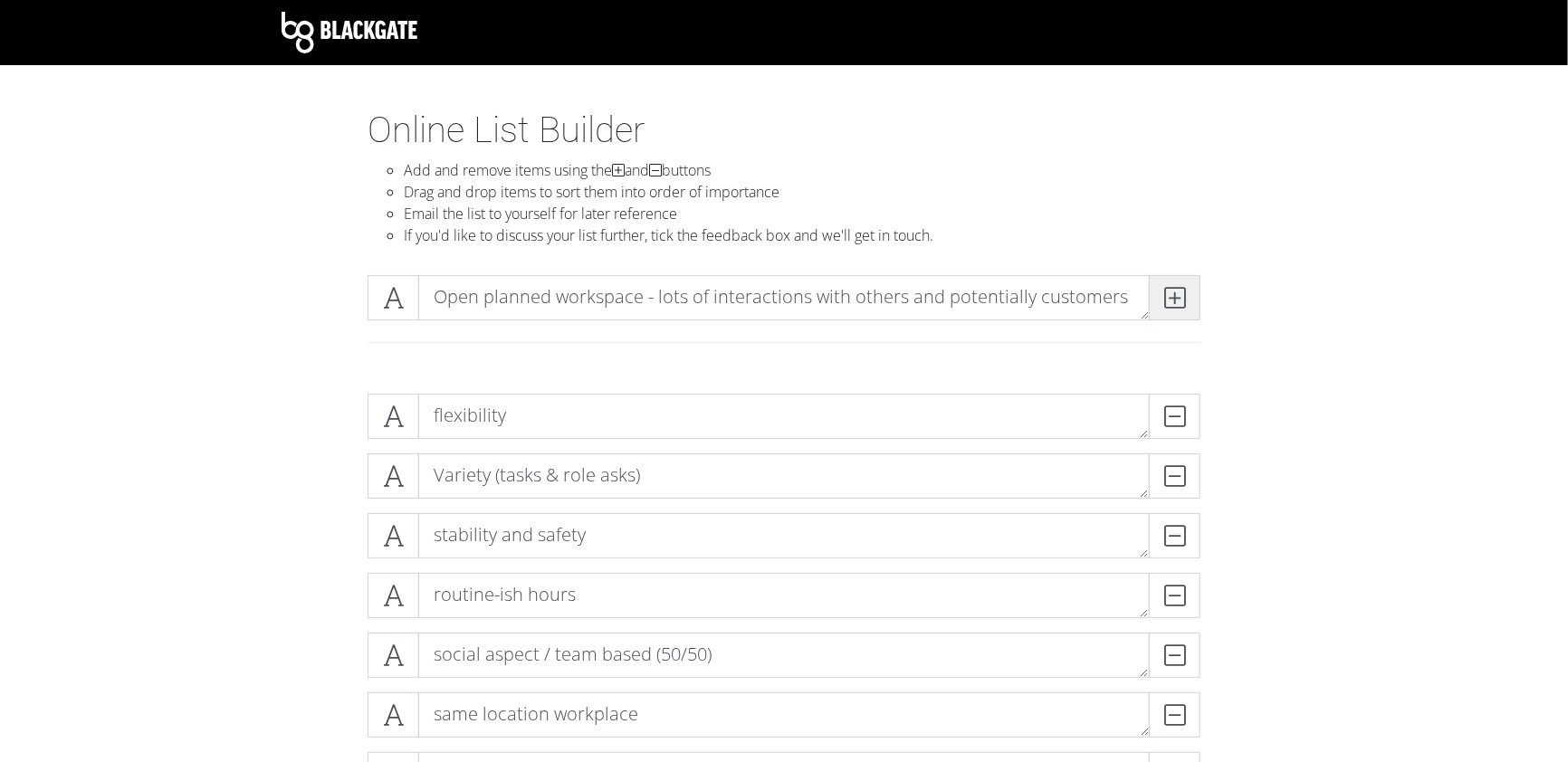 click at bounding box center (1174, 298) 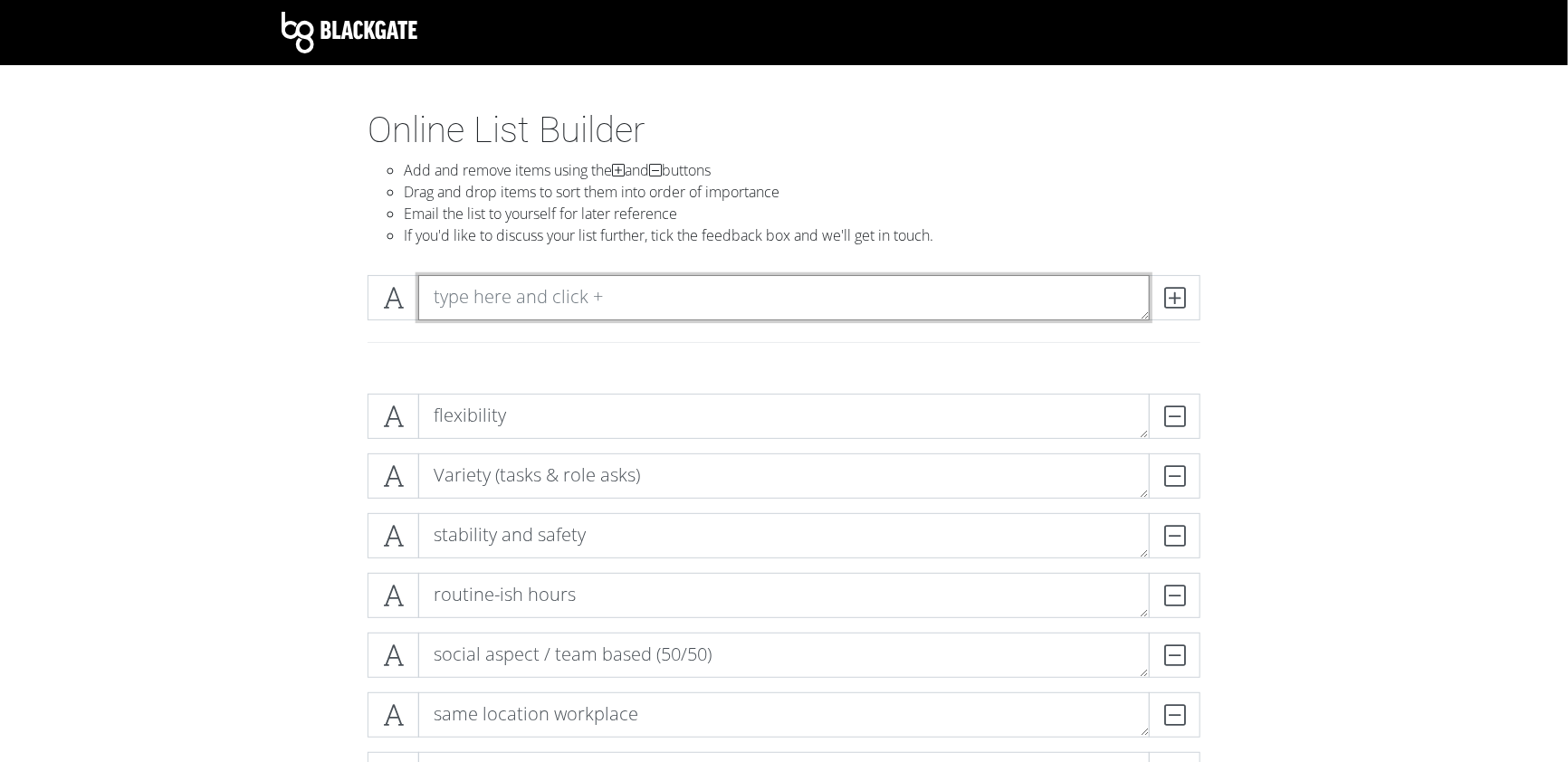 click at bounding box center [784, 298] 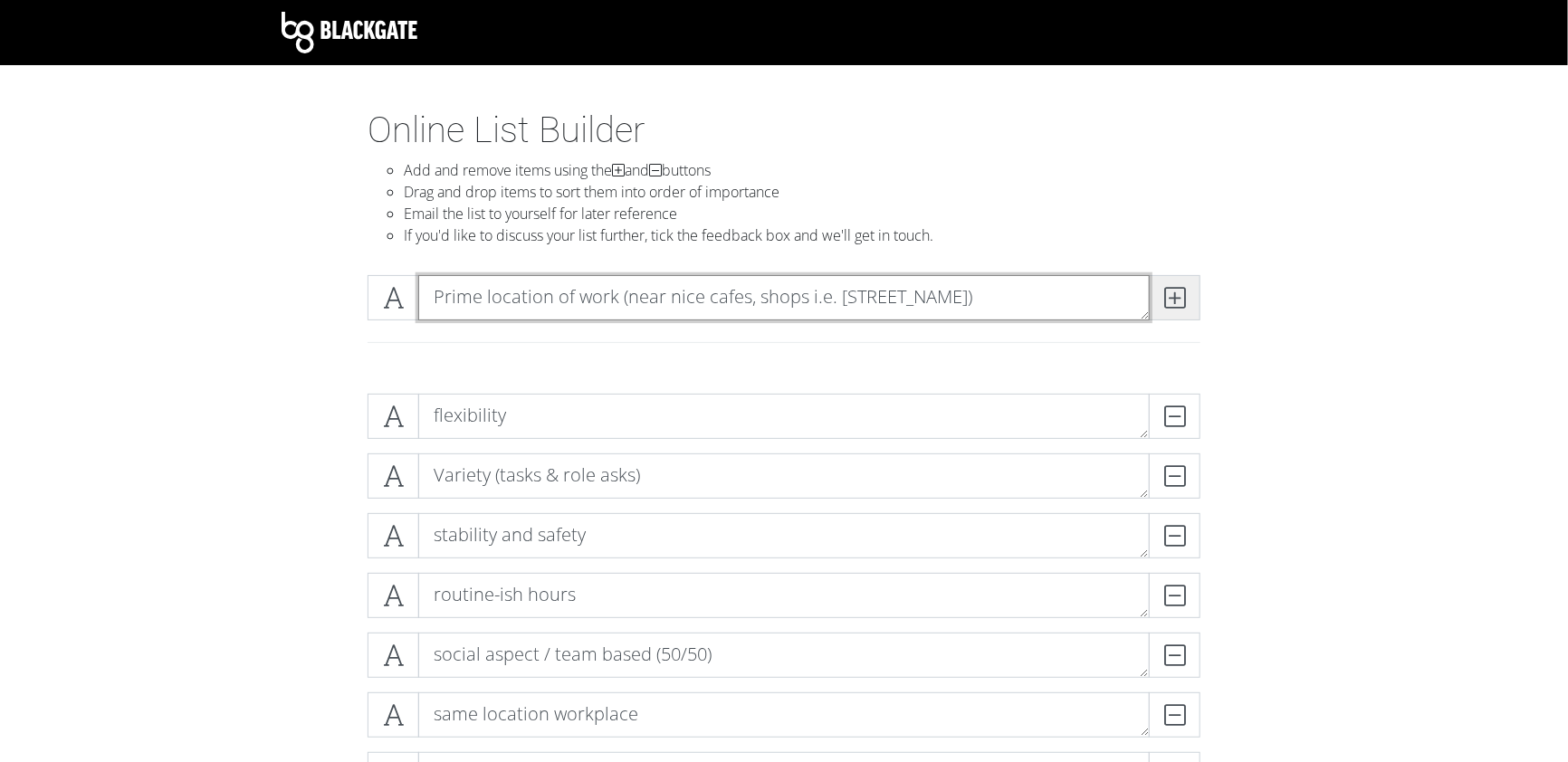 type on "Prime location of work (near nice cafes, shops i.e. [STREET_NAME])" 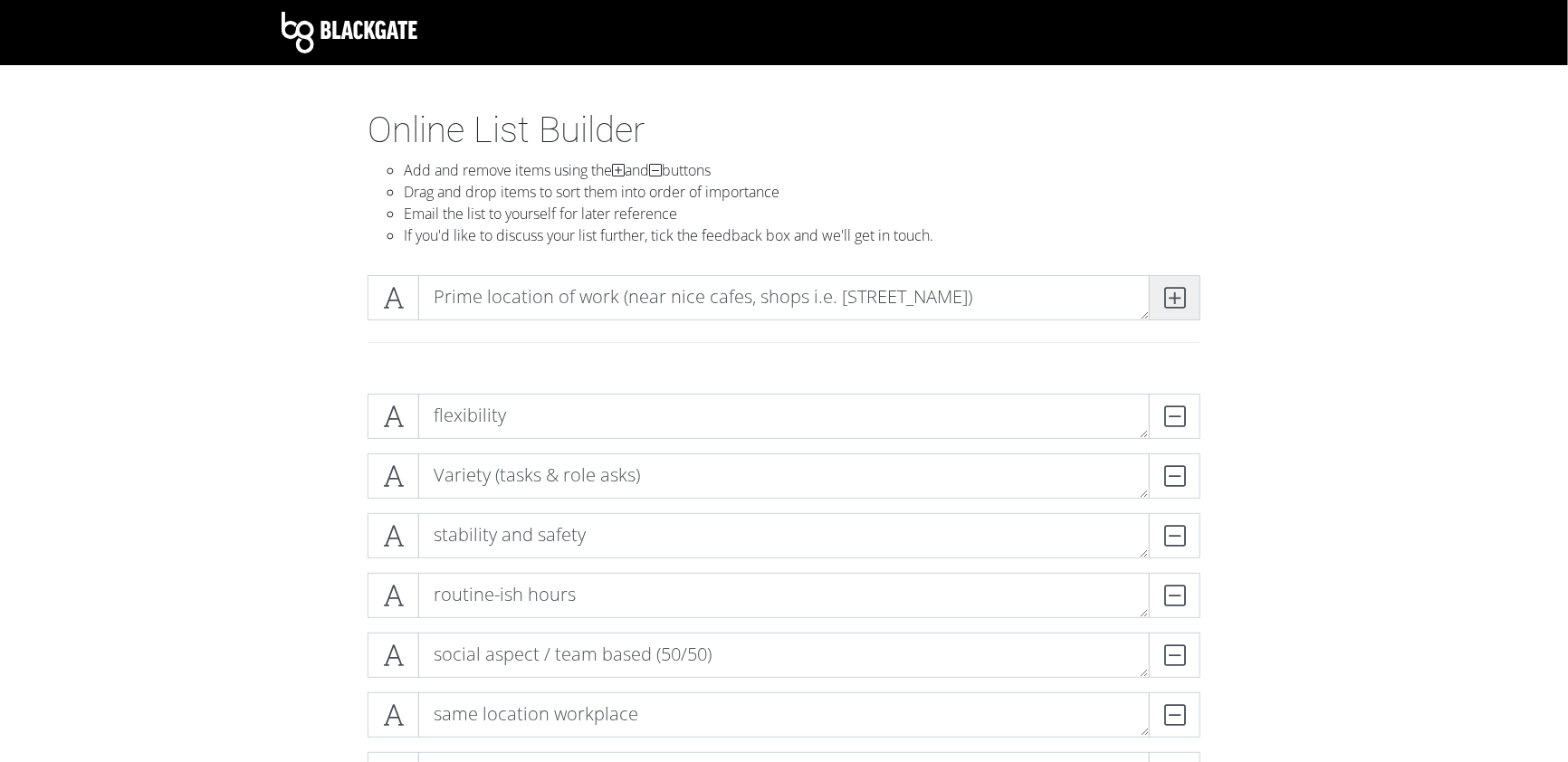 click at bounding box center (1174, 298) 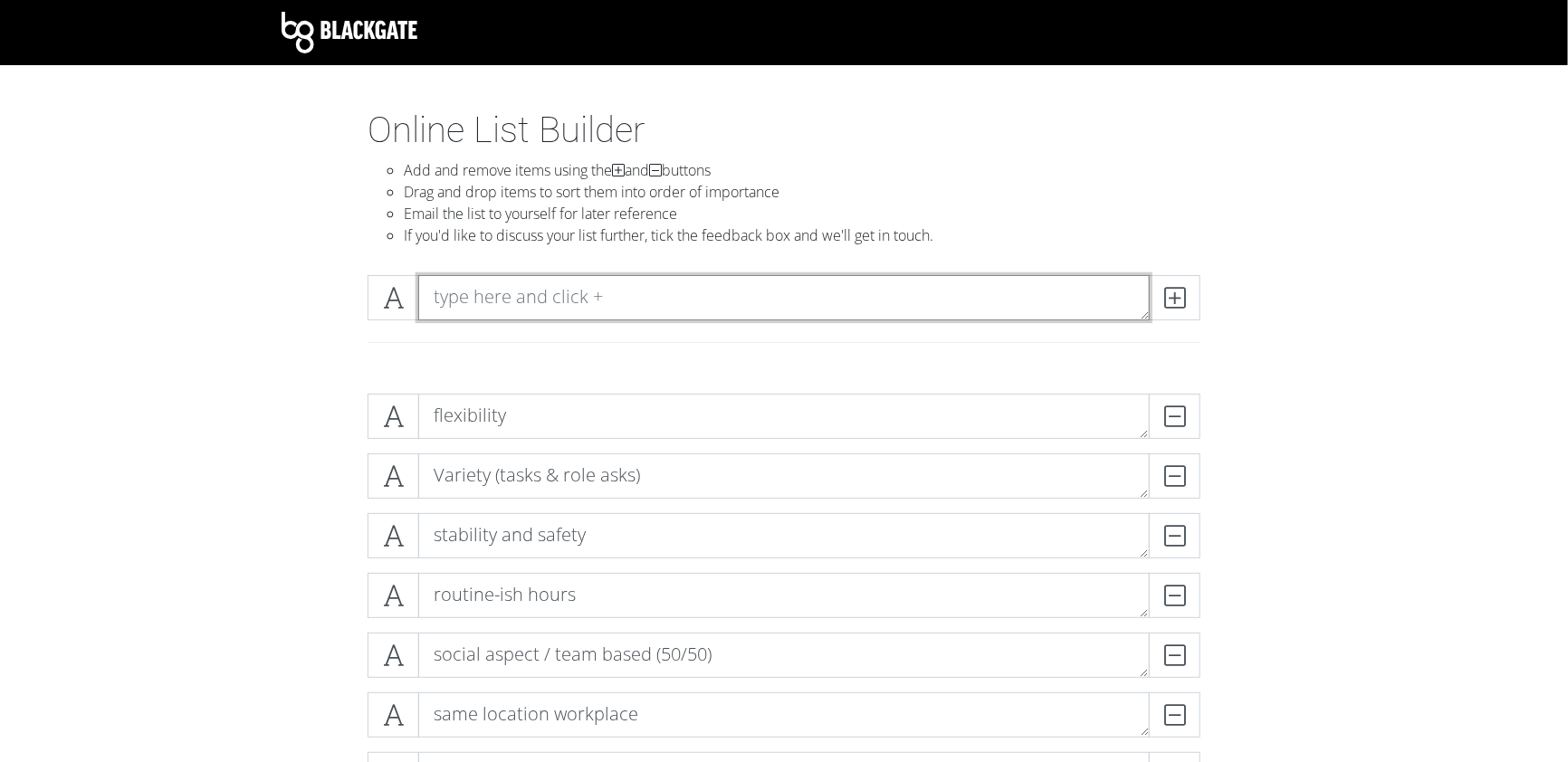 click at bounding box center (784, 298) 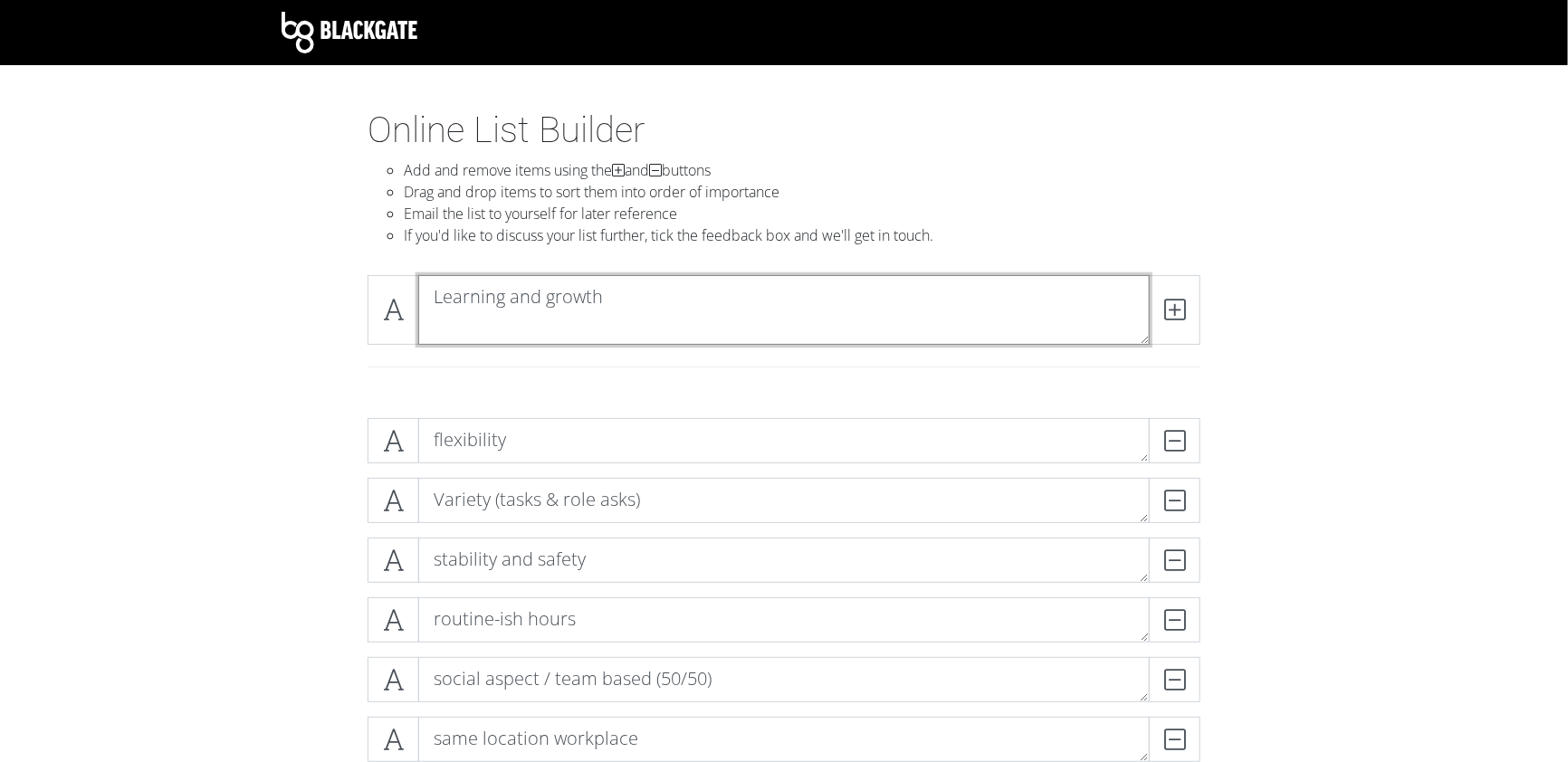scroll, scrollTop: 0, scrollLeft: 0, axis: both 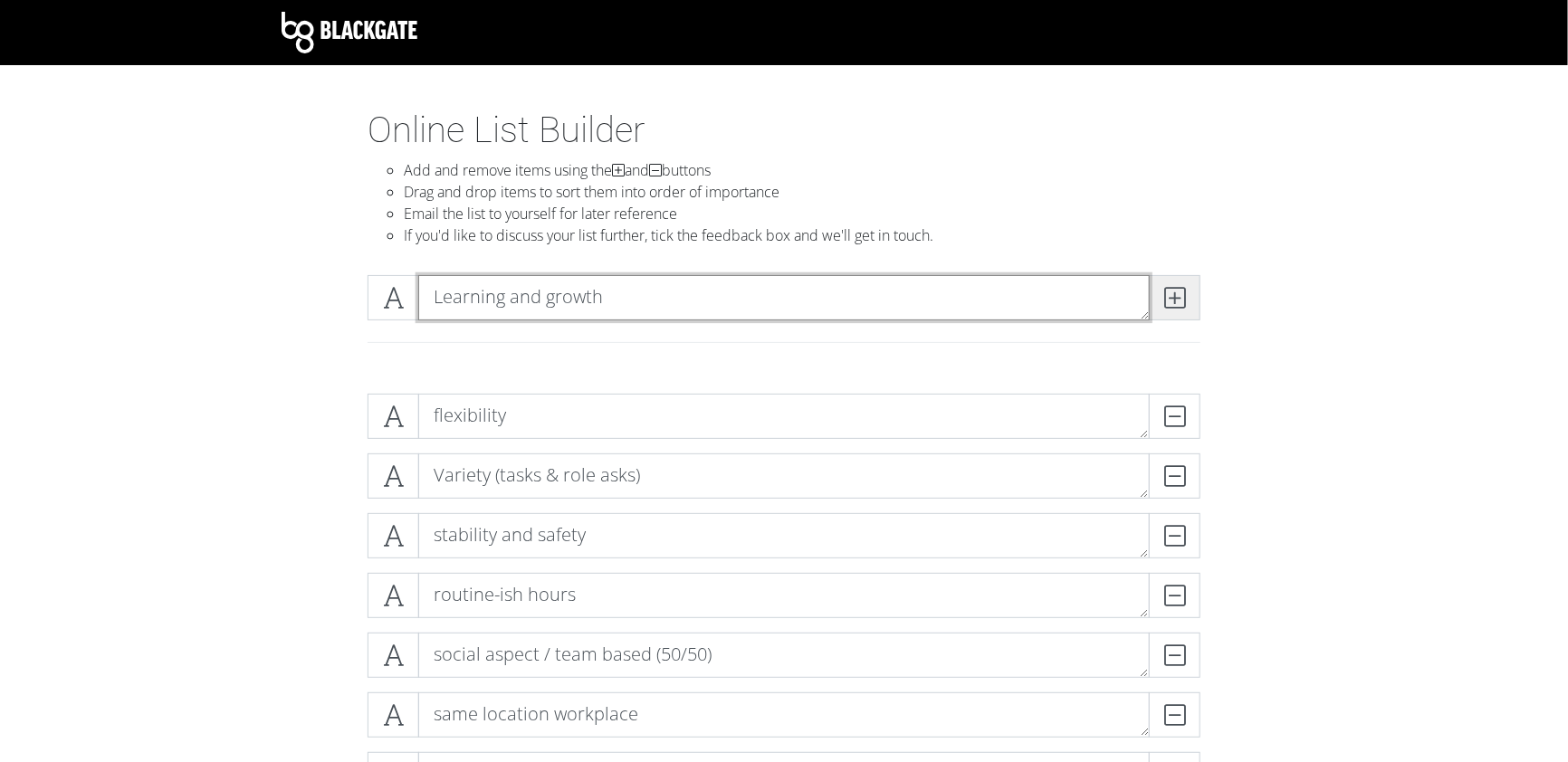 type on "Learning and growth" 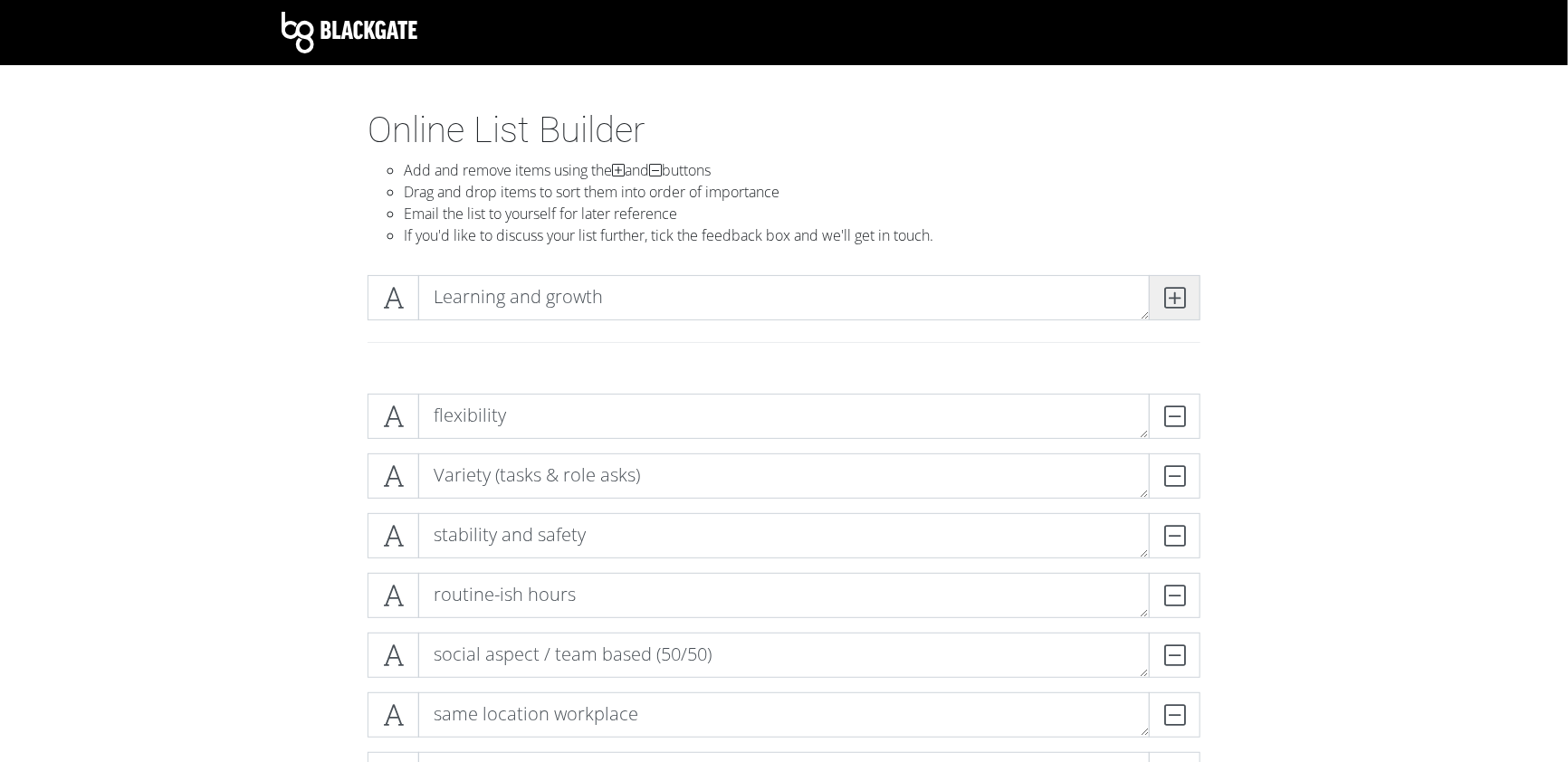 click at bounding box center [1174, 298] 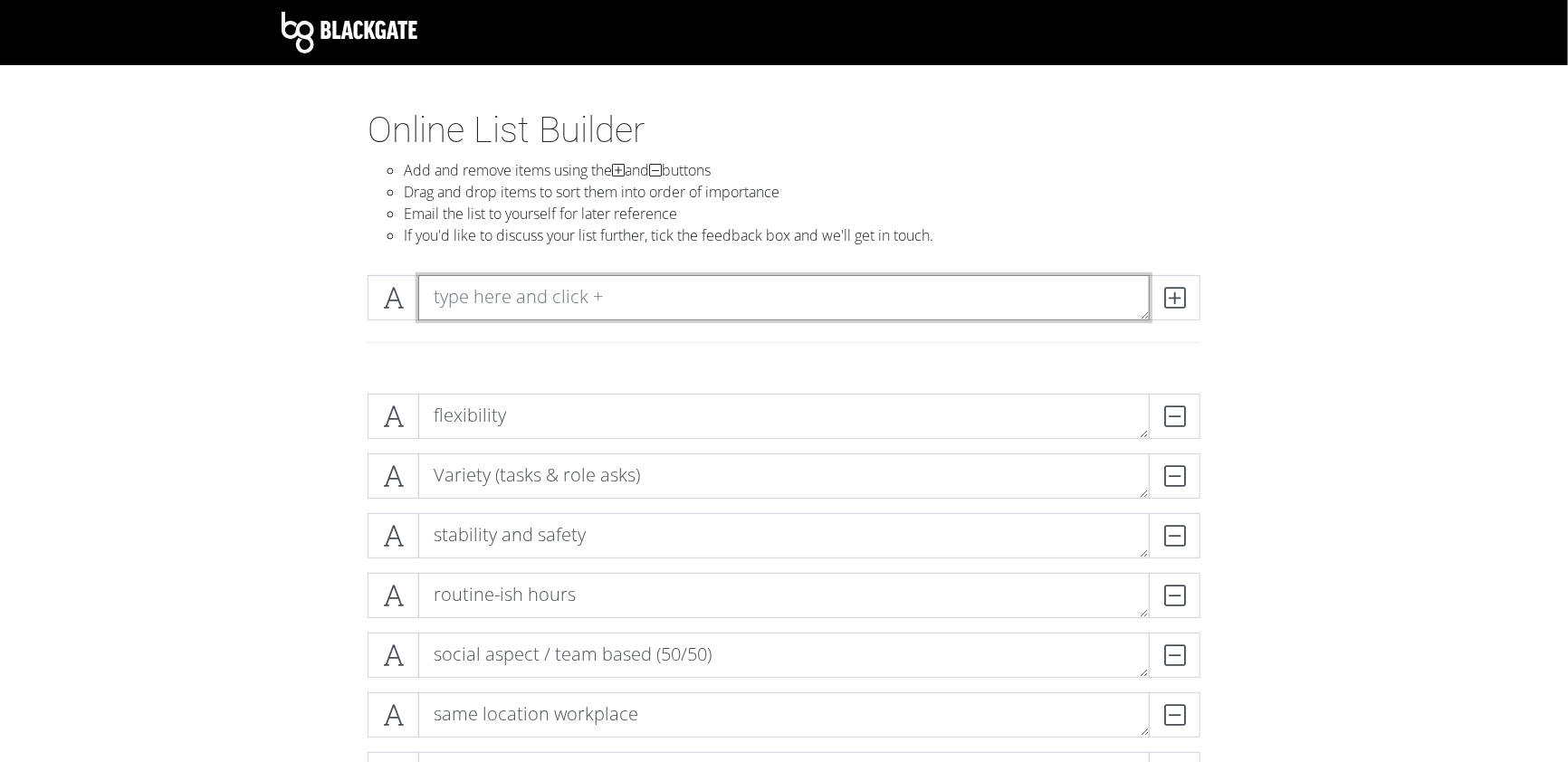 click at bounding box center [784, 298] 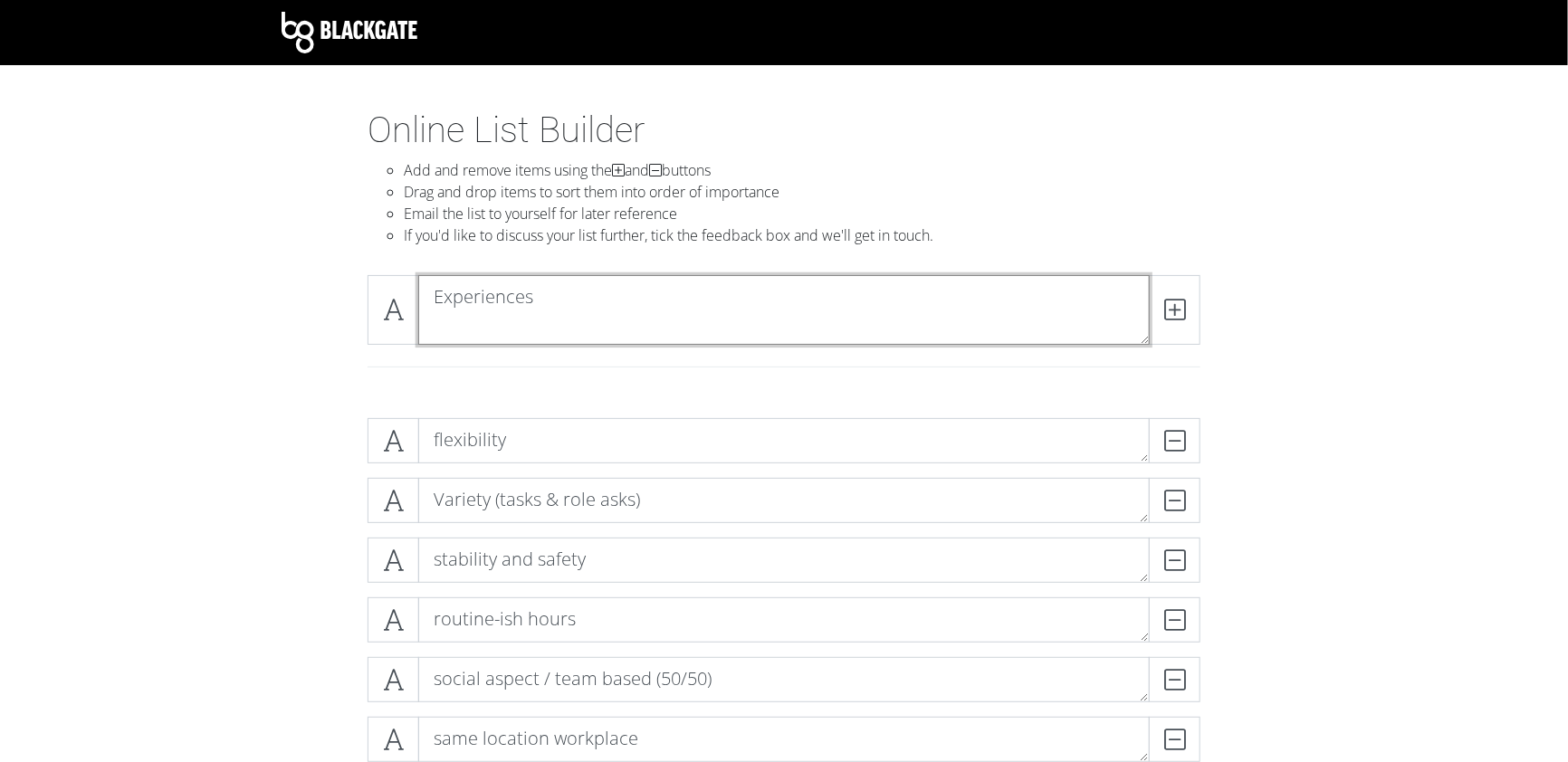 scroll, scrollTop: 0, scrollLeft: 0, axis: both 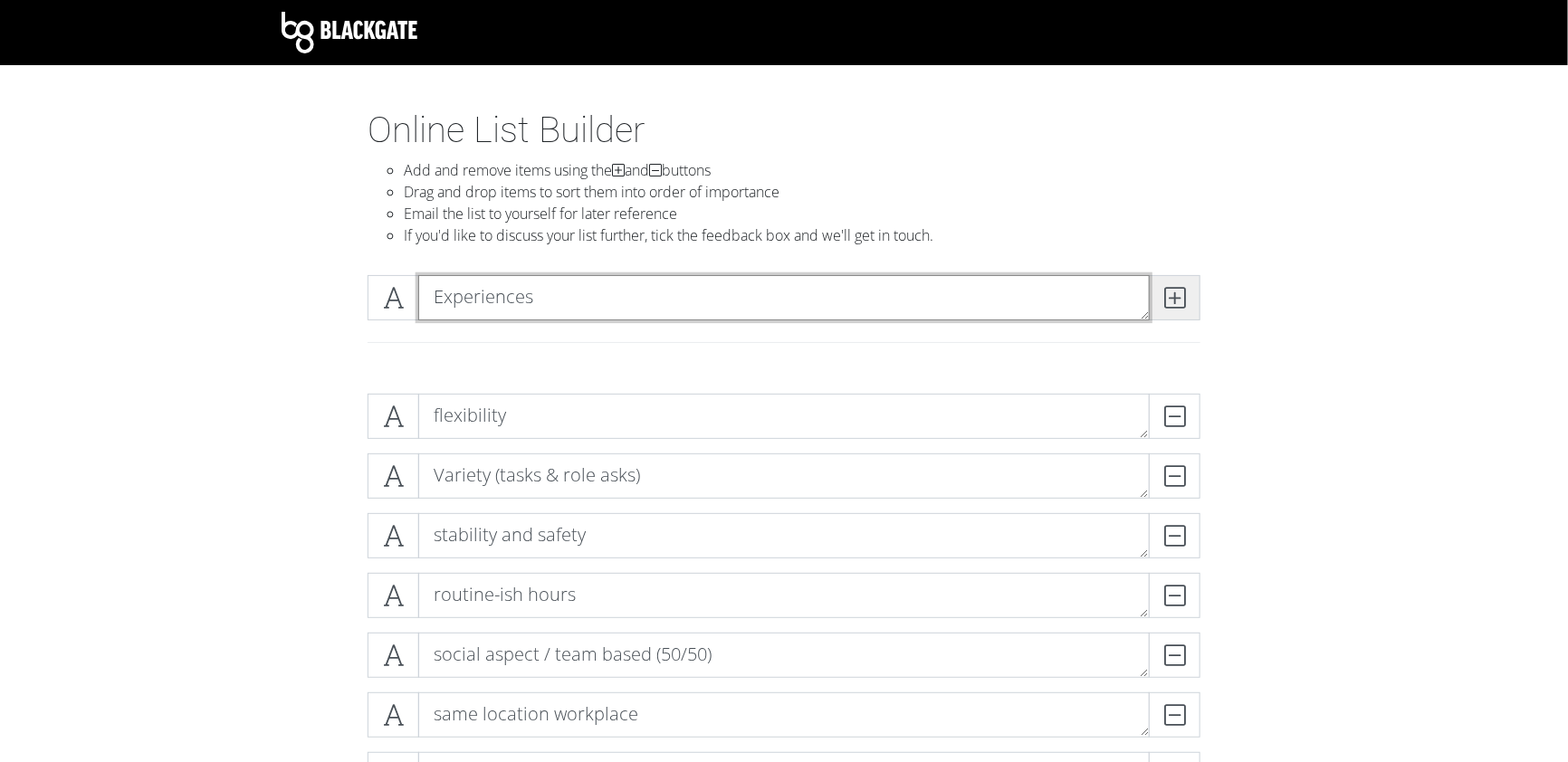 type on "Experiences" 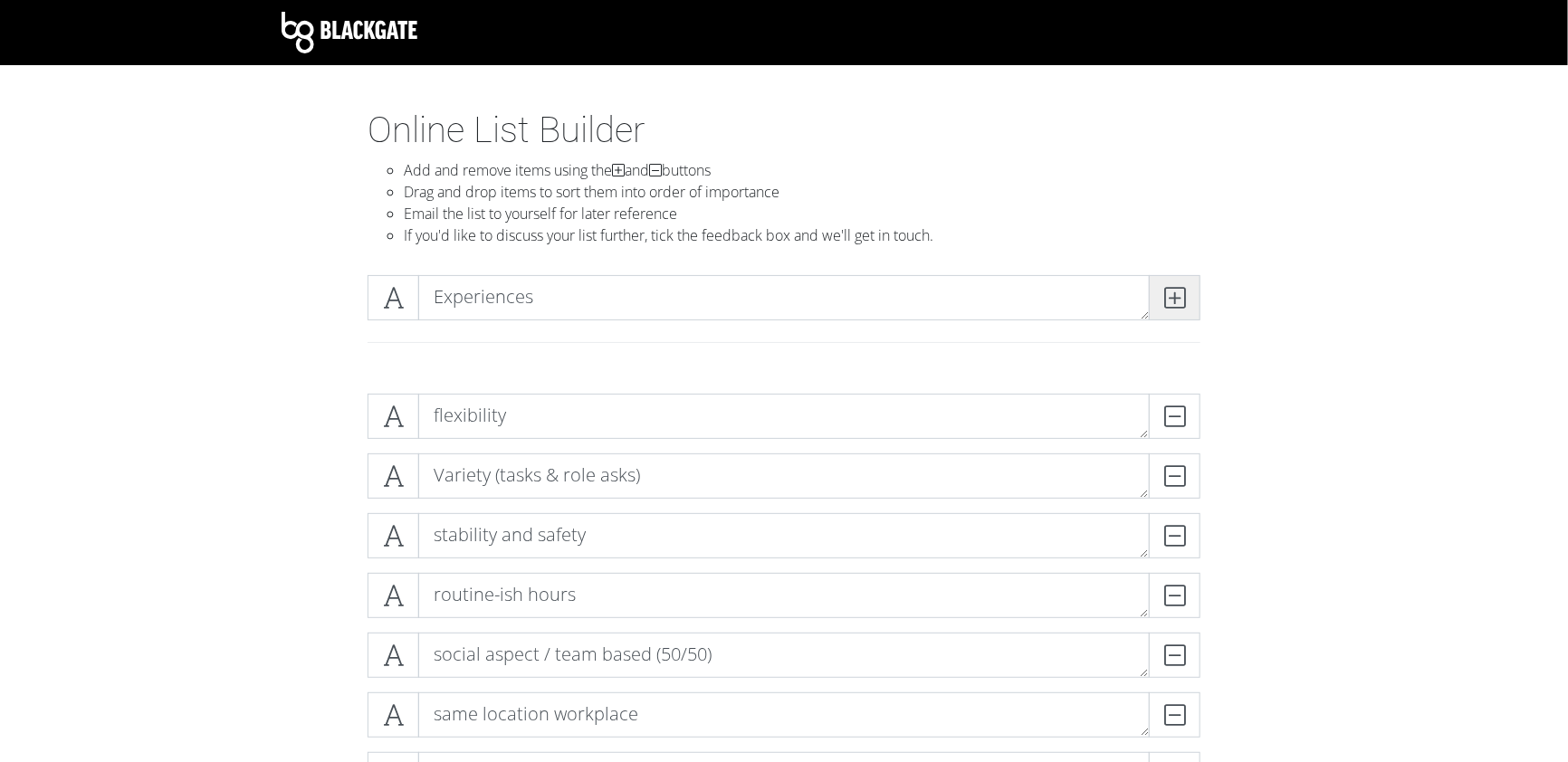 click at bounding box center (1174, 298) 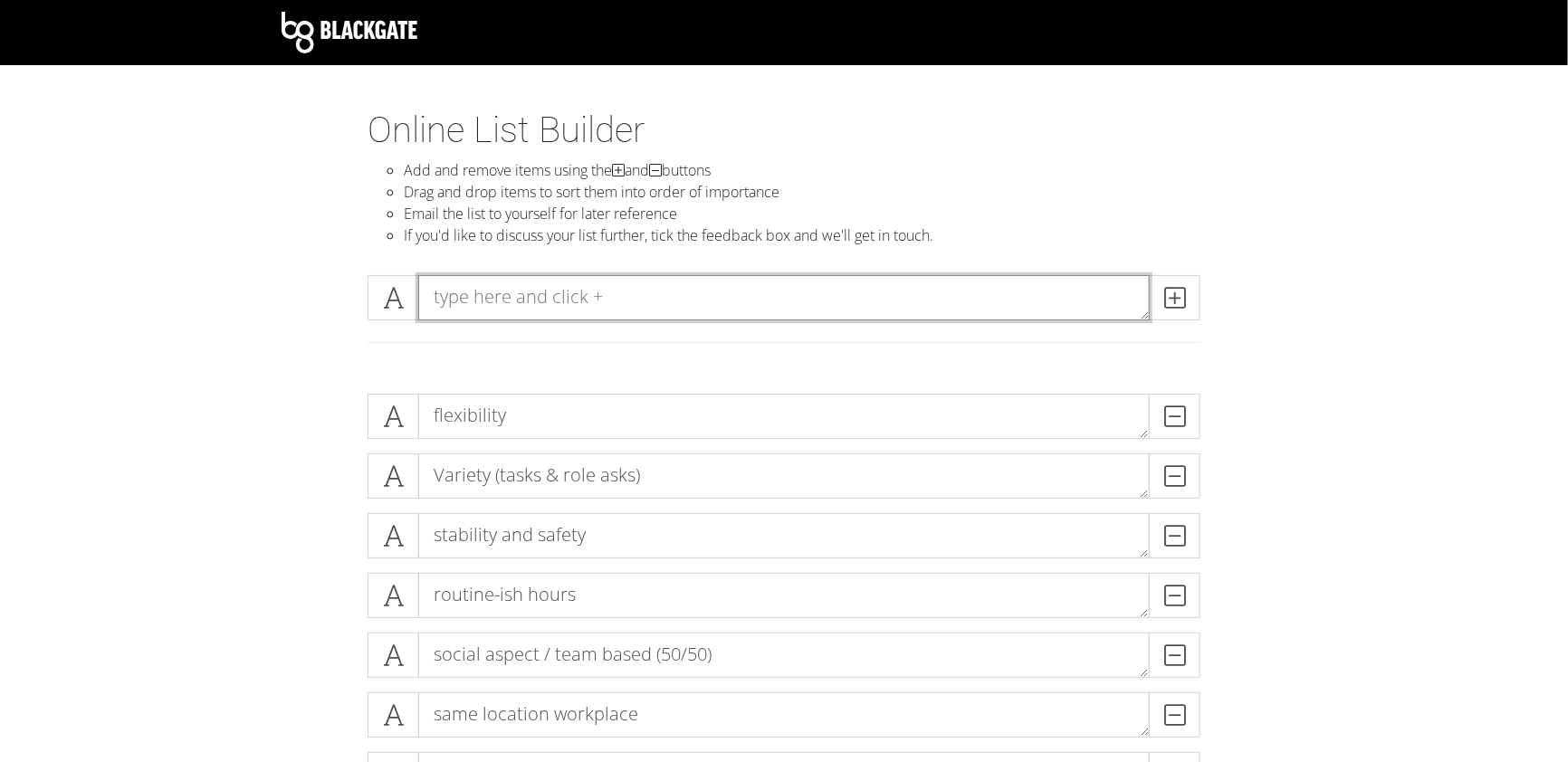 click at bounding box center (784, 298) 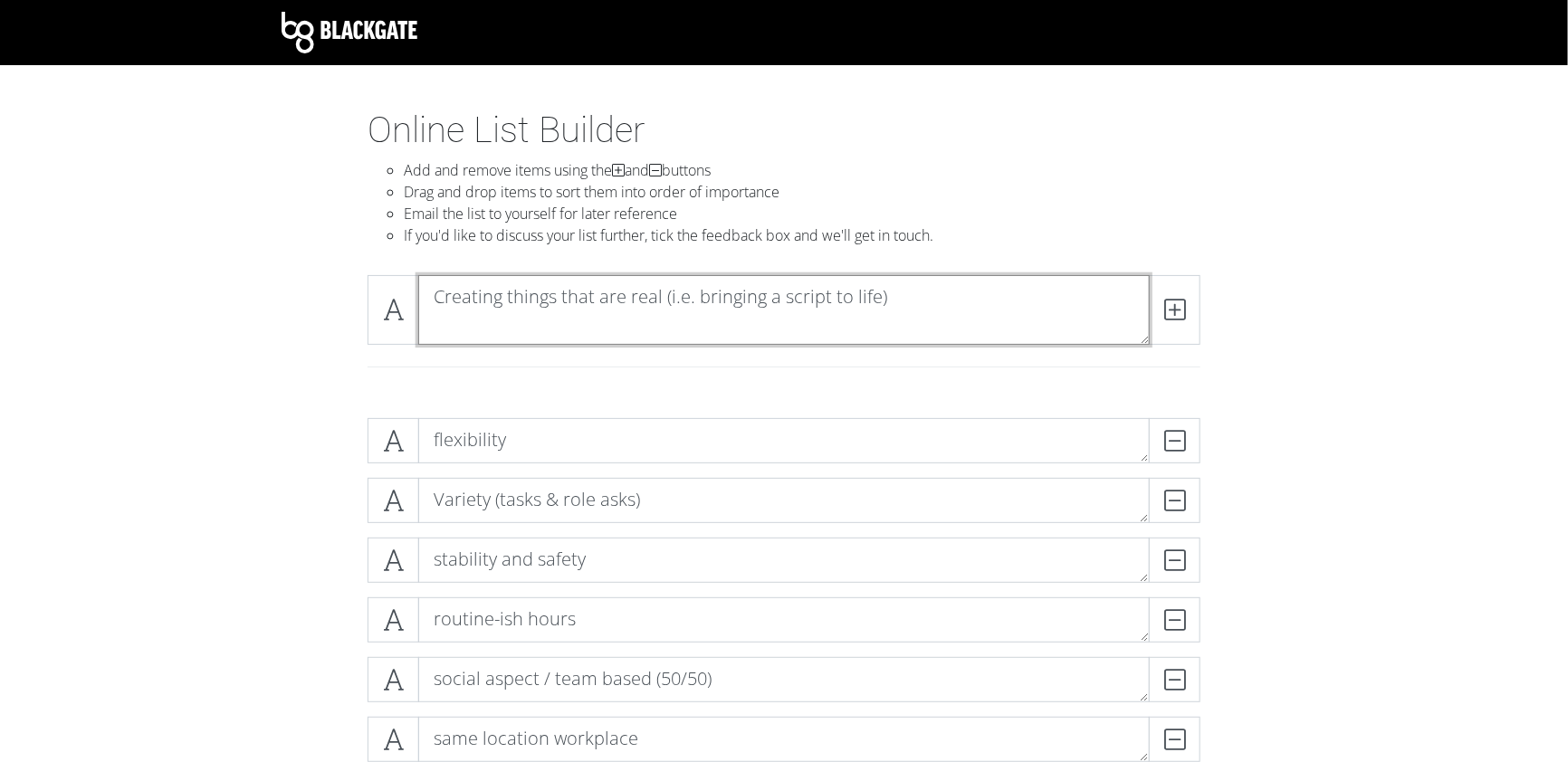 scroll, scrollTop: 0, scrollLeft: 0, axis: both 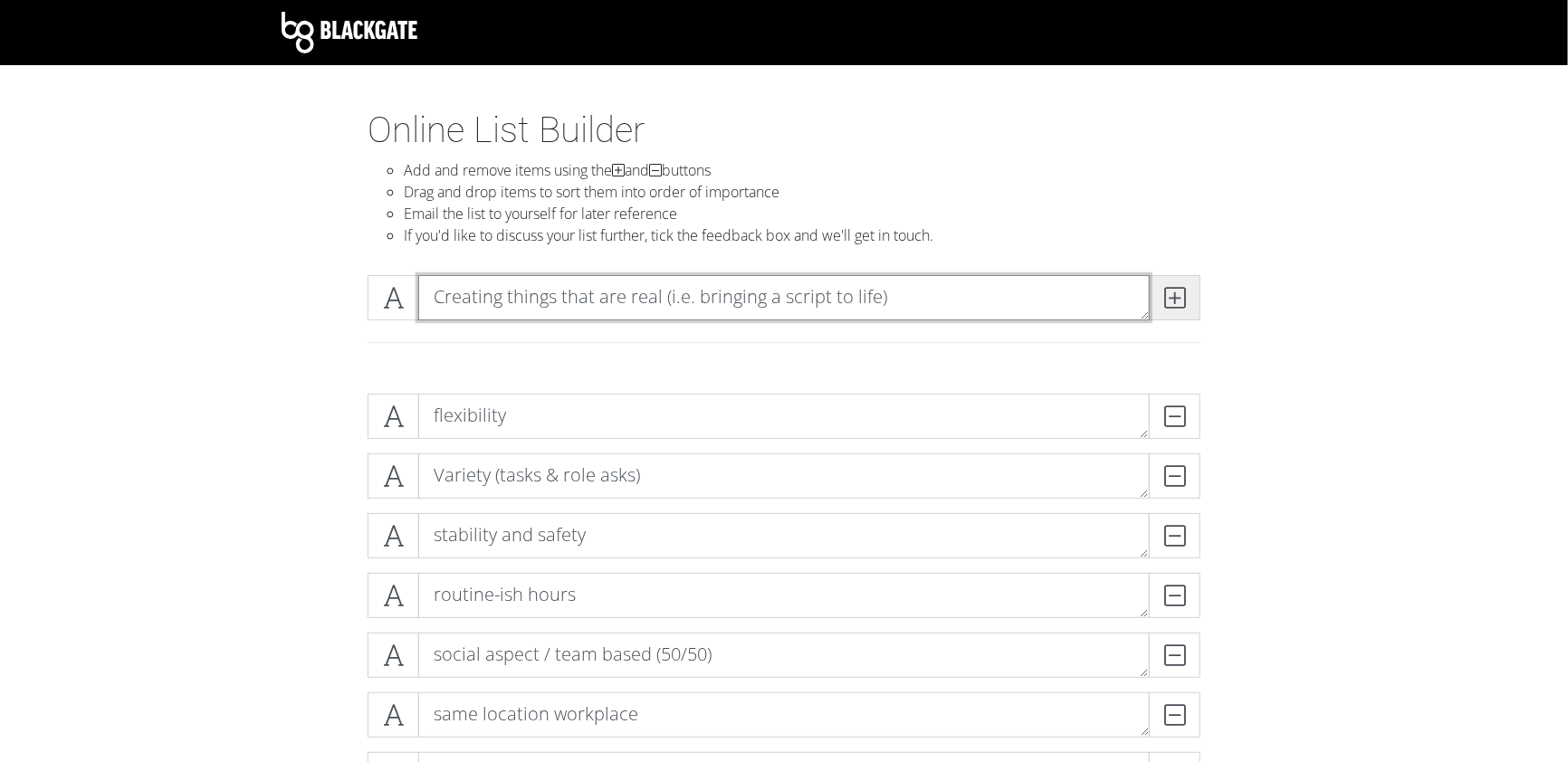type on "Creating things that are real (i.e. bringing a script to life)" 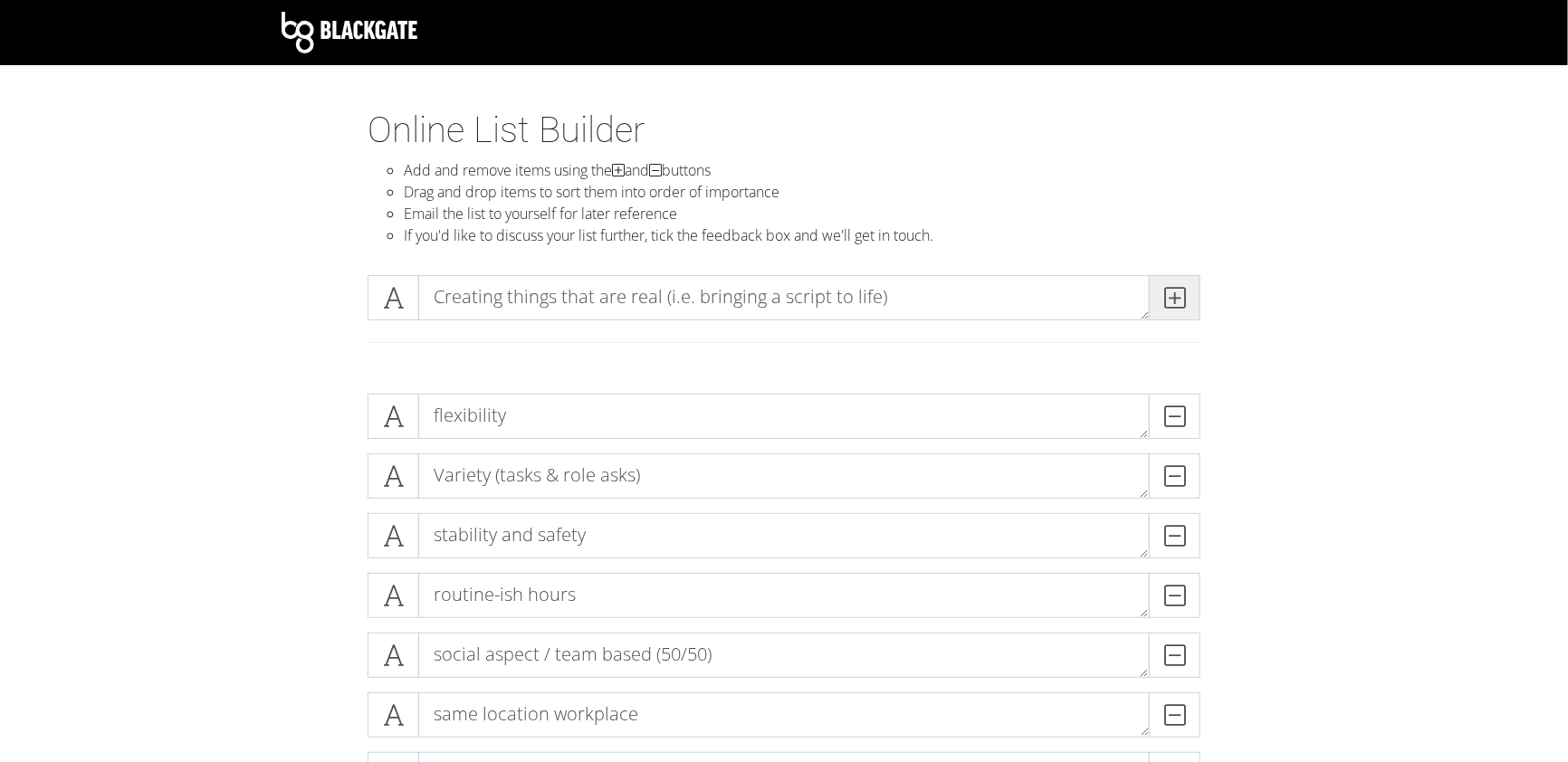 click at bounding box center (1174, 298) 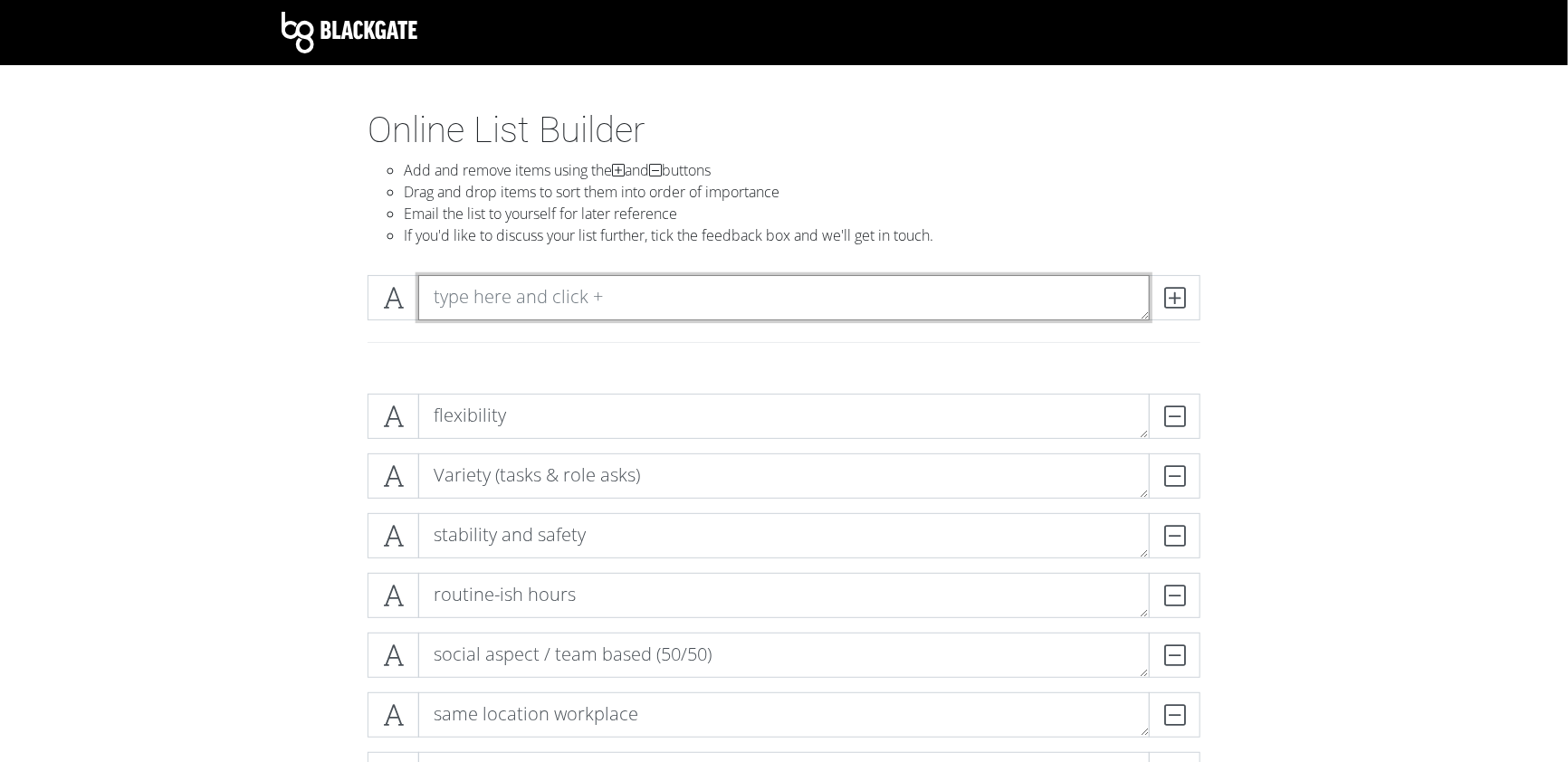 click at bounding box center [784, 298] 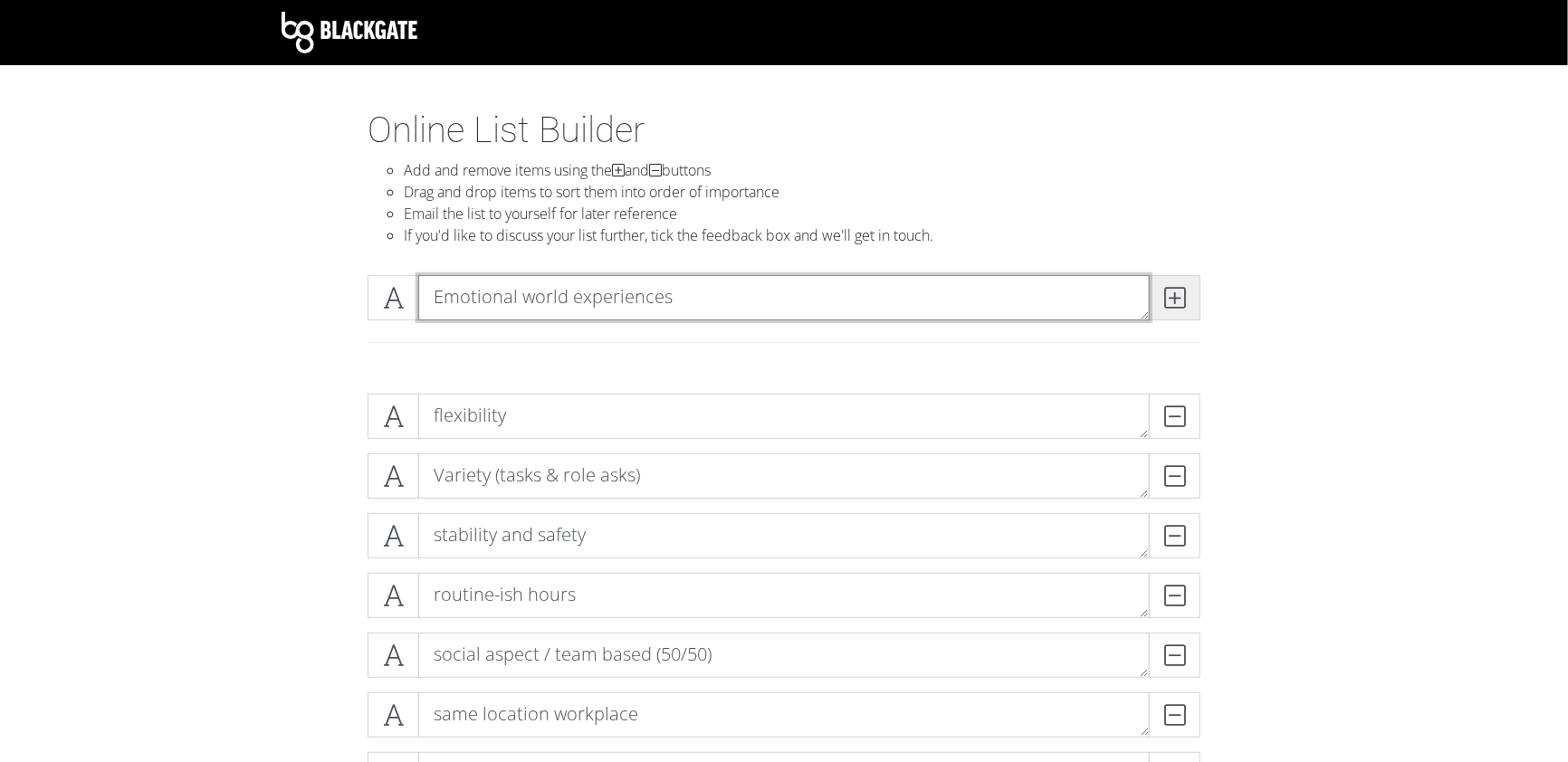 type on "Emotional world experiences" 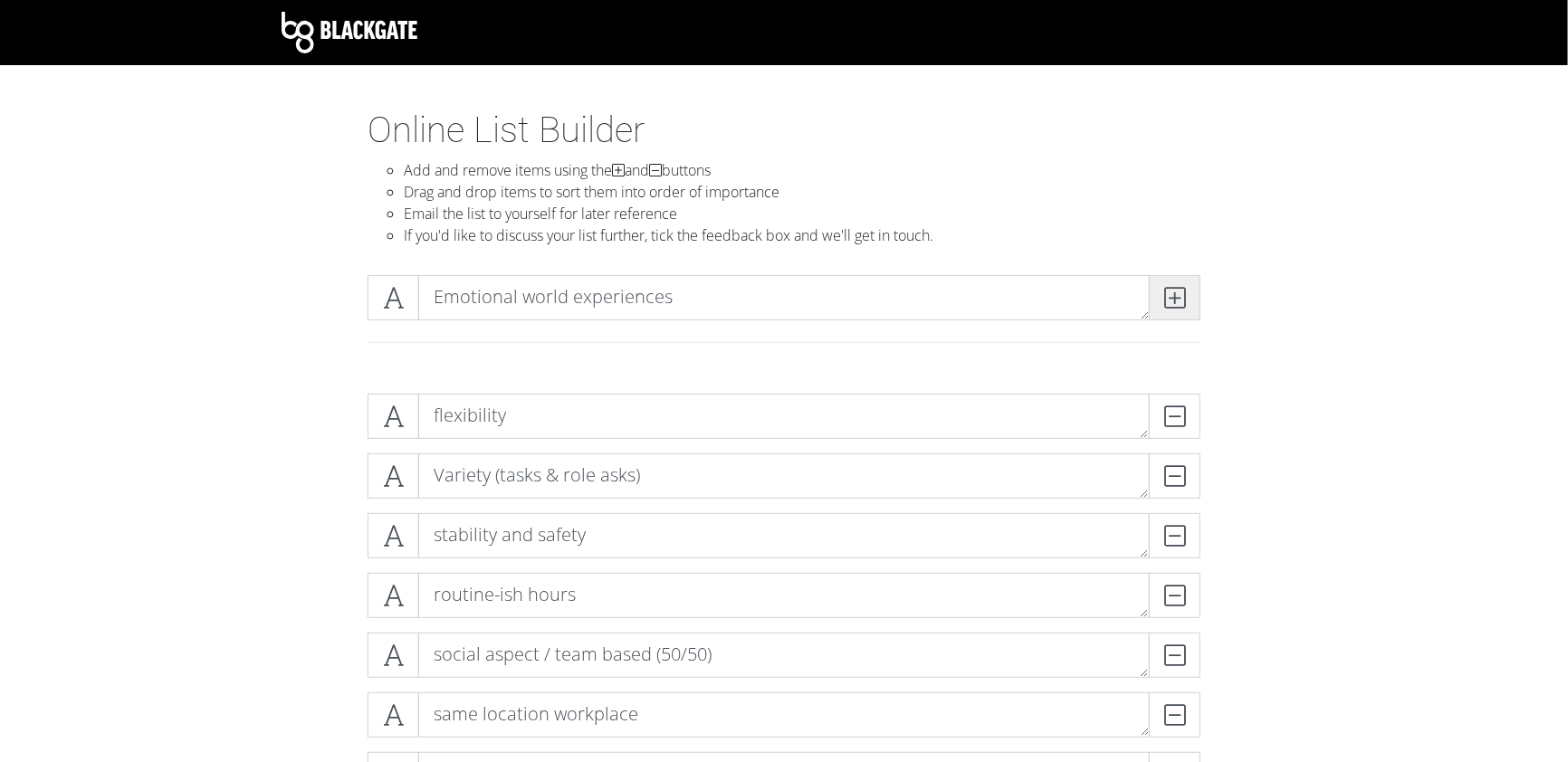 click at bounding box center (1174, 298) 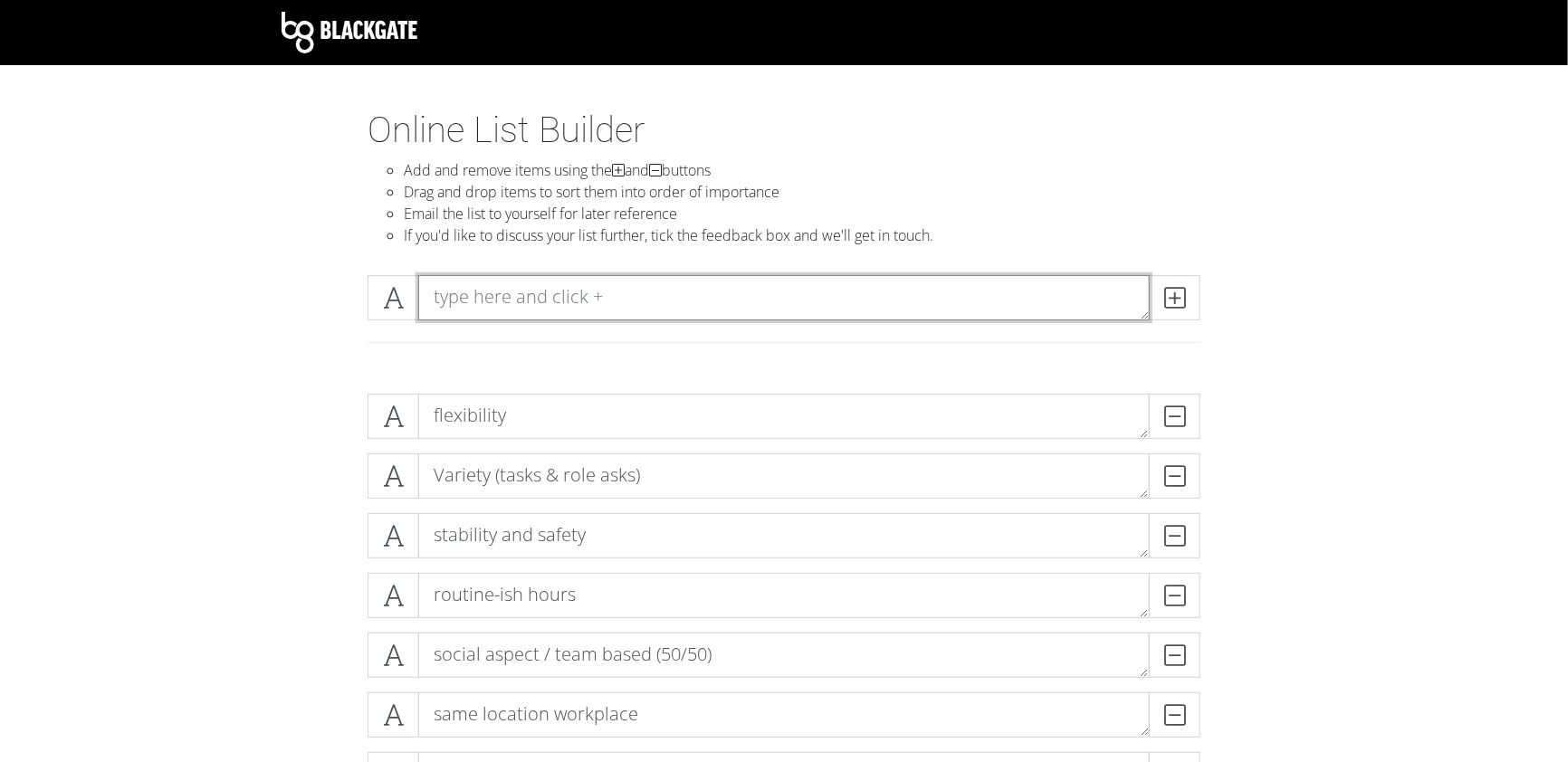 click at bounding box center [784, 298] 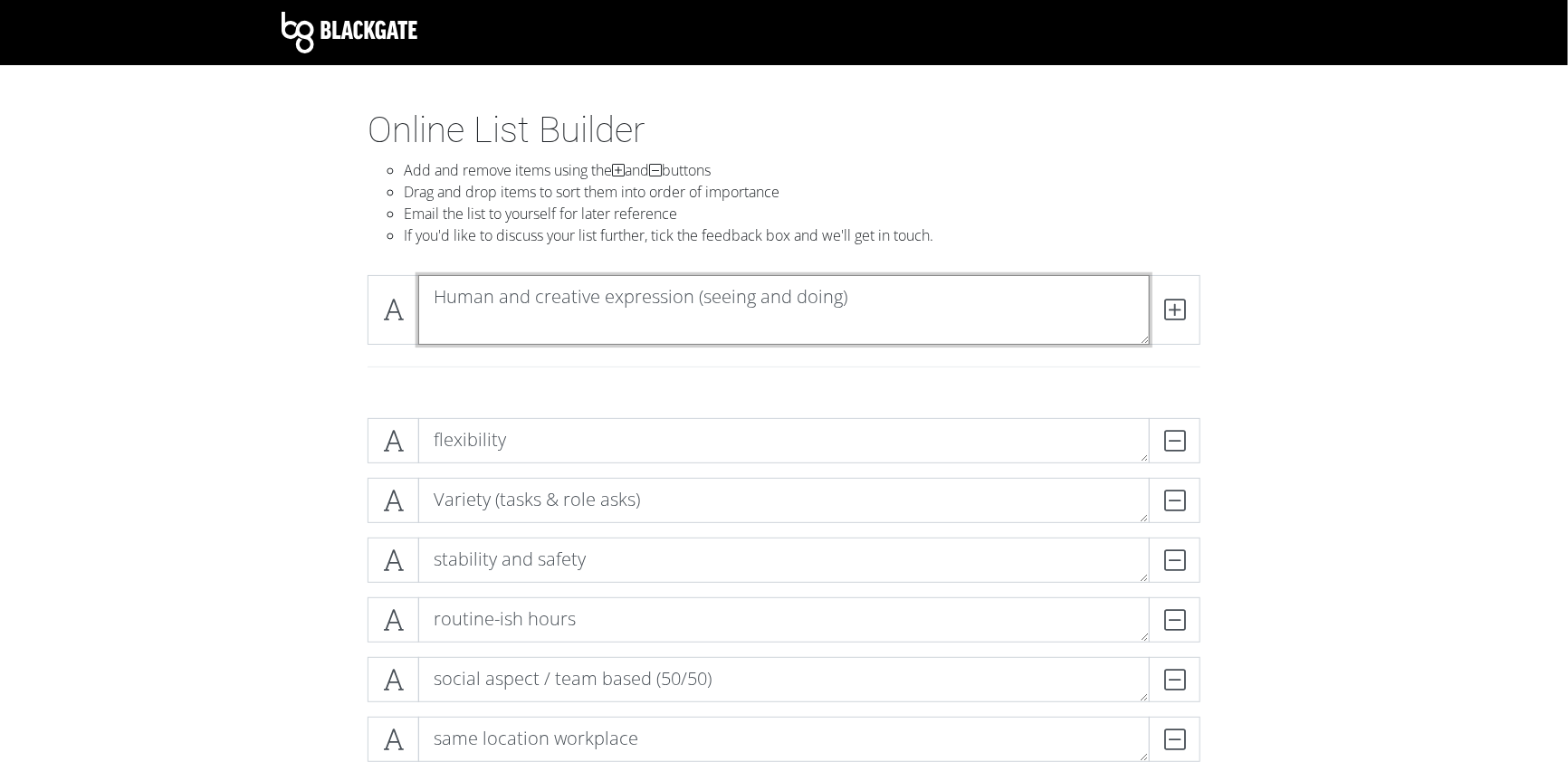 scroll, scrollTop: 0, scrollLeft: 0, axis: both 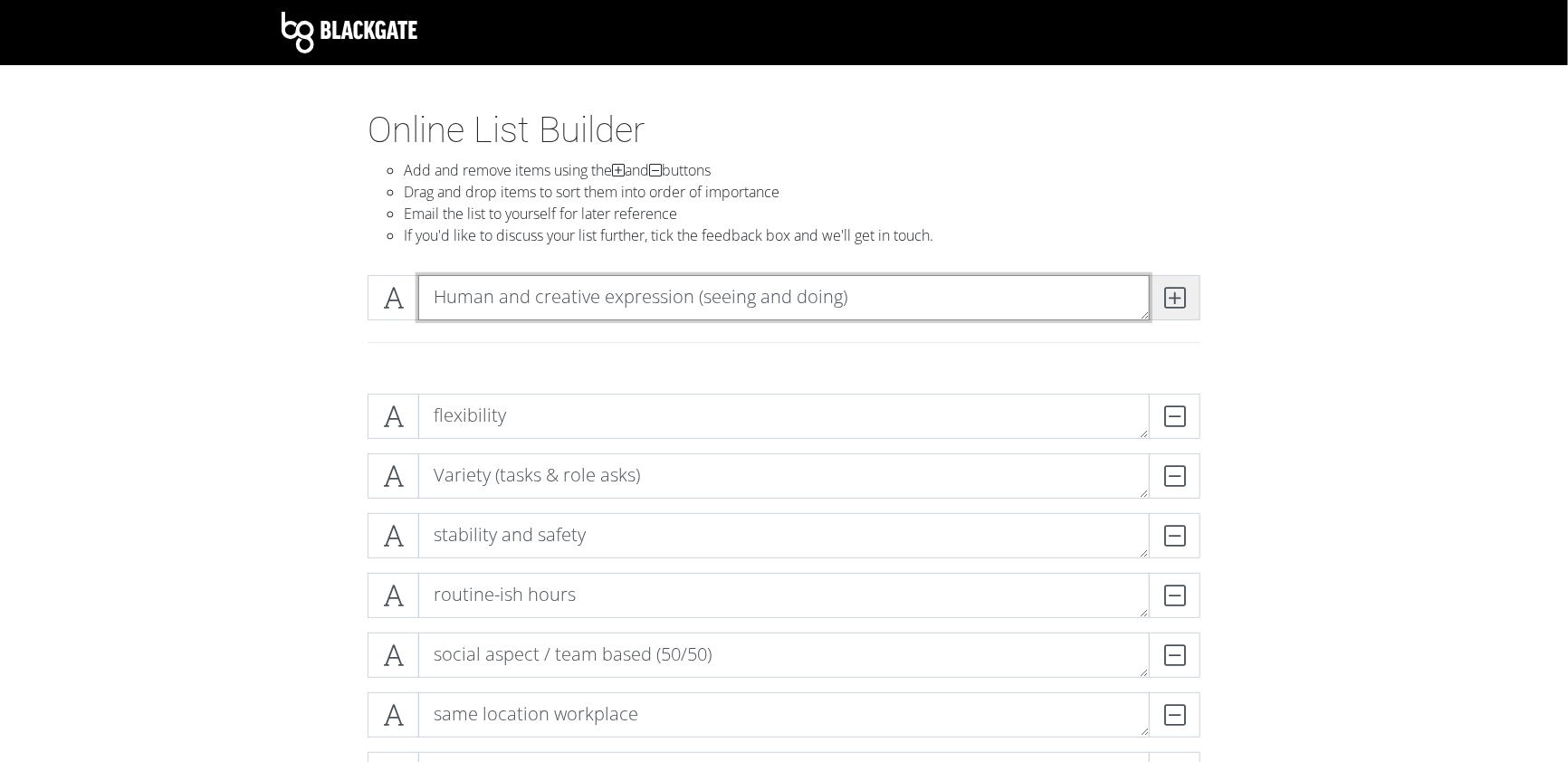 type on "Human and creative expression (seeing and doing)" 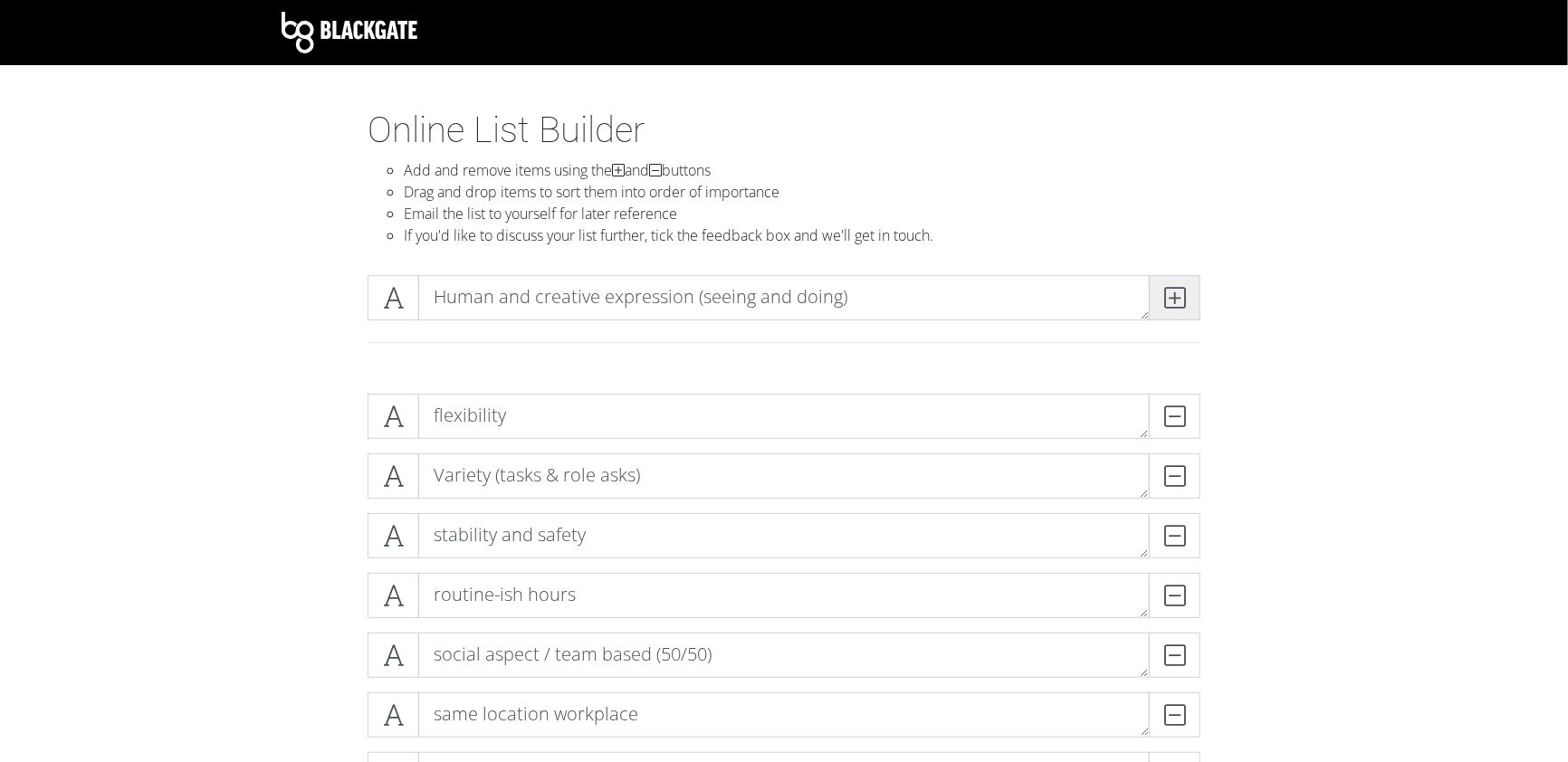 click at bounding box center (1174, 298) 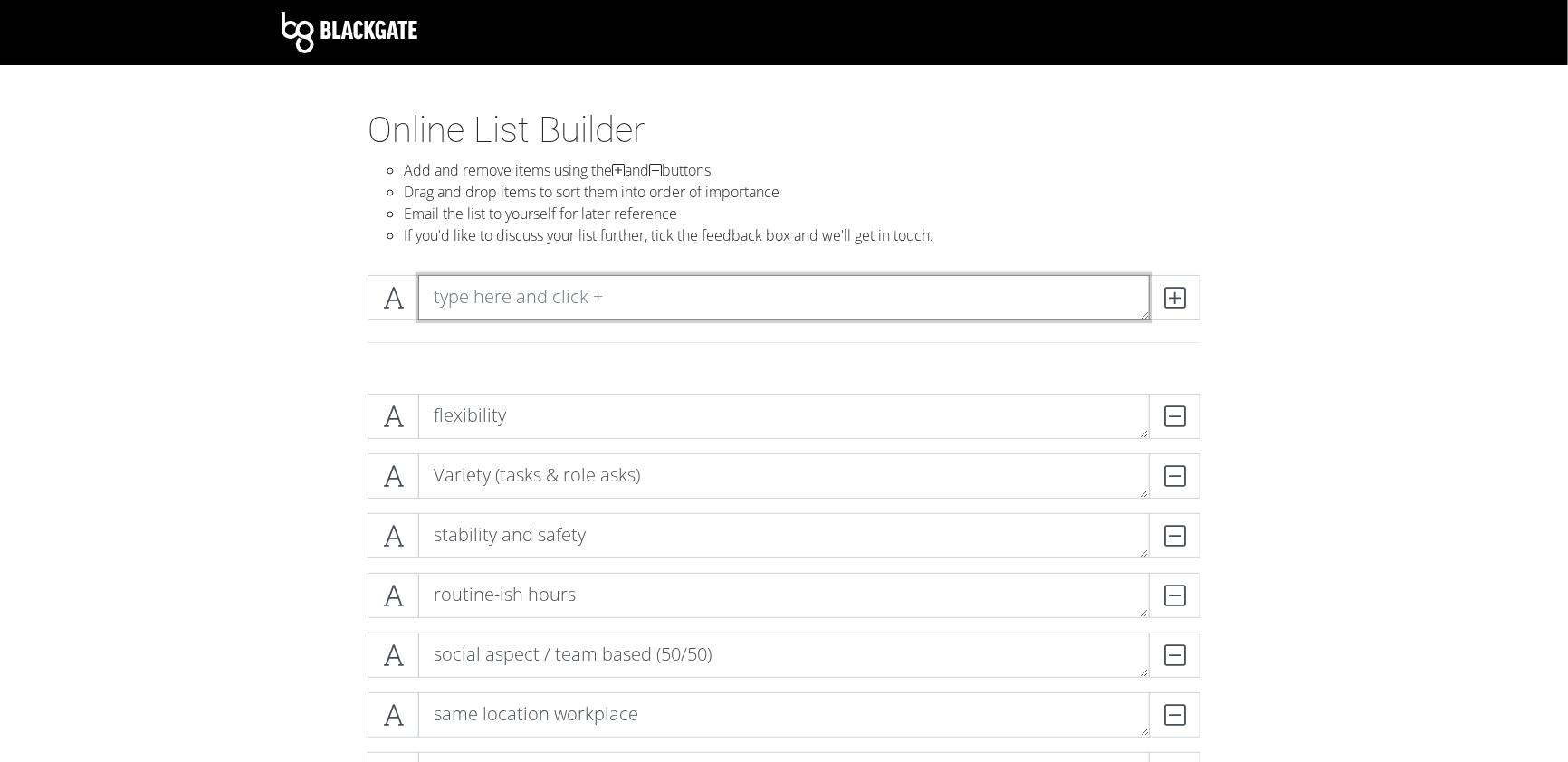 click at bounding box center [784, 298] 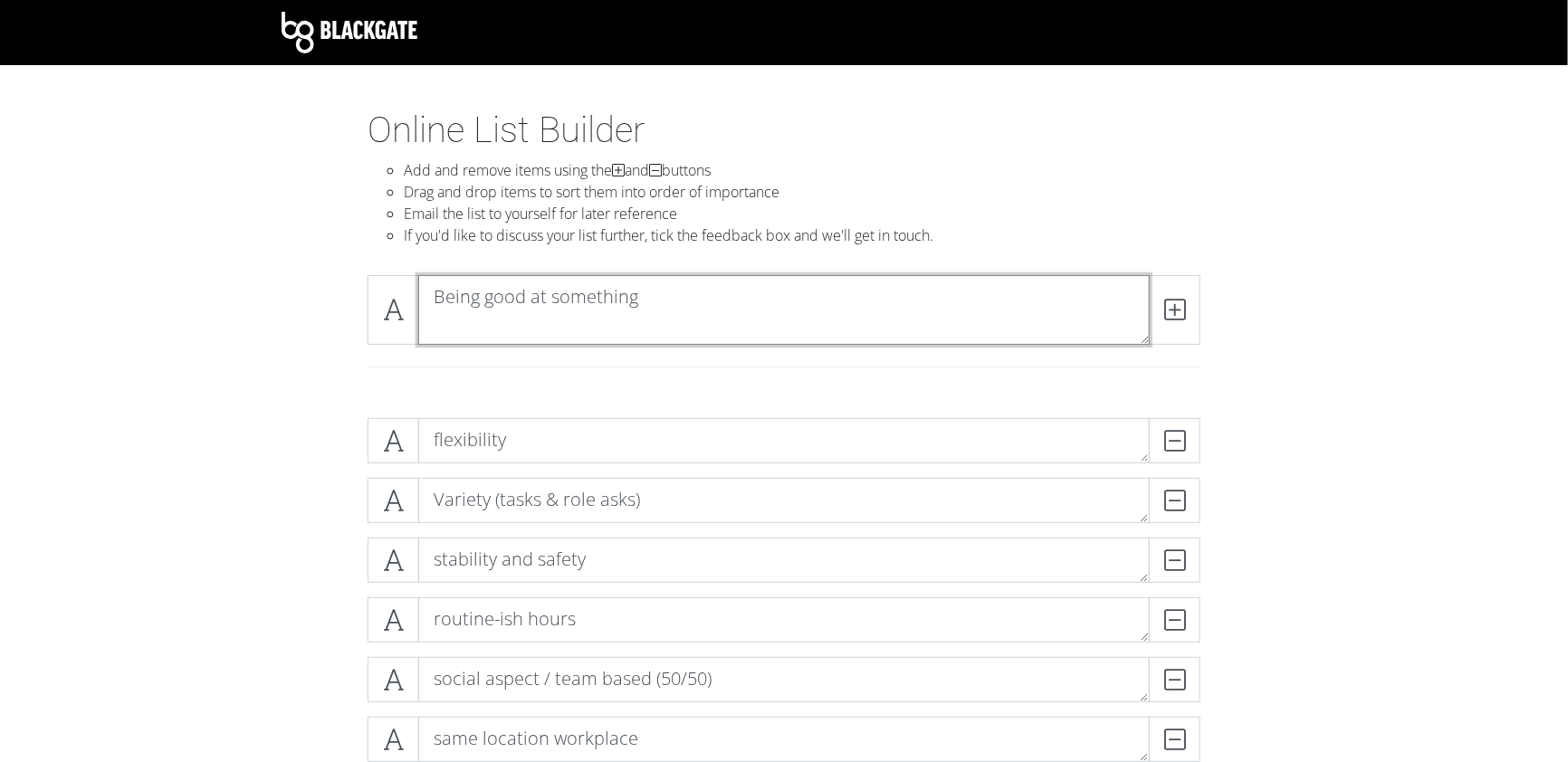 scroll, scrollTop: 0, scrollLeft: 0, axis: both 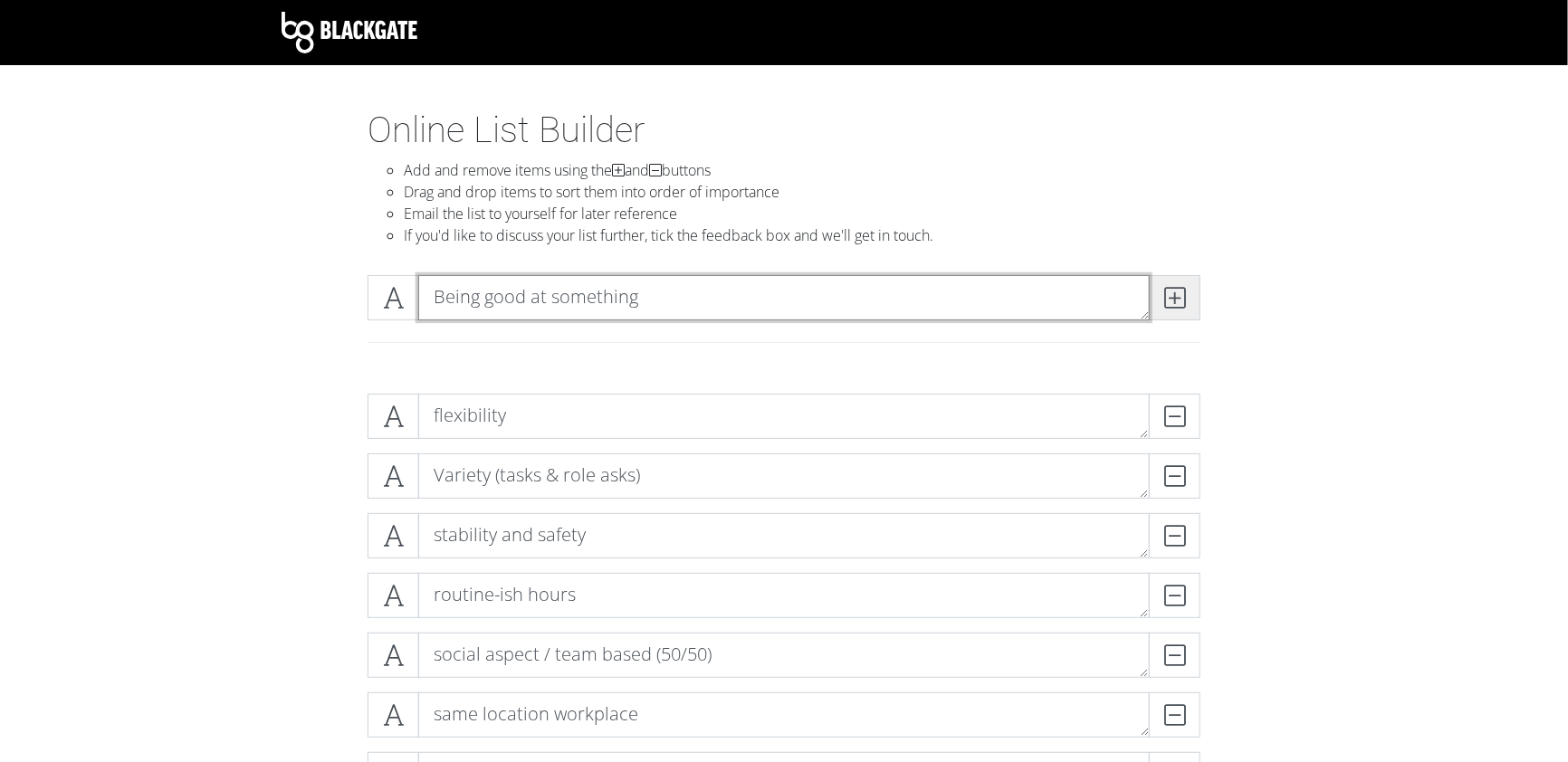type on "Being good at something" 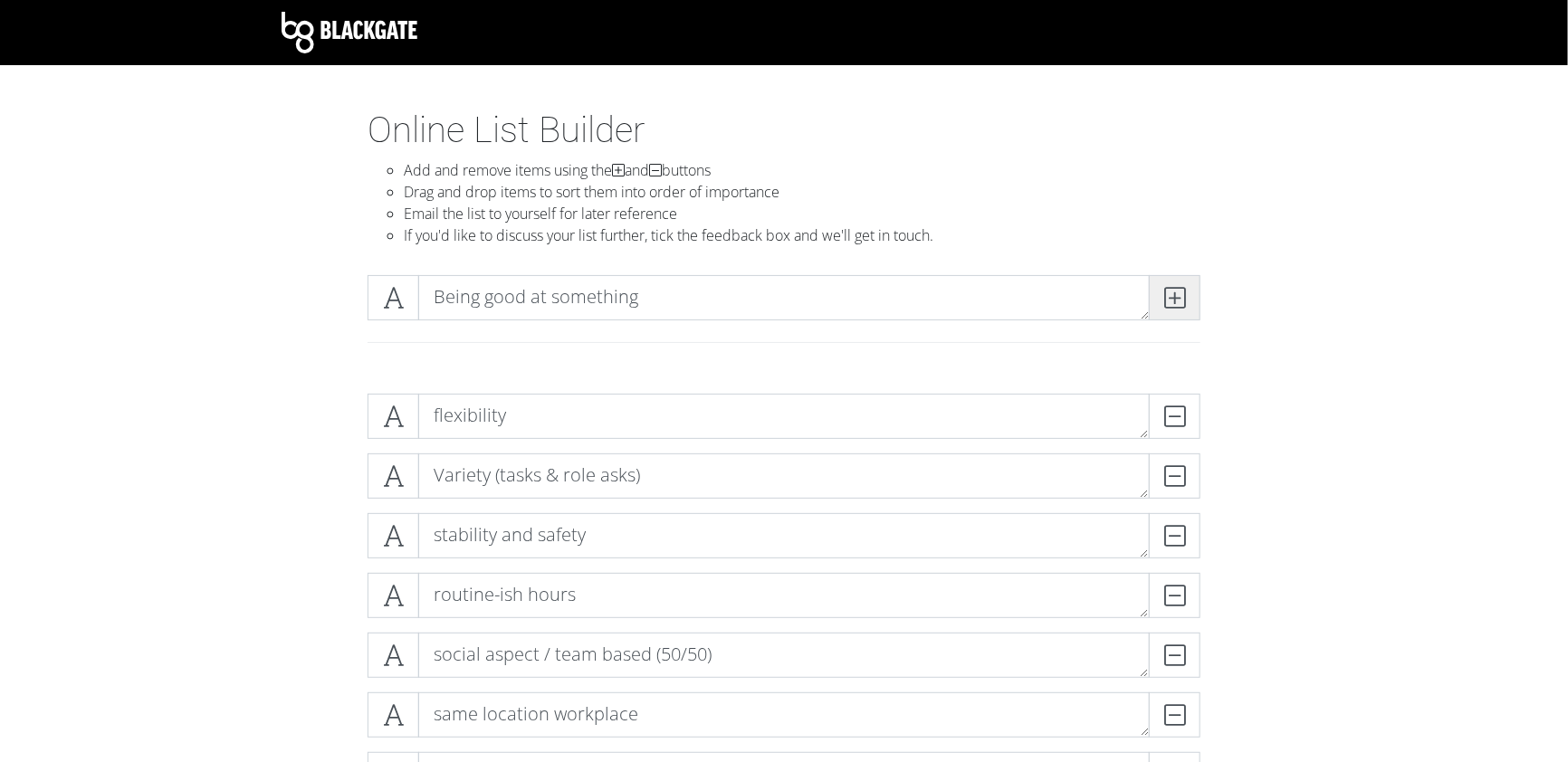 click at bounding box center (1174, 298) 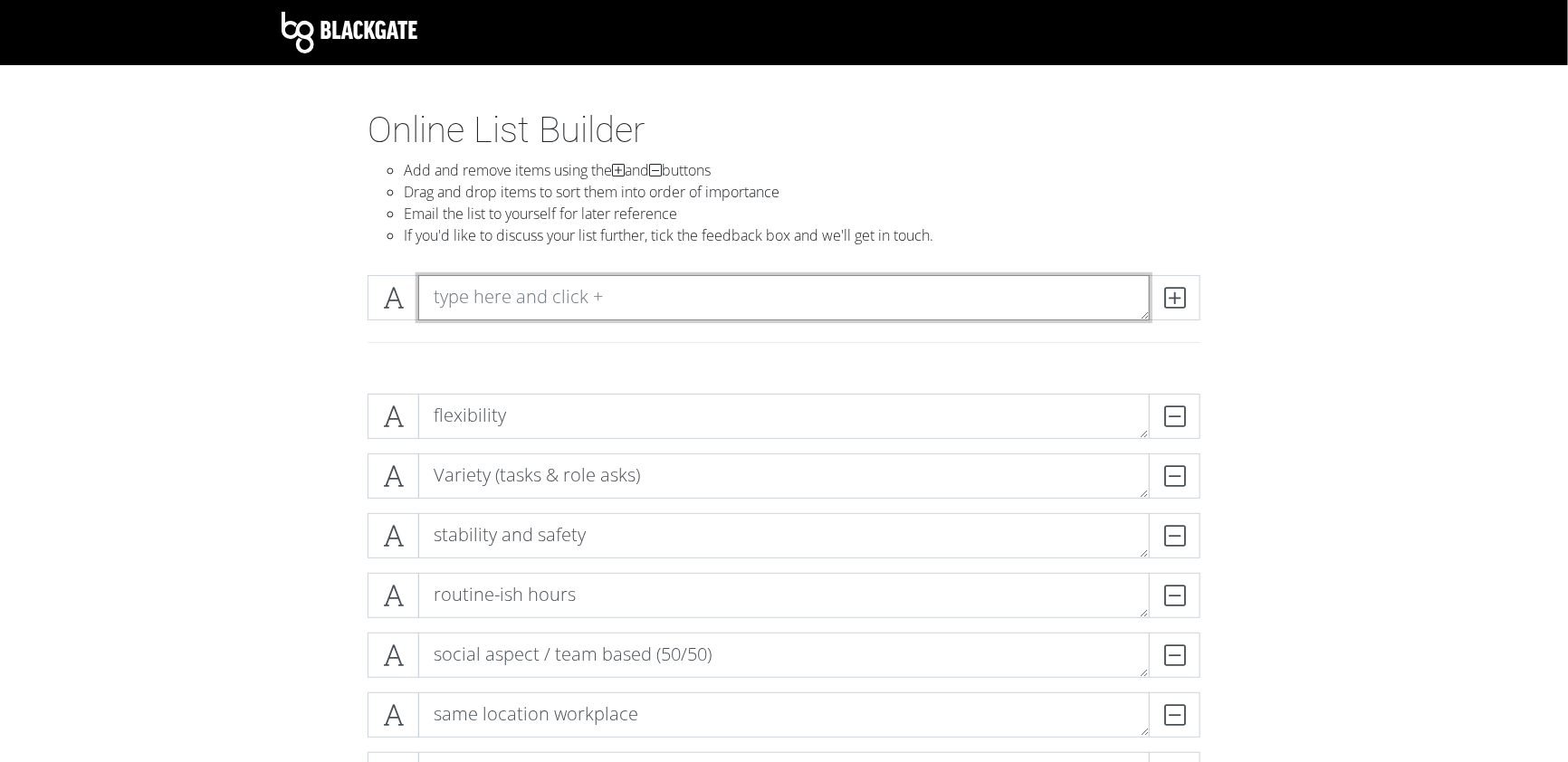click at bounding box center [784, 298] 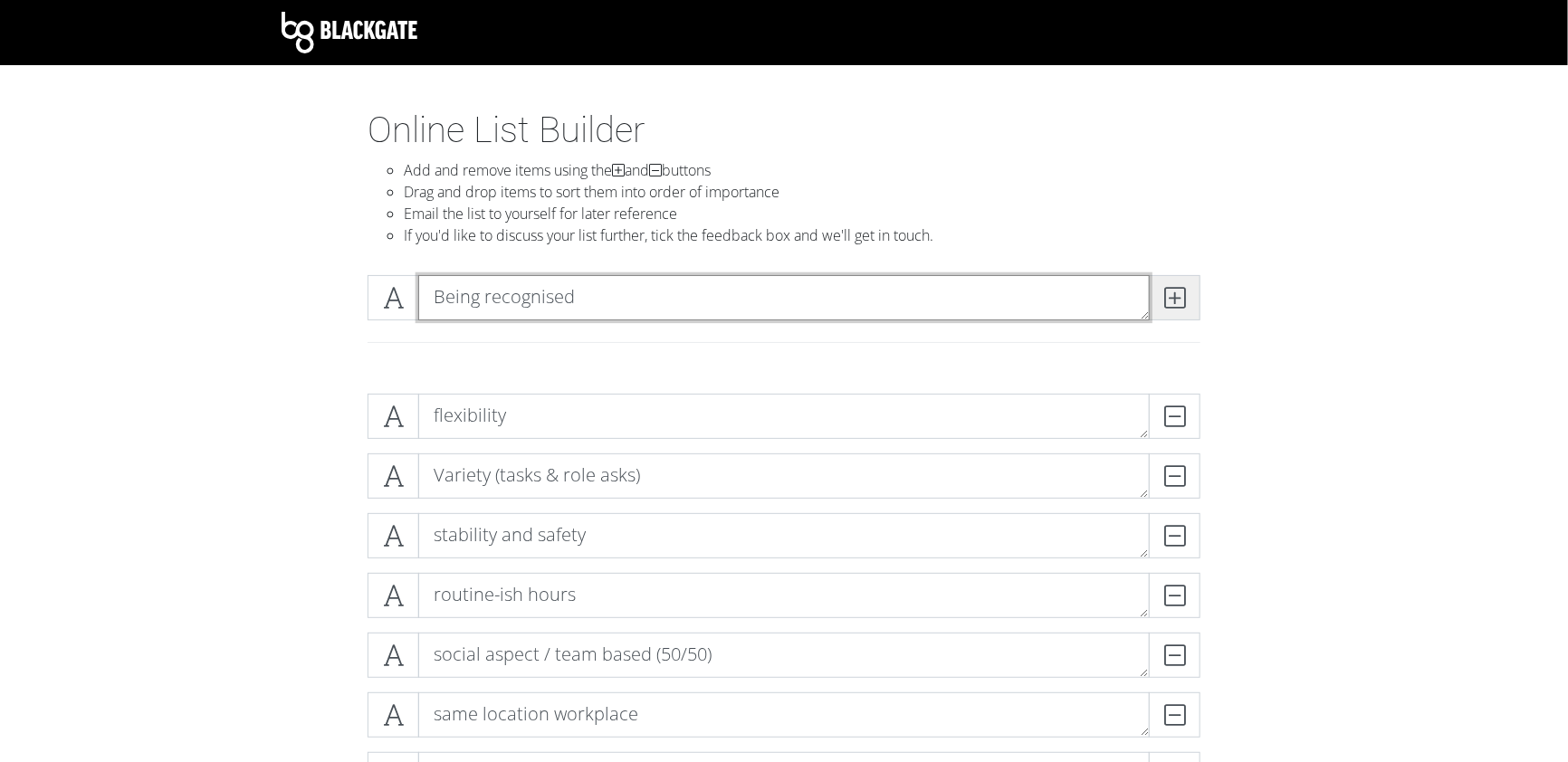type on "Being recognised" 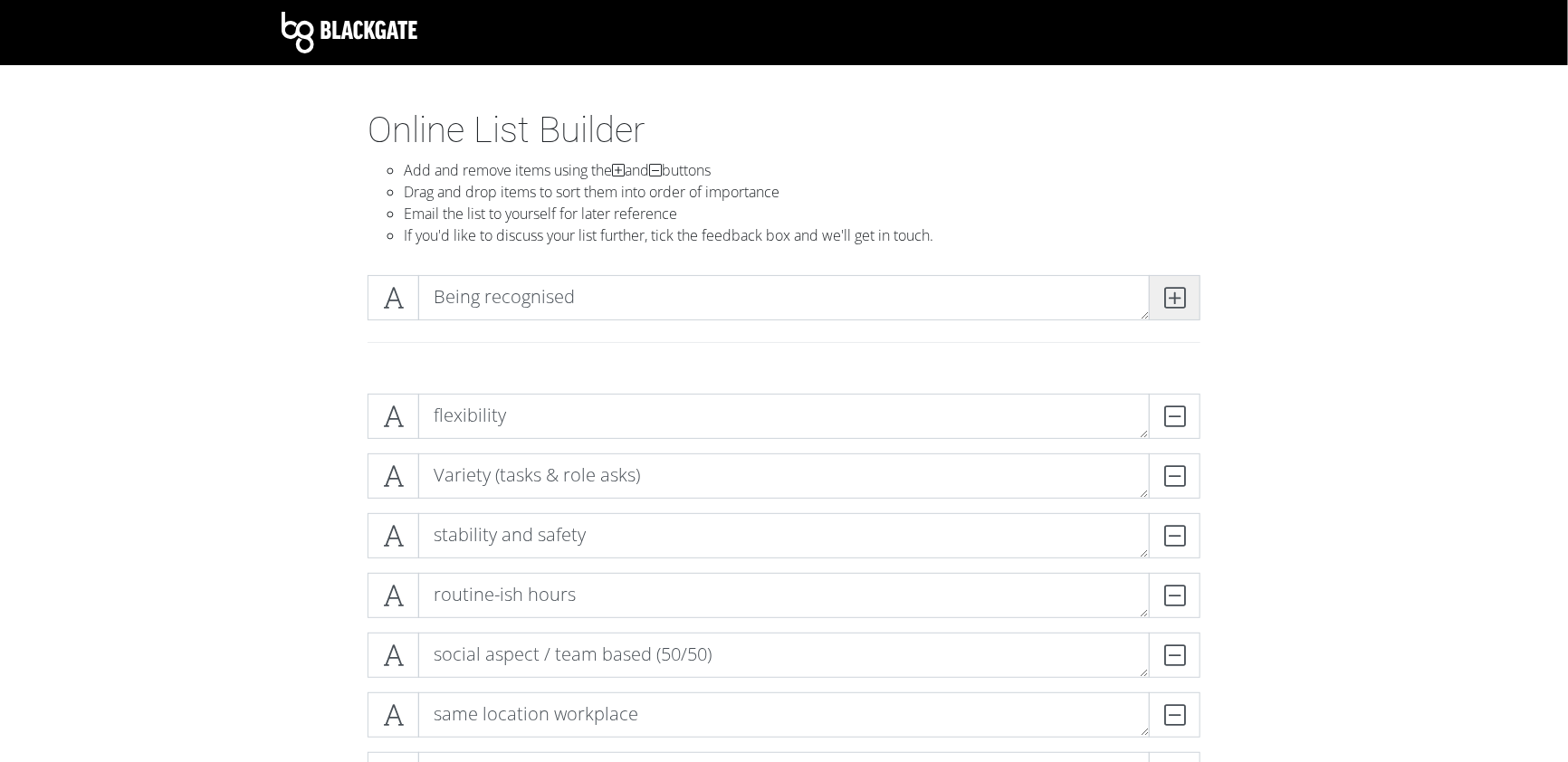 click at bounding box center (1174, 298) 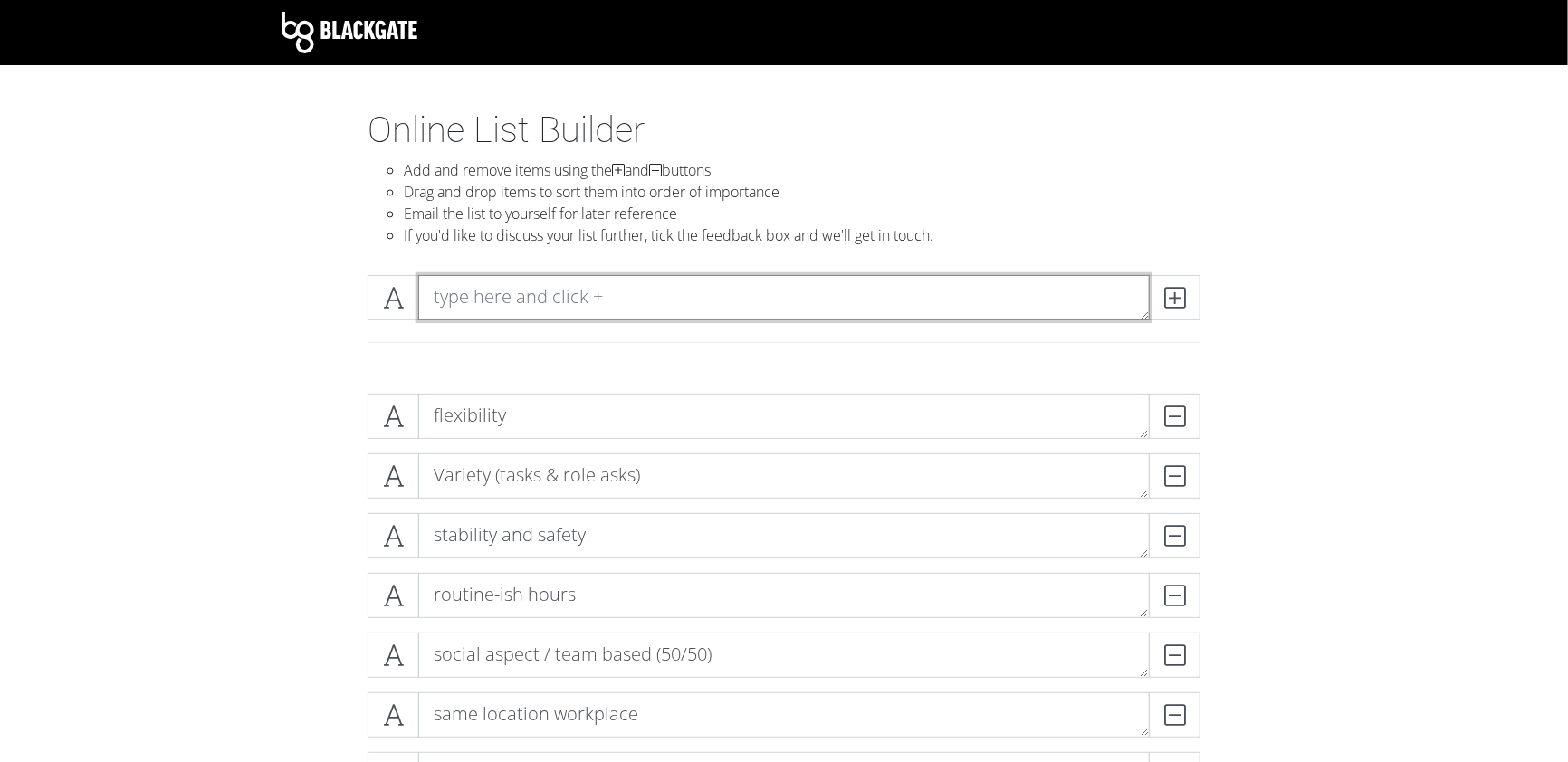 click at bounding box center (784, 298) 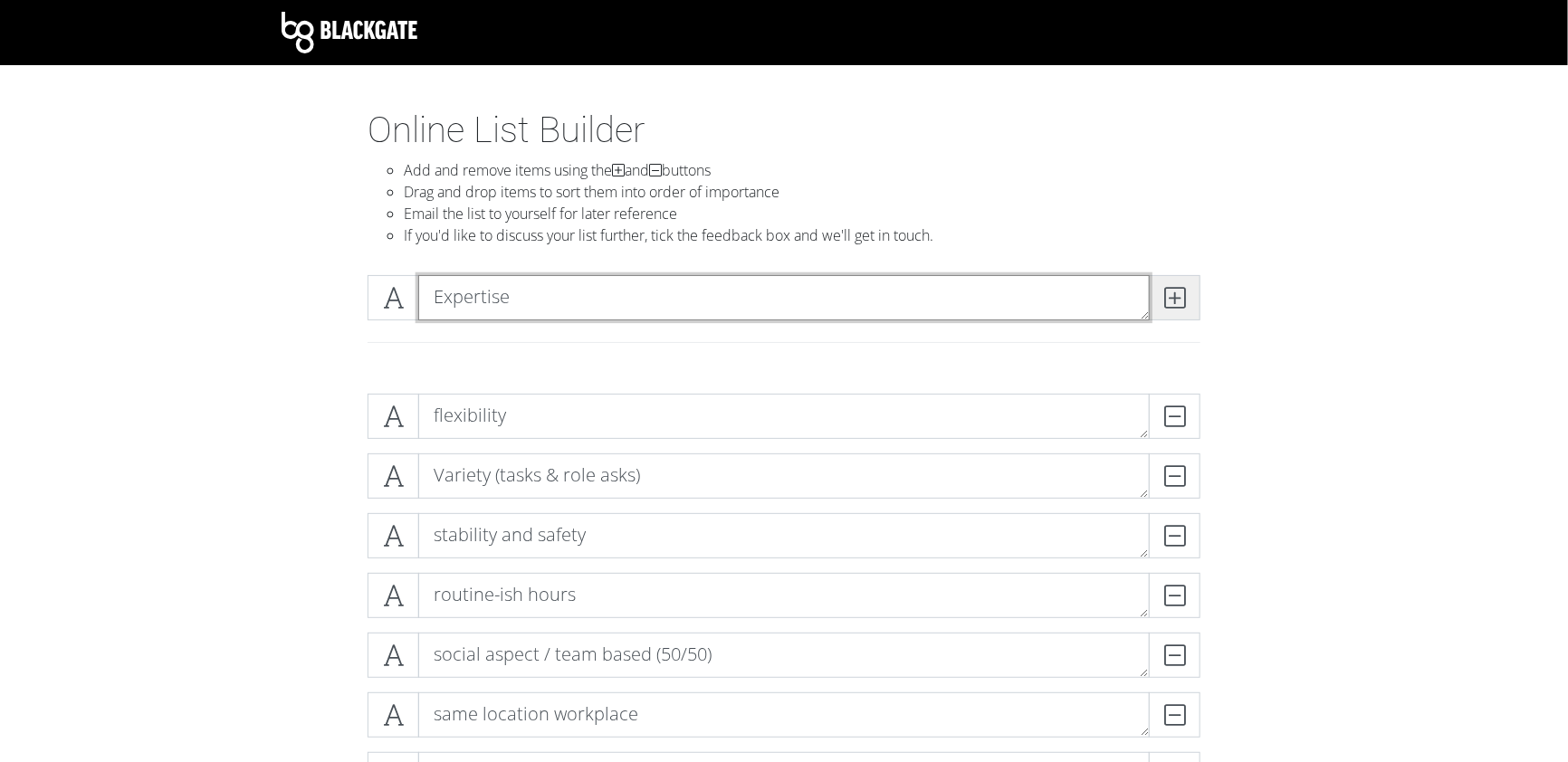 type on "Expertise" 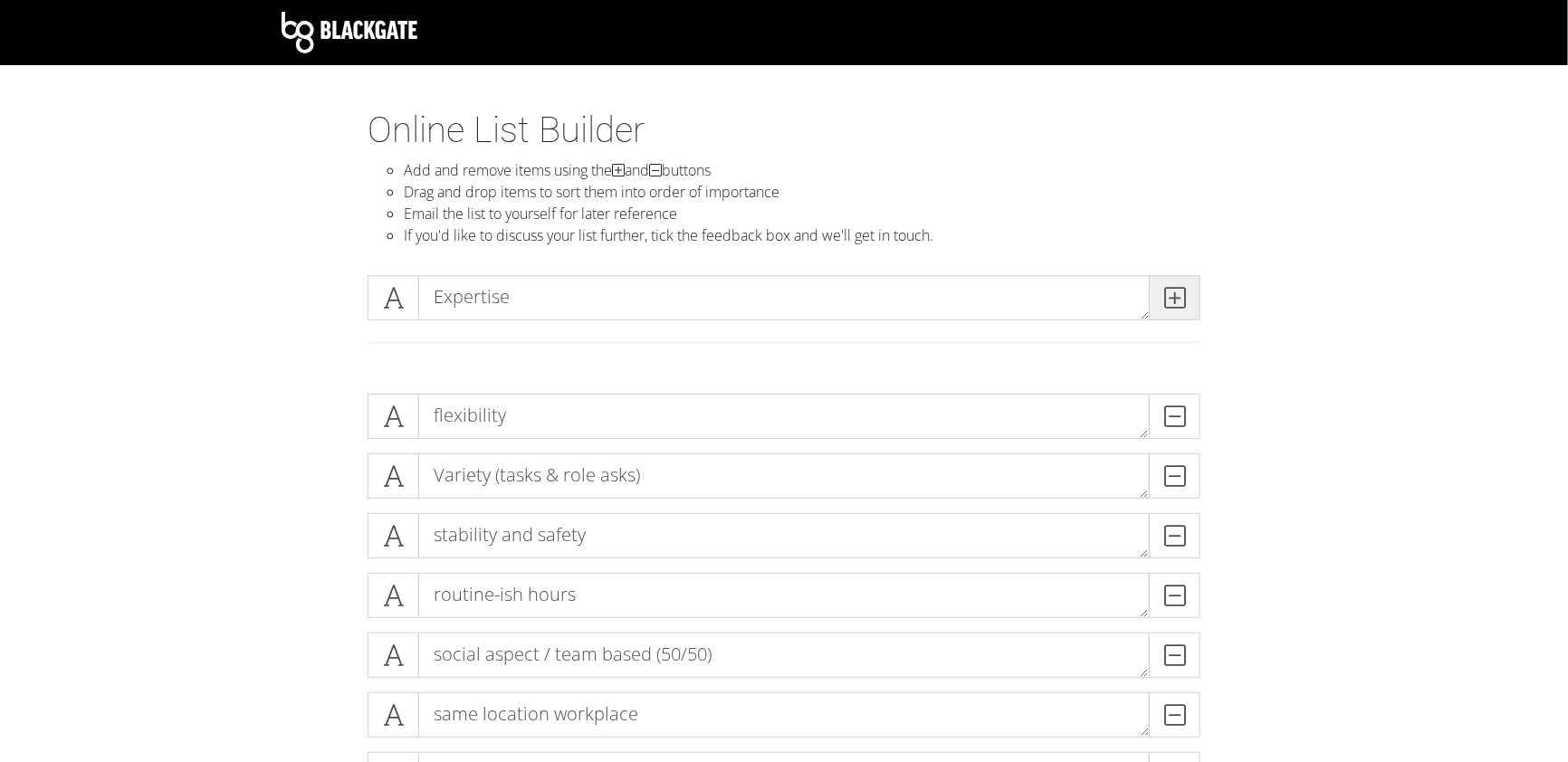 click at bounding box center (1174, 298) 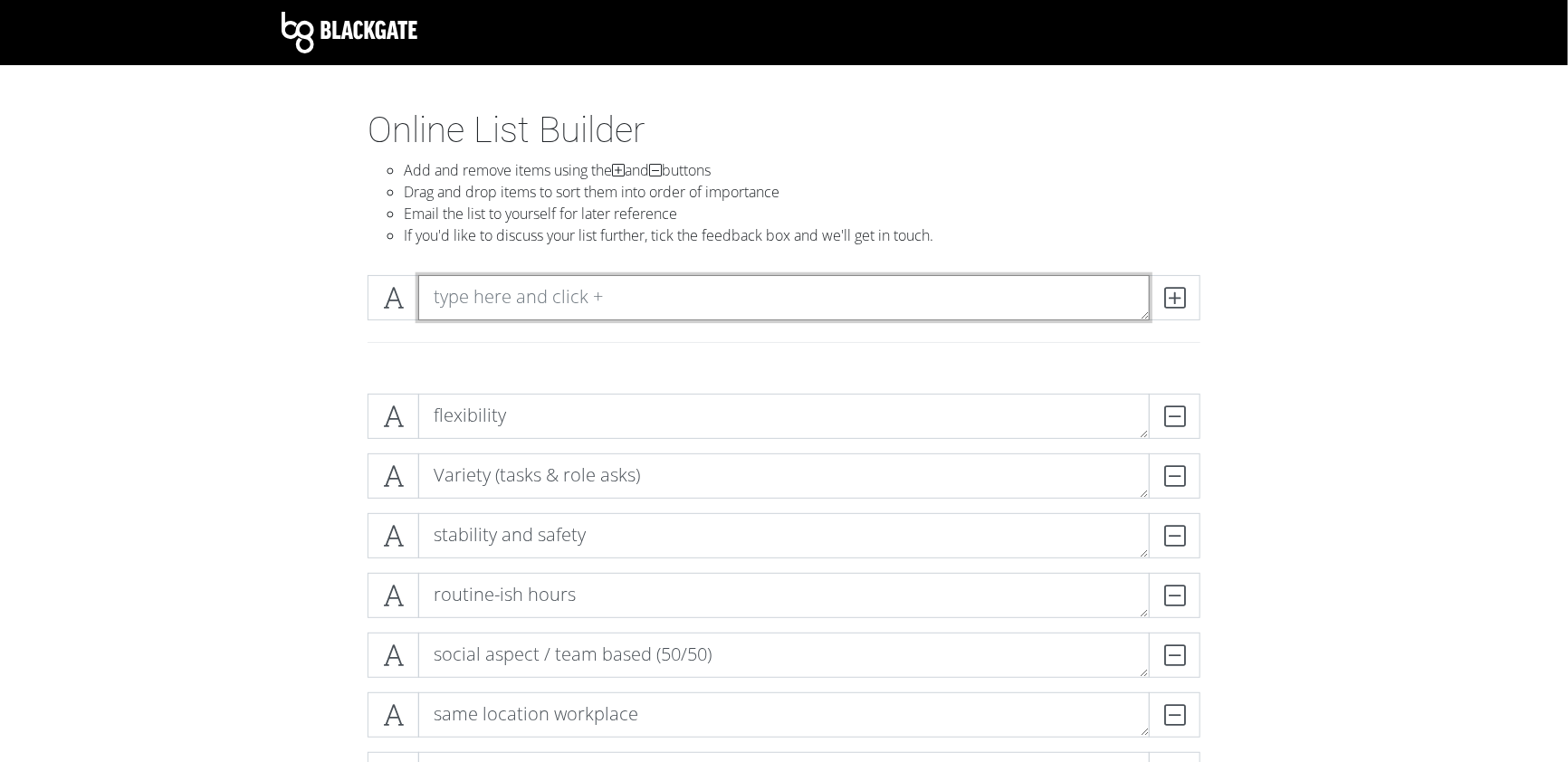 click at bounding box center (784, 298) 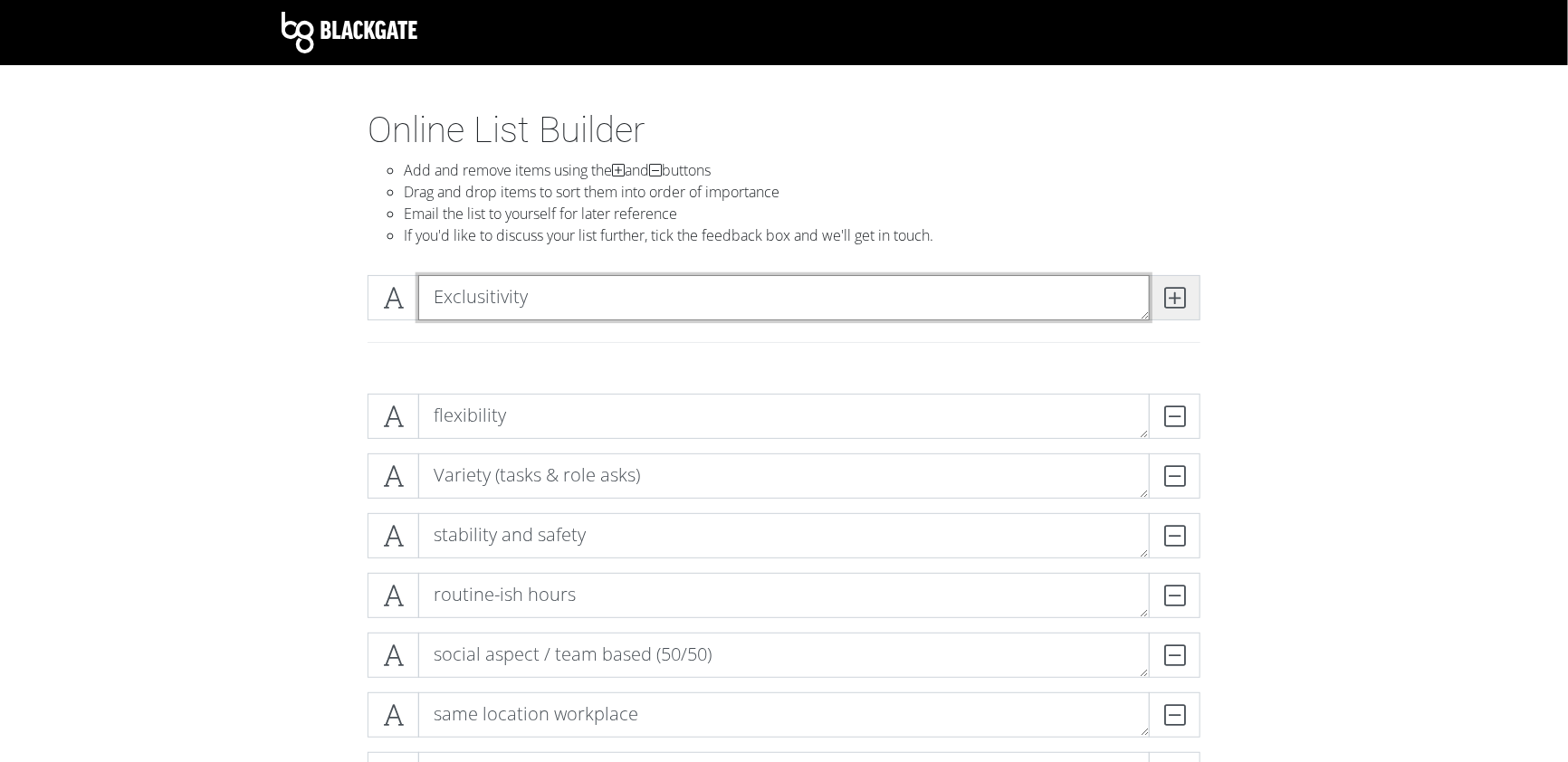 type on "Exclusitivity" 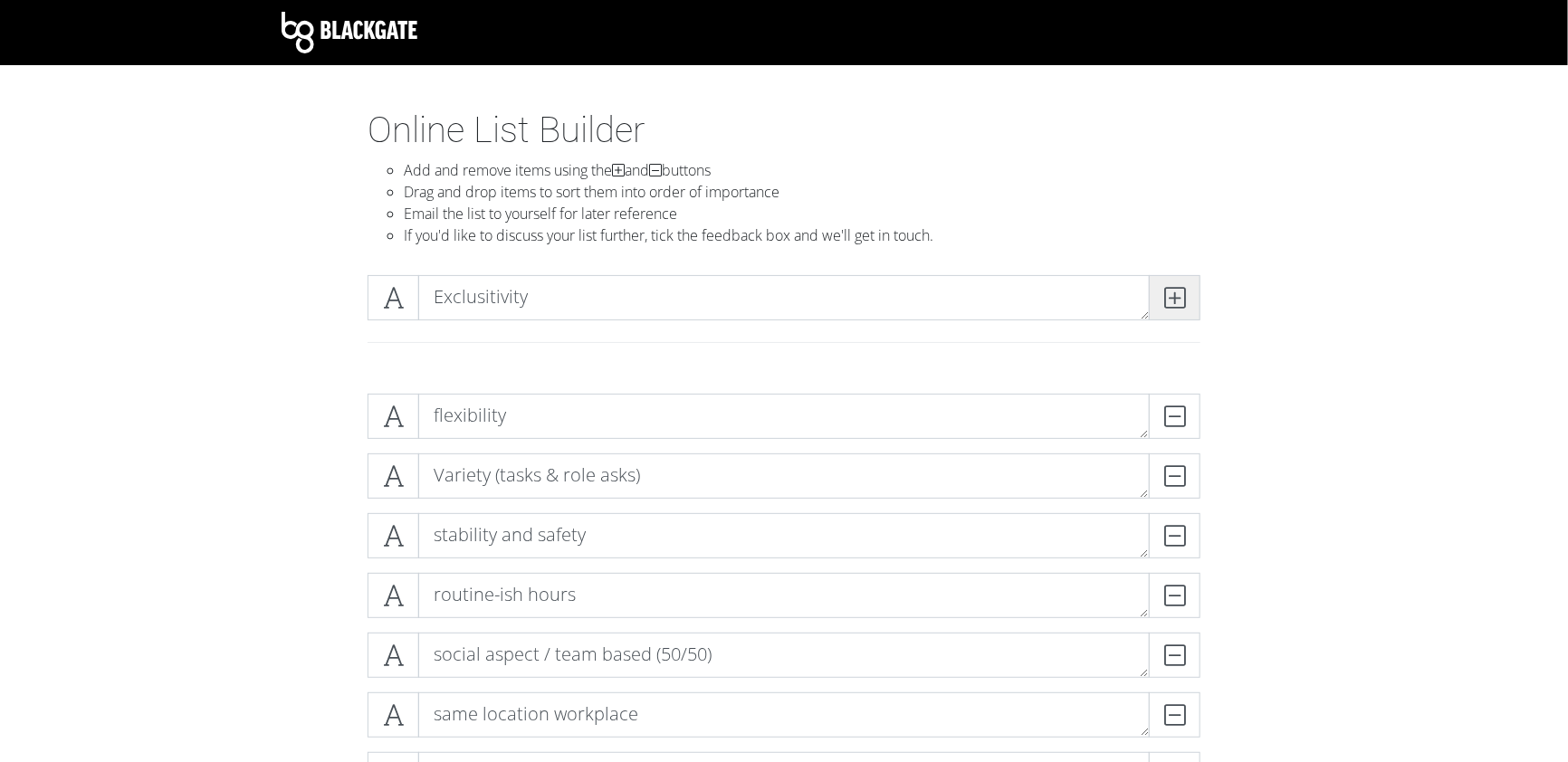 click at bounding box center [1174, 298] 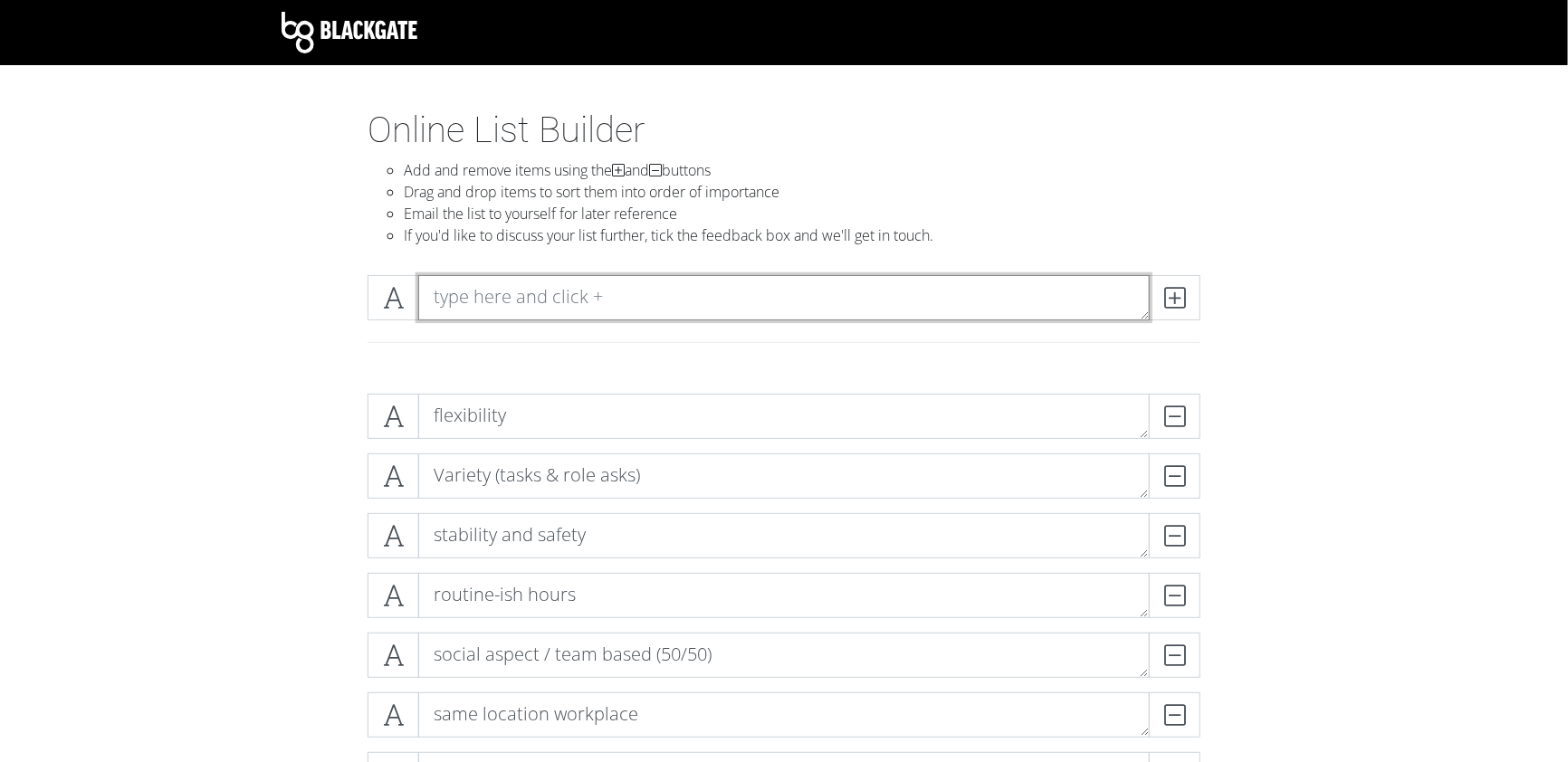 click at bounding box center [784, 298] 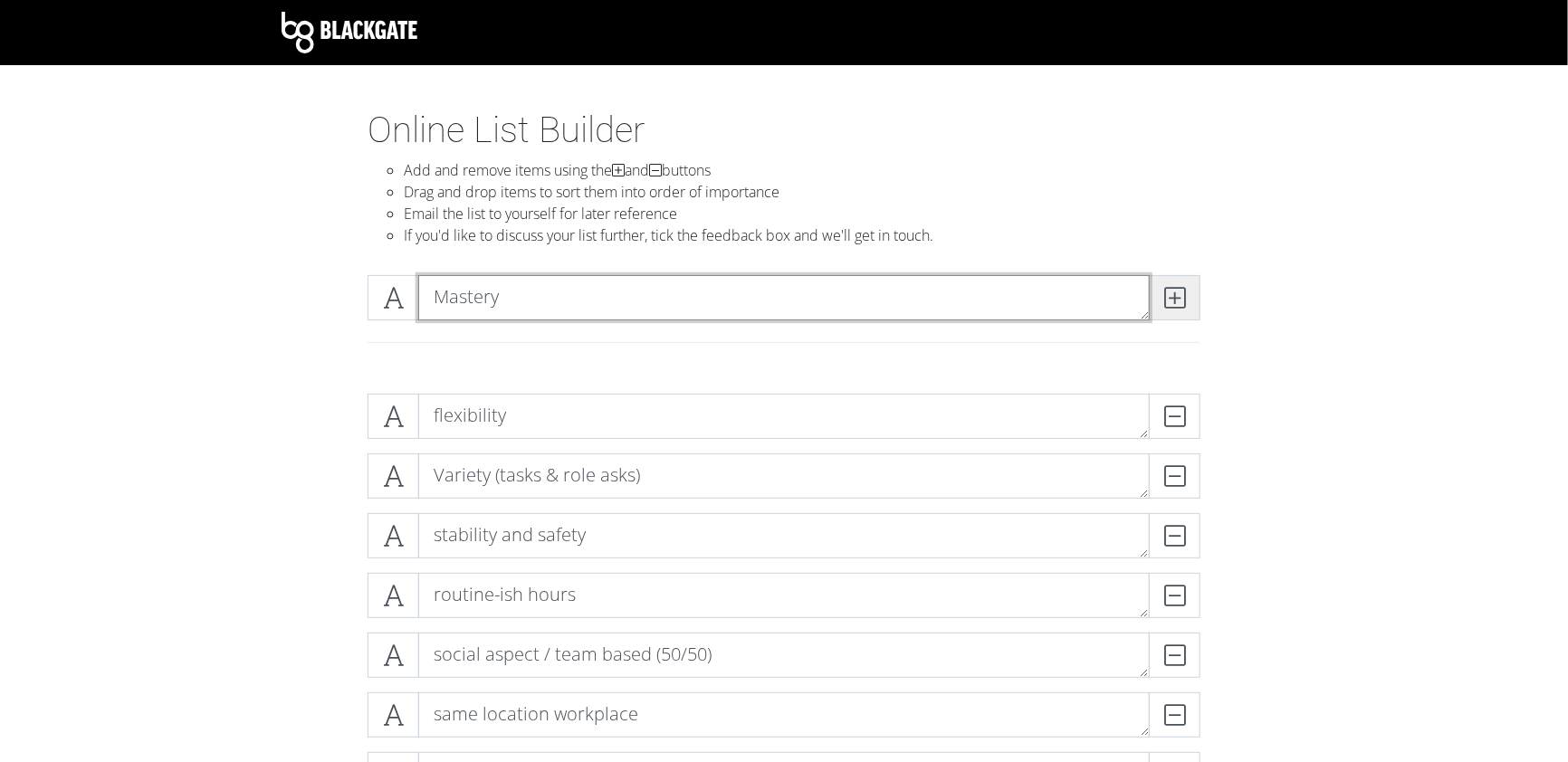 type on "Mastery" 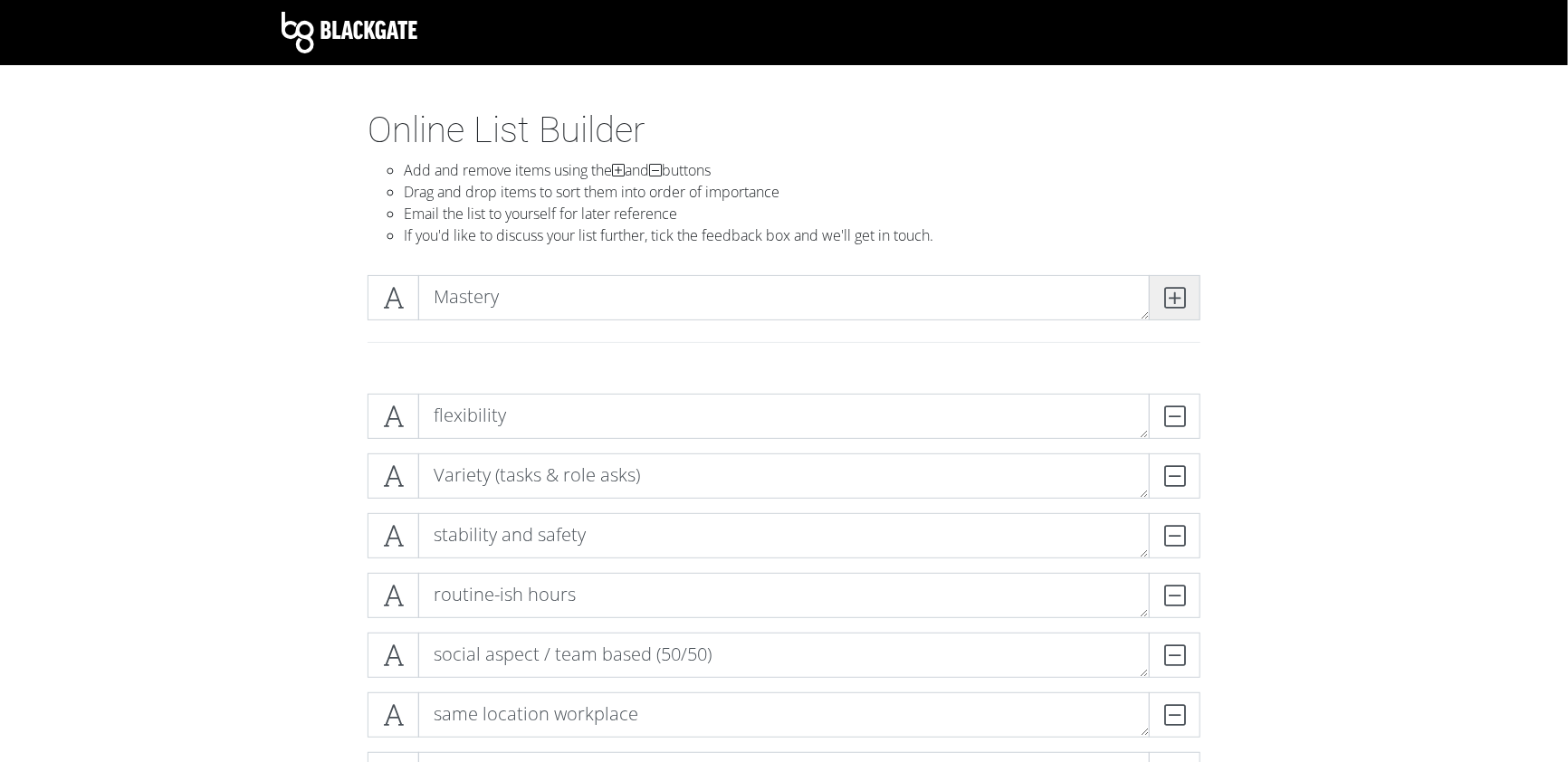 click at bounding box center [1174, 298] 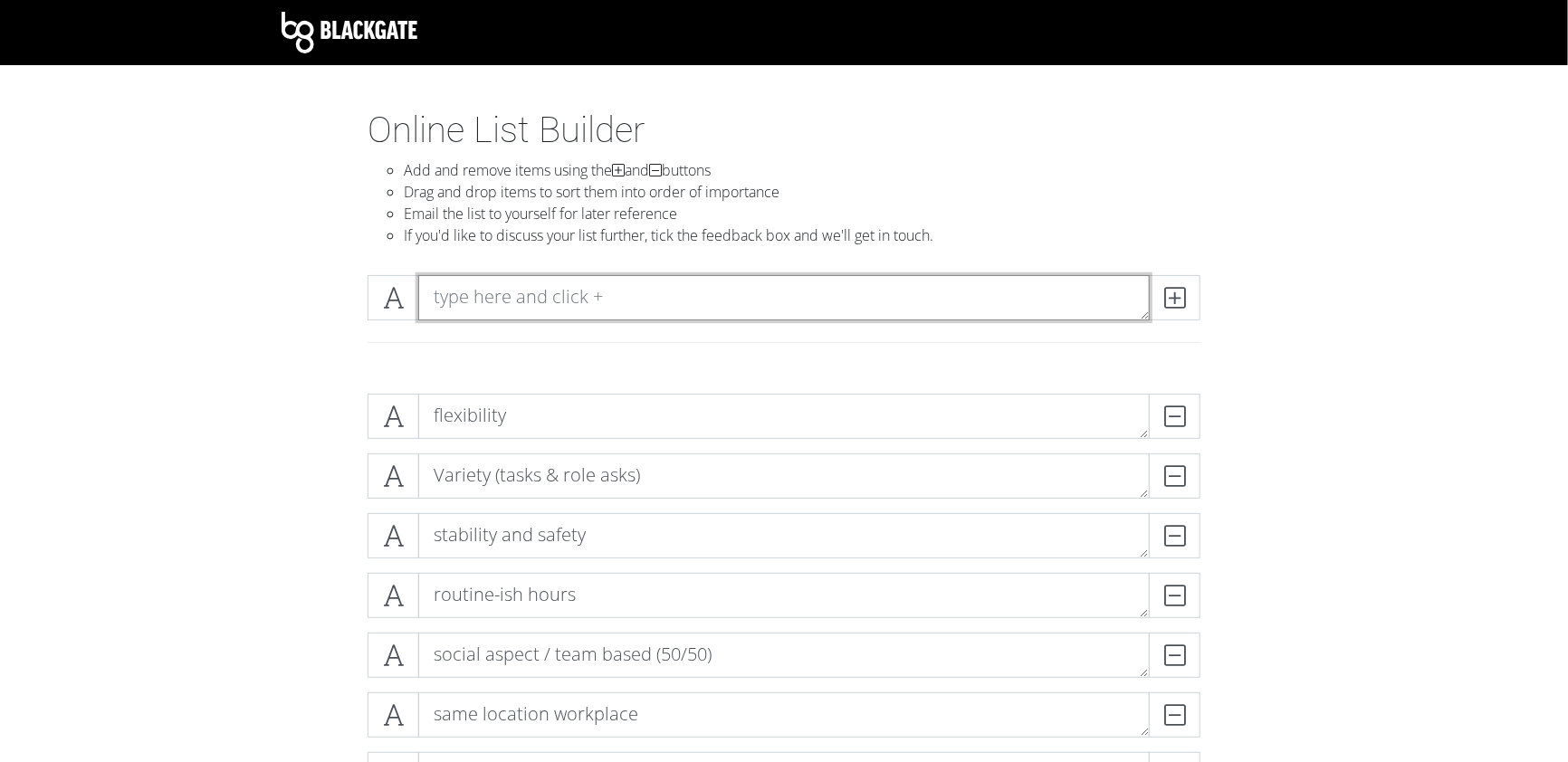 click at bounding box center (784, 298) 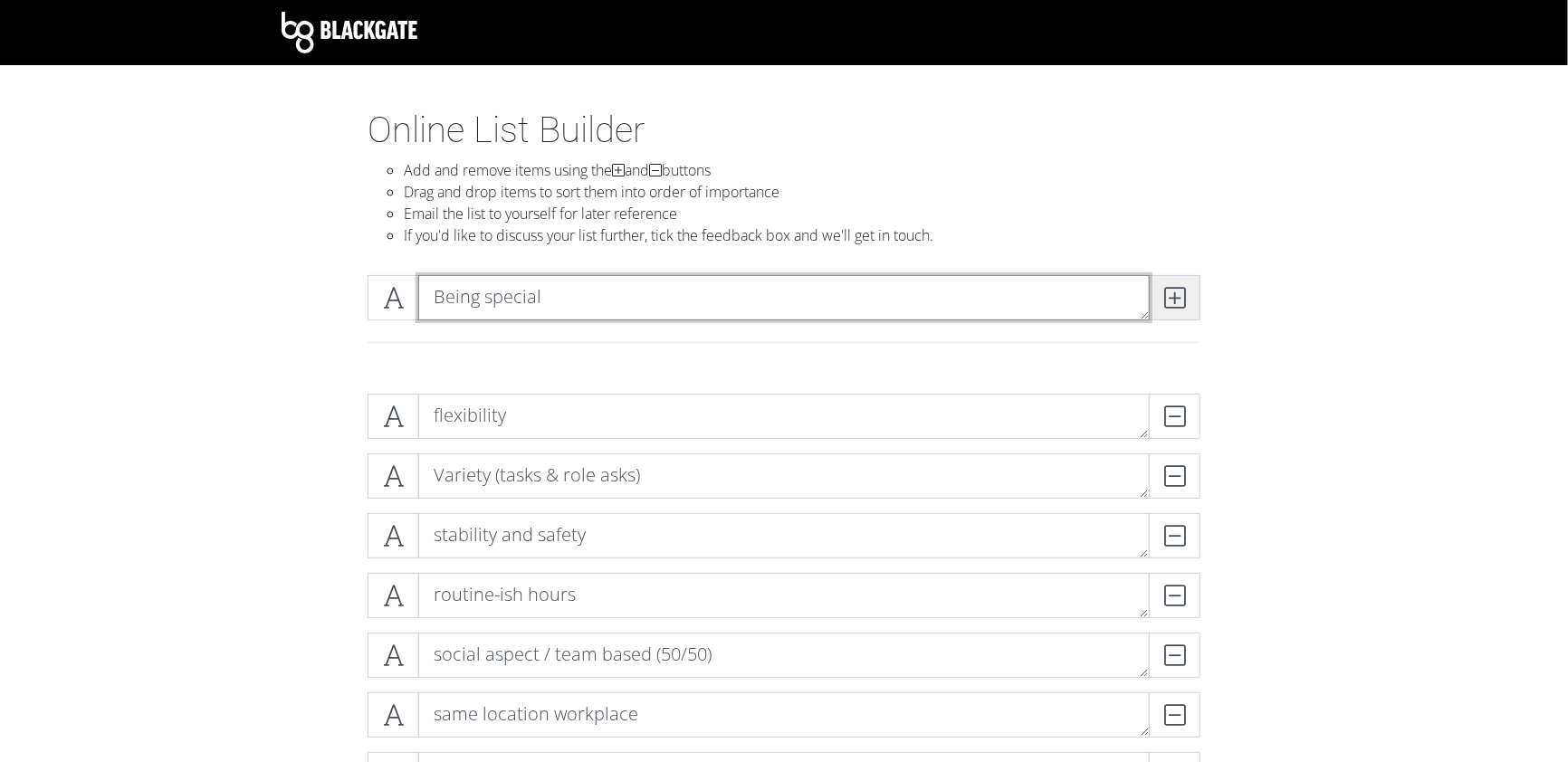 type on "Being special" 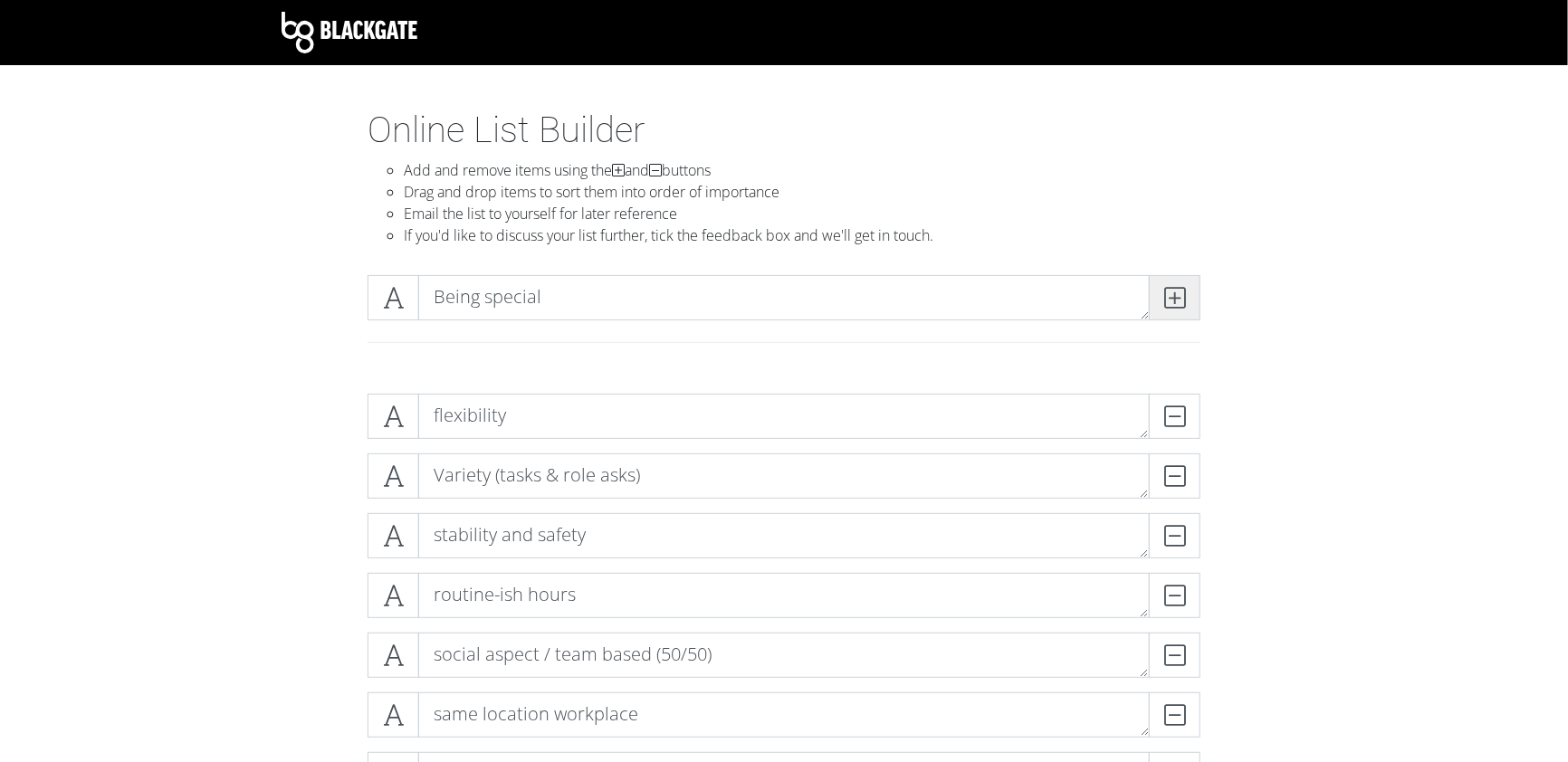 click at bounding box center [1174, 298] 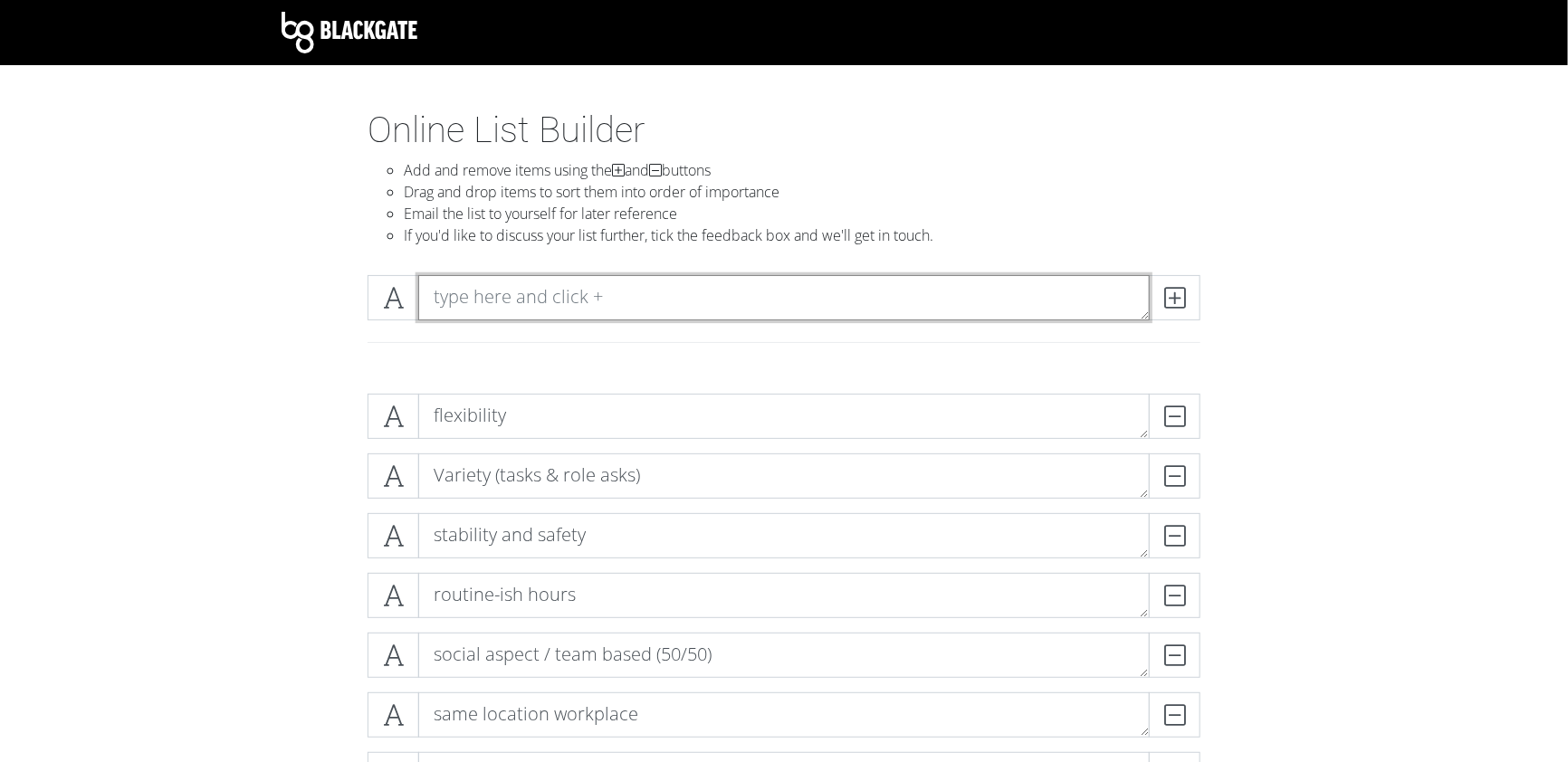 click at bounding box center [784, 298] 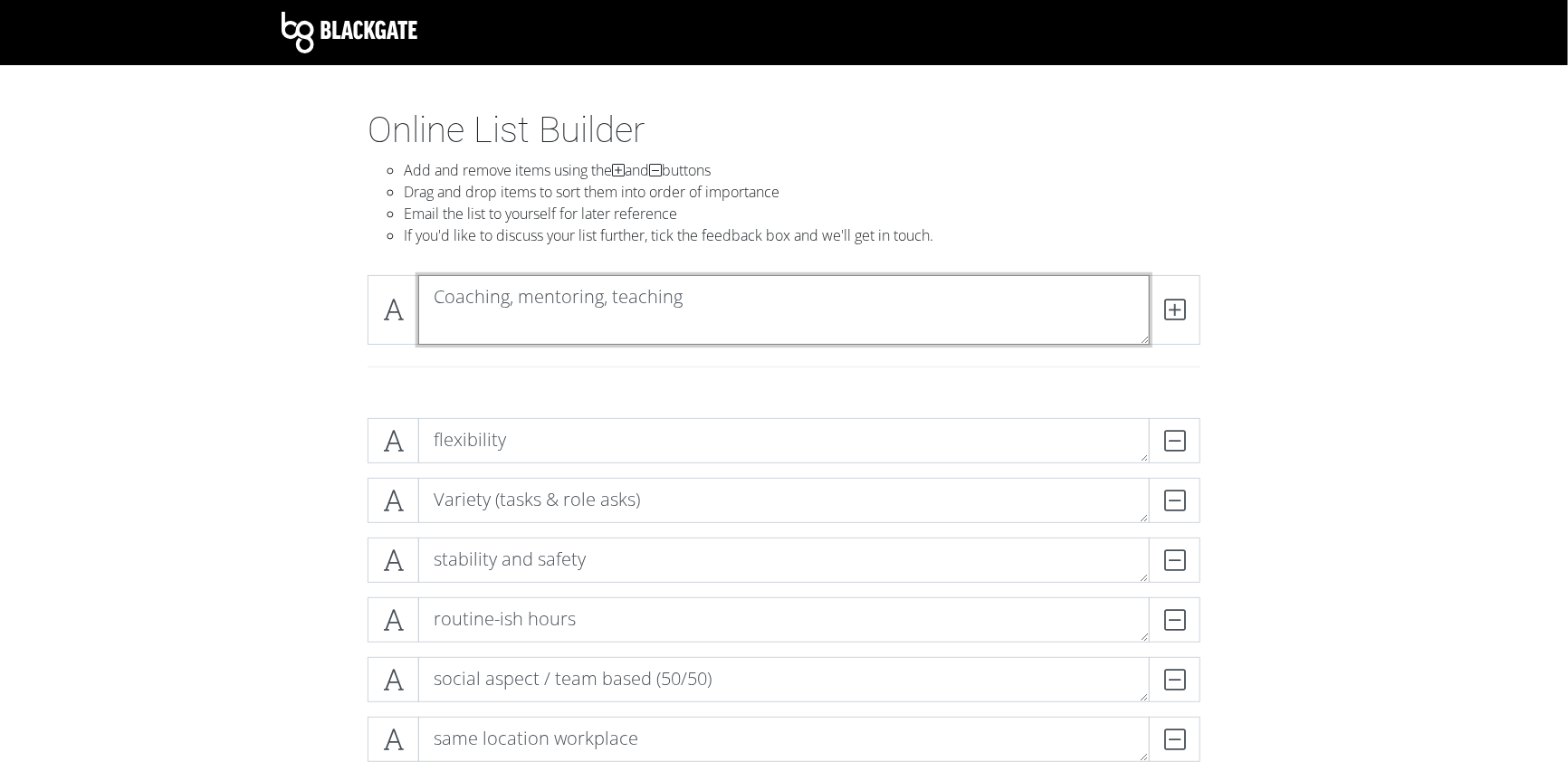 scroll, scrollTop: 0, scrollLeft: 0, axis: both 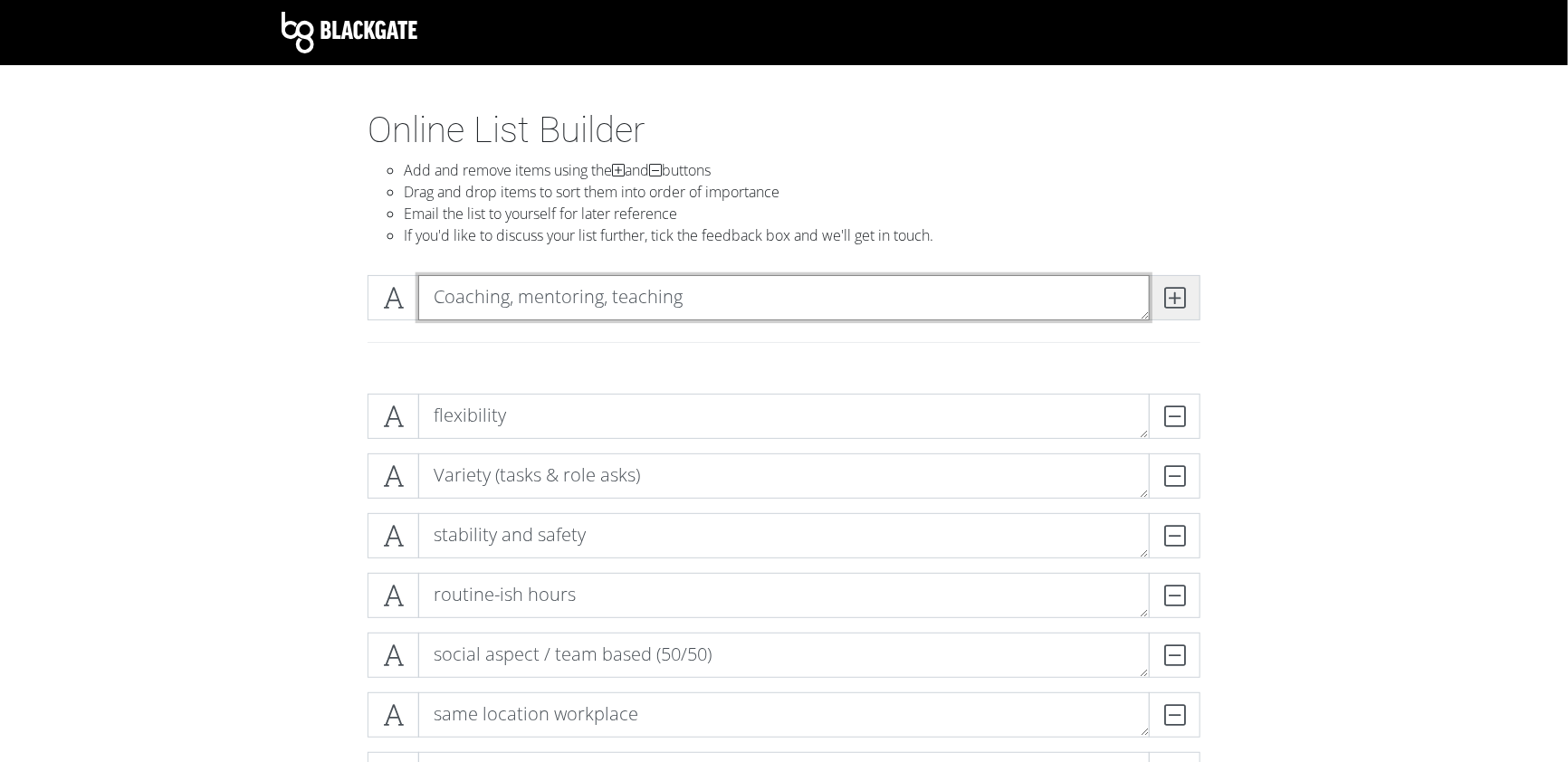 type on "Coaching, mentoring, teaching" 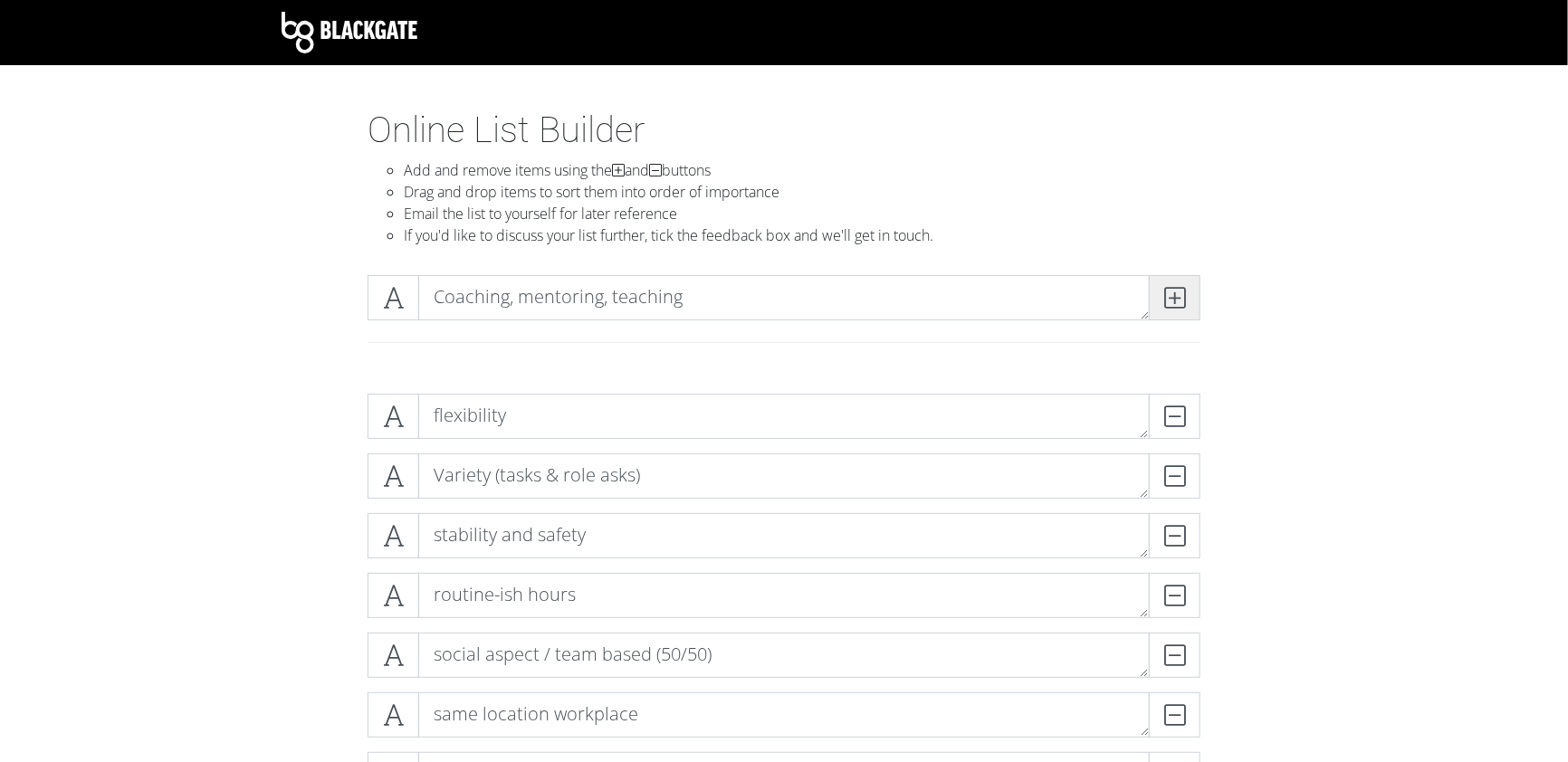 click at bounding box center (1174, 298) 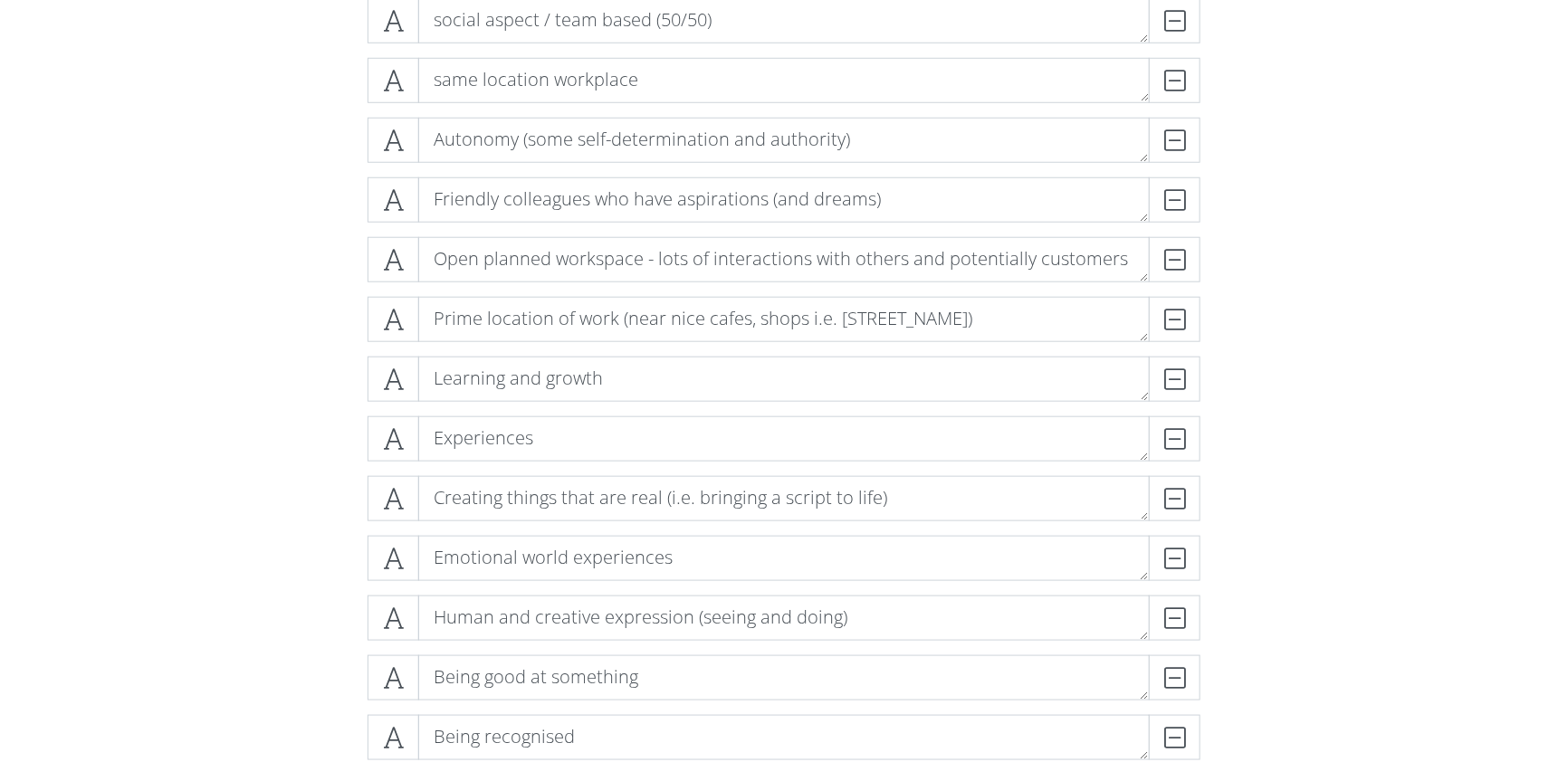 scroll, scrollTop: 462, scrollLeft: 0, axis: vertical 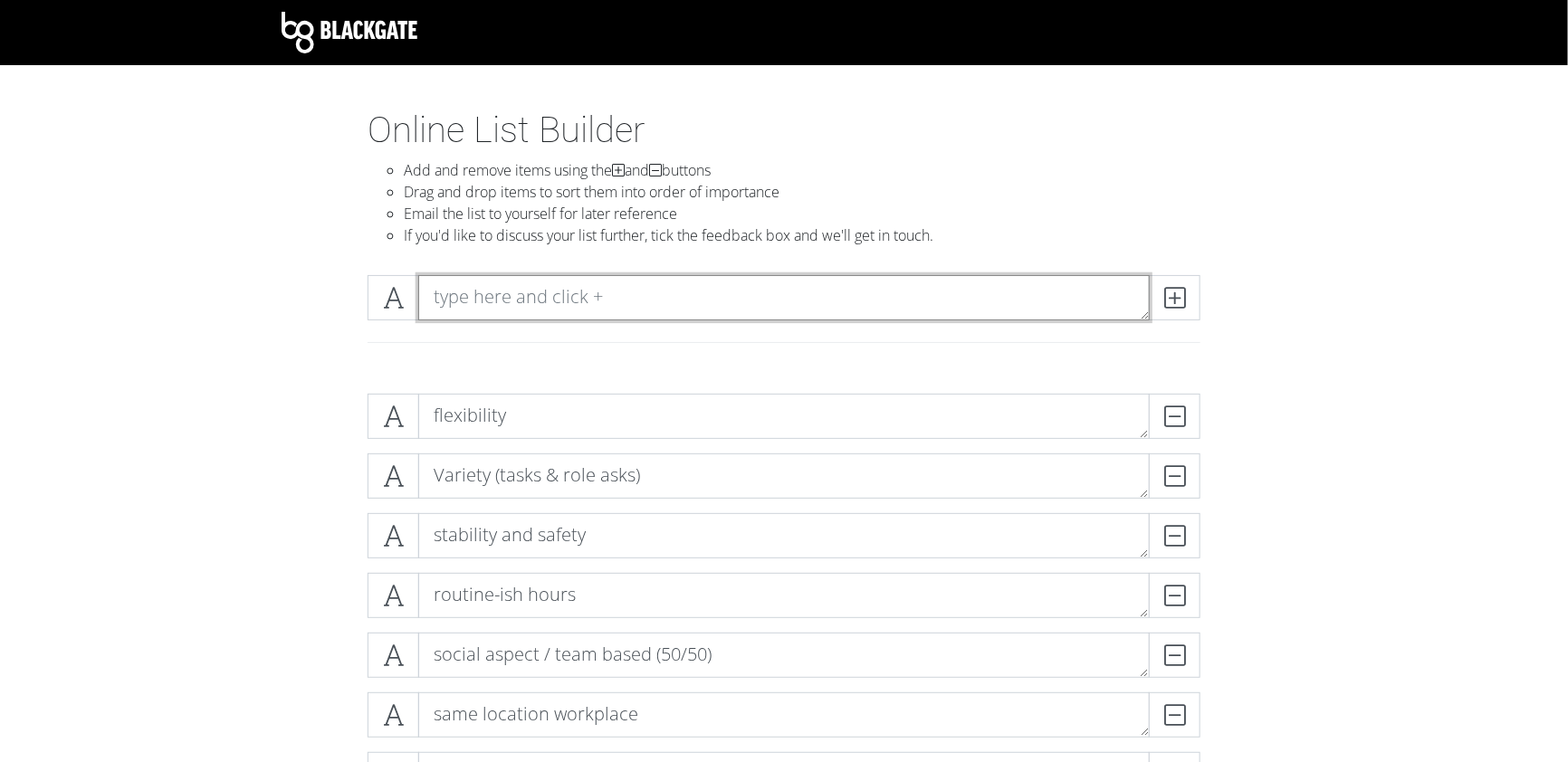 click at bounding box center (784, 298) 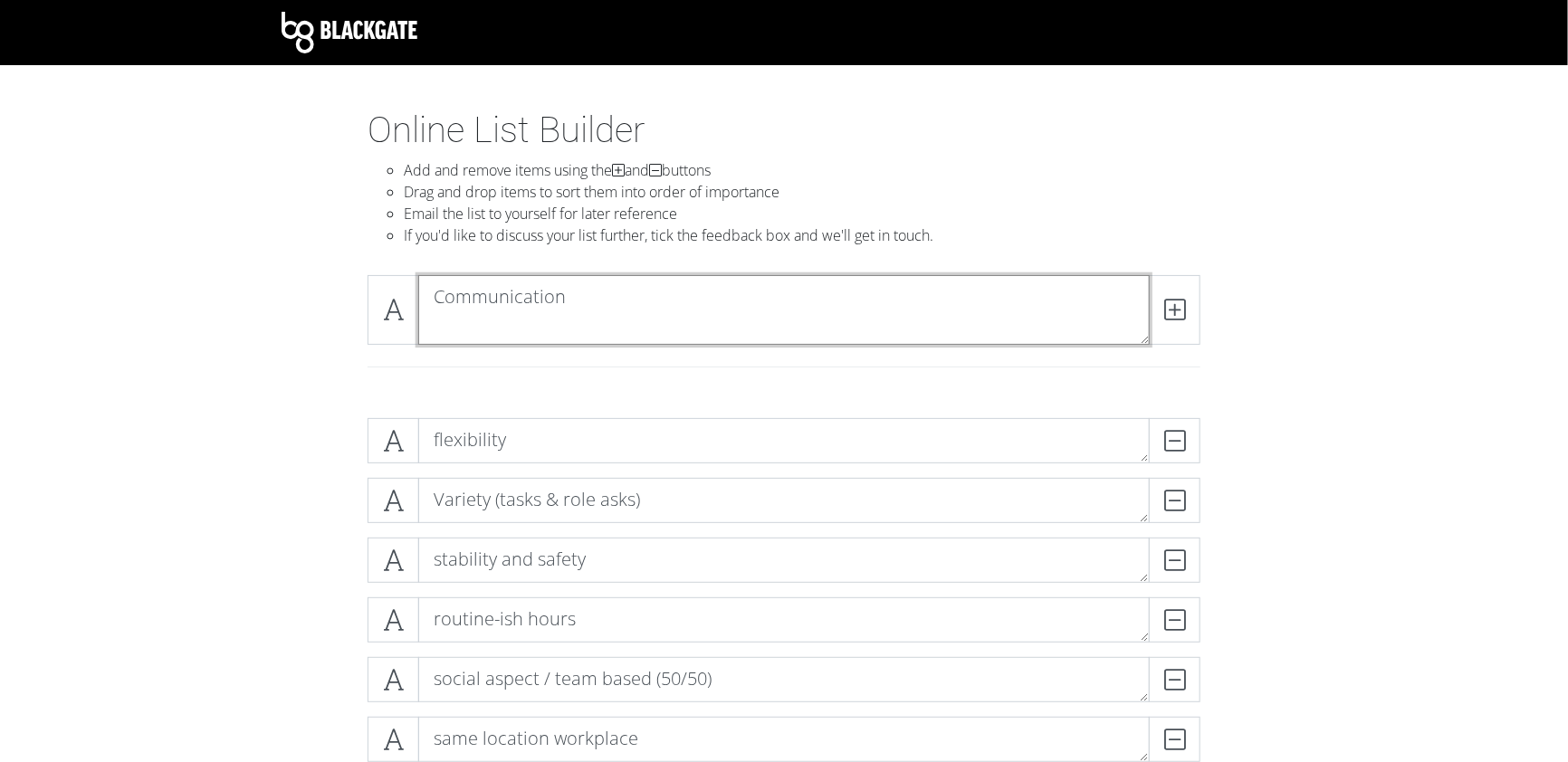scroll, scrollTop: 0, scrollLeft: 0, axis: both 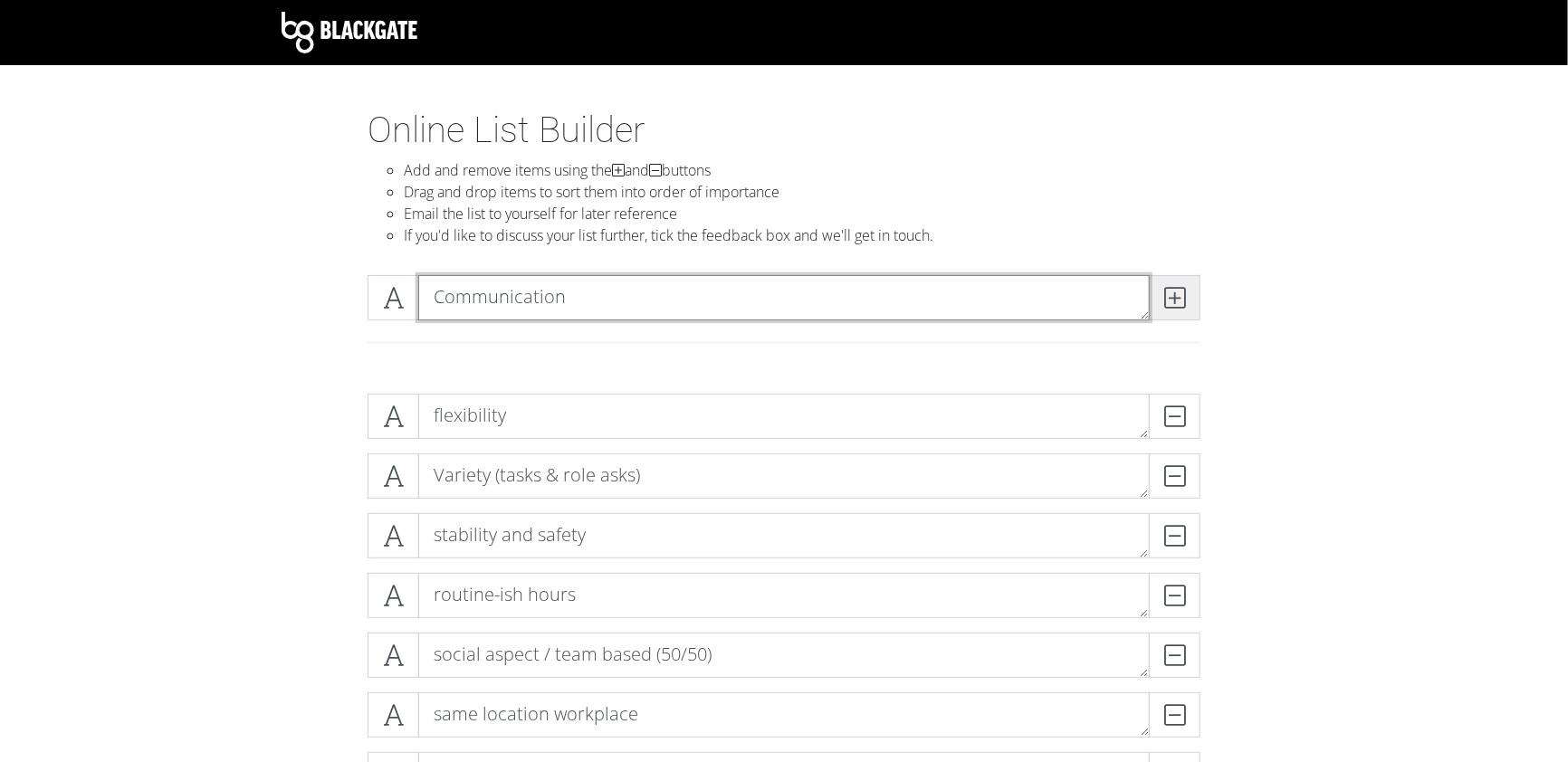 type on "Communication" 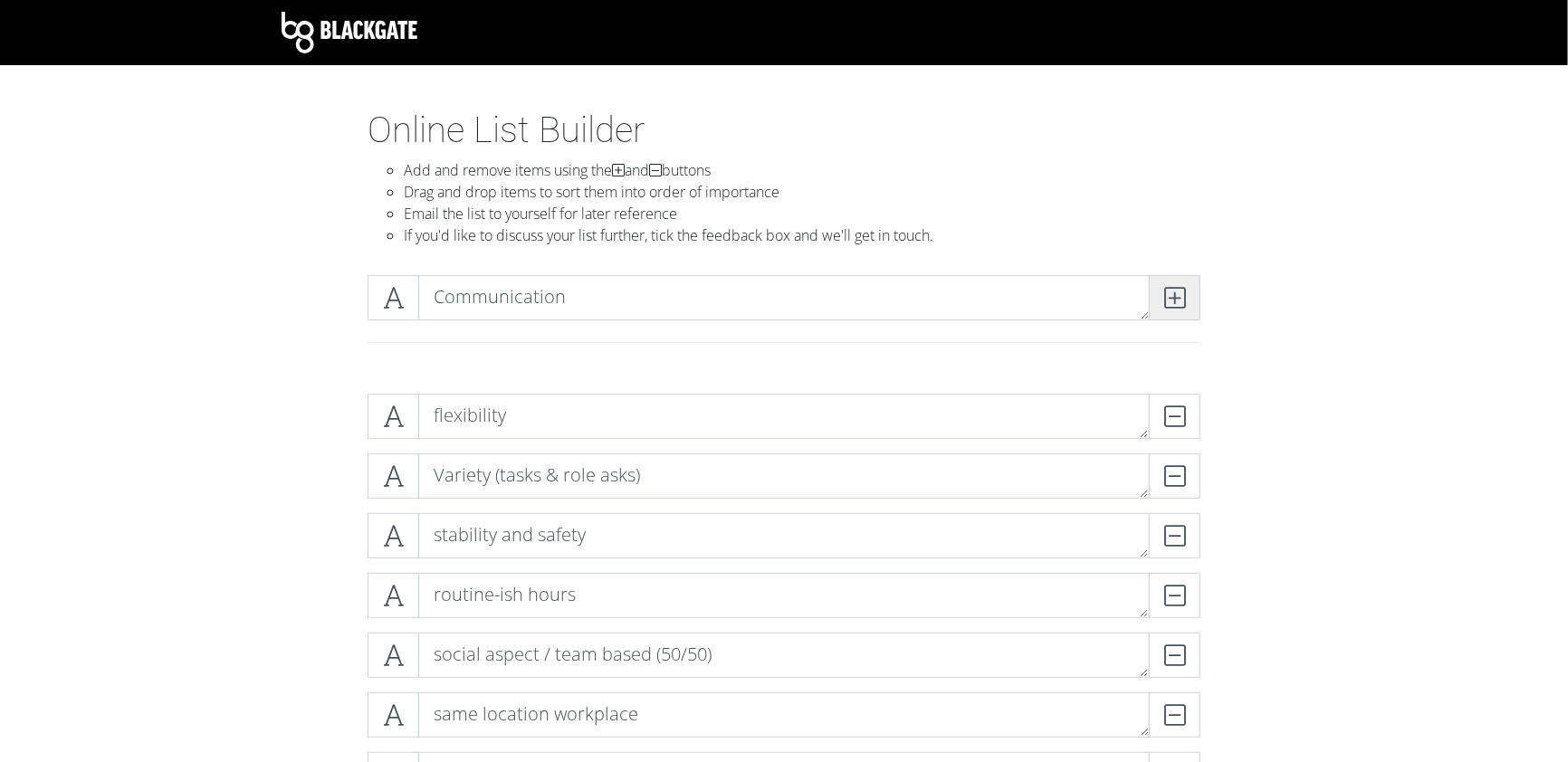 click at bounding box center (1174, 298) 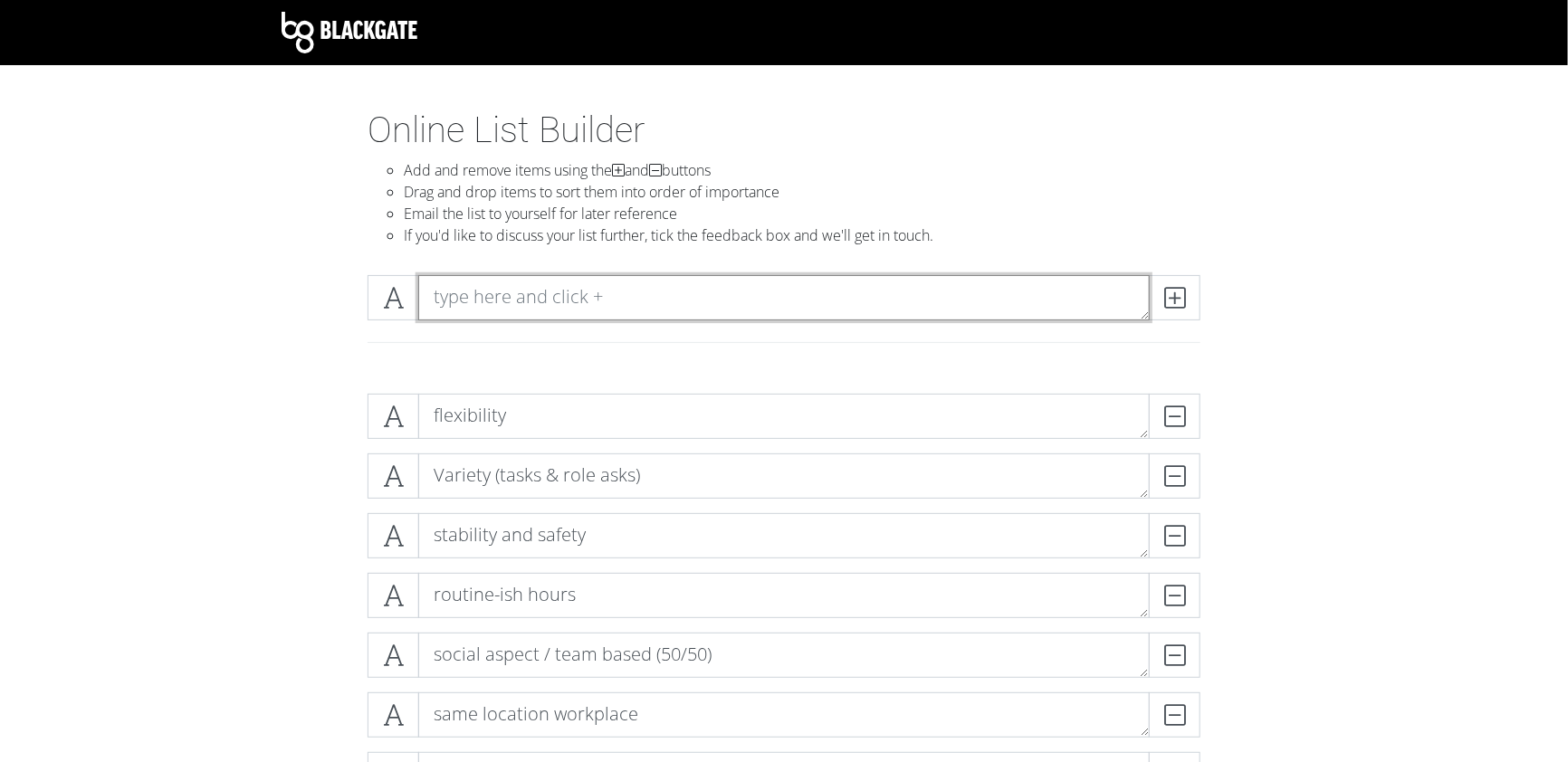 click at bounding box center (784, 298) 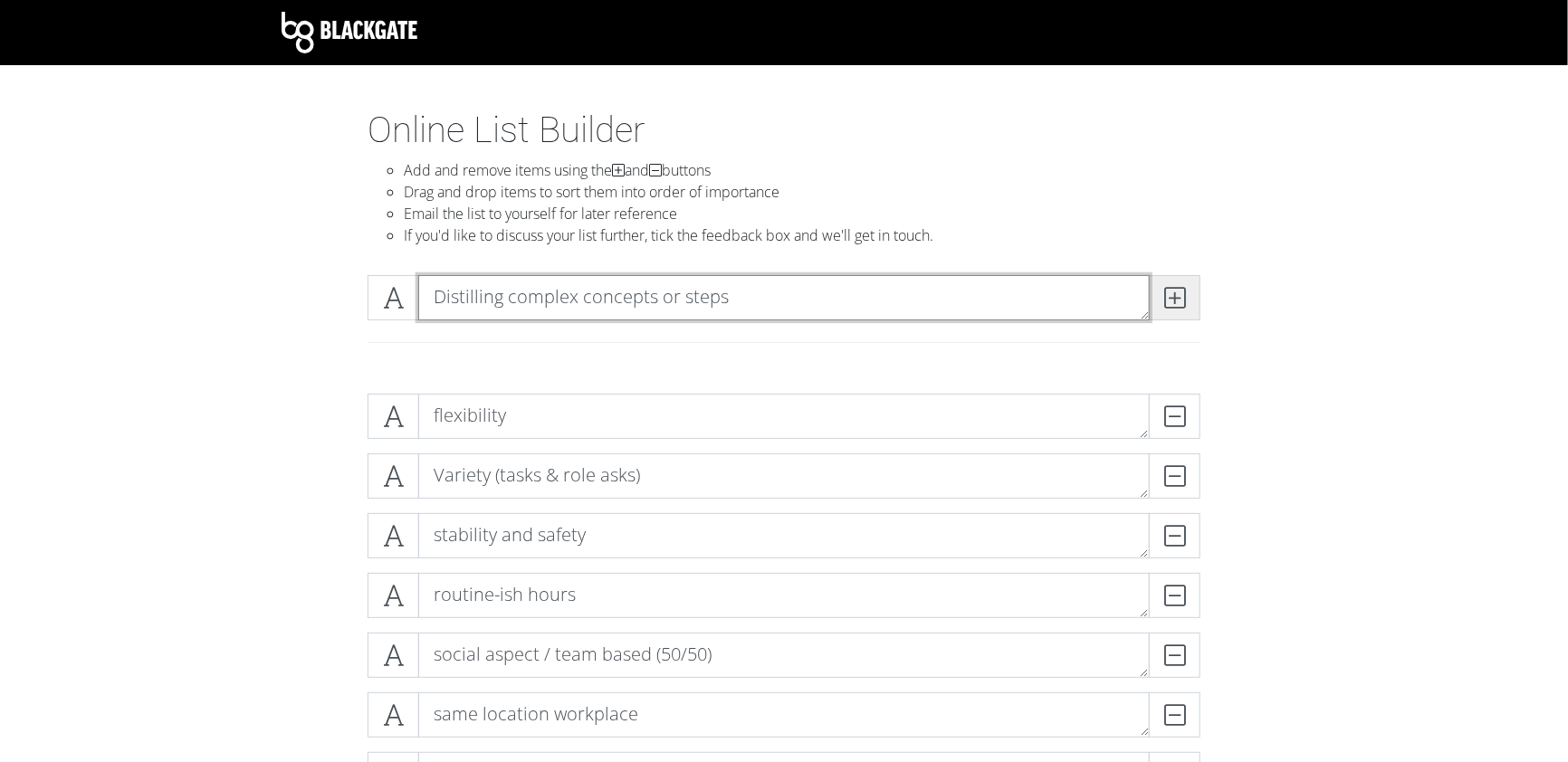 type on "Distilling complex concepts or steps" 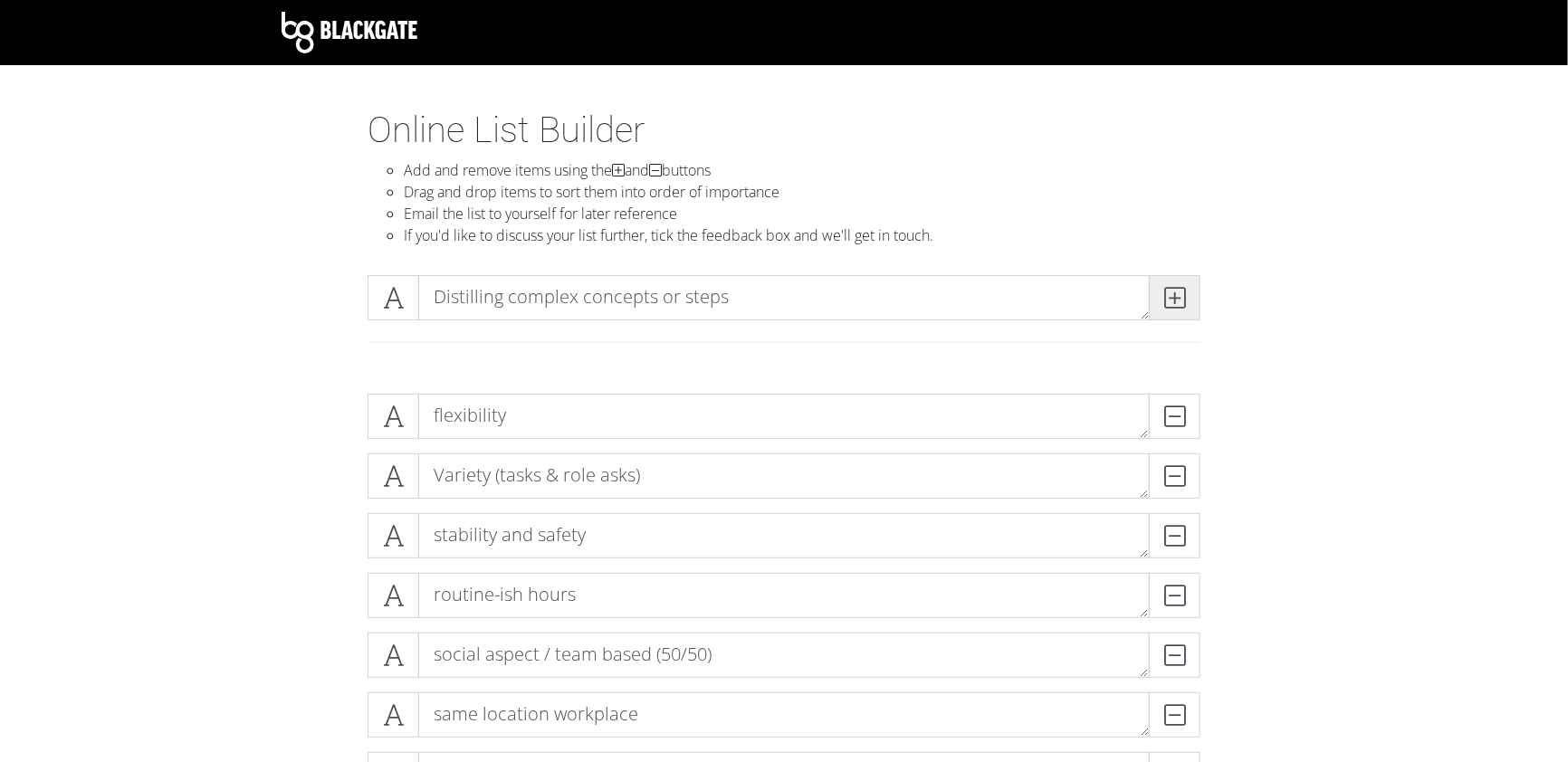 click at bounding box center [1174, 298] 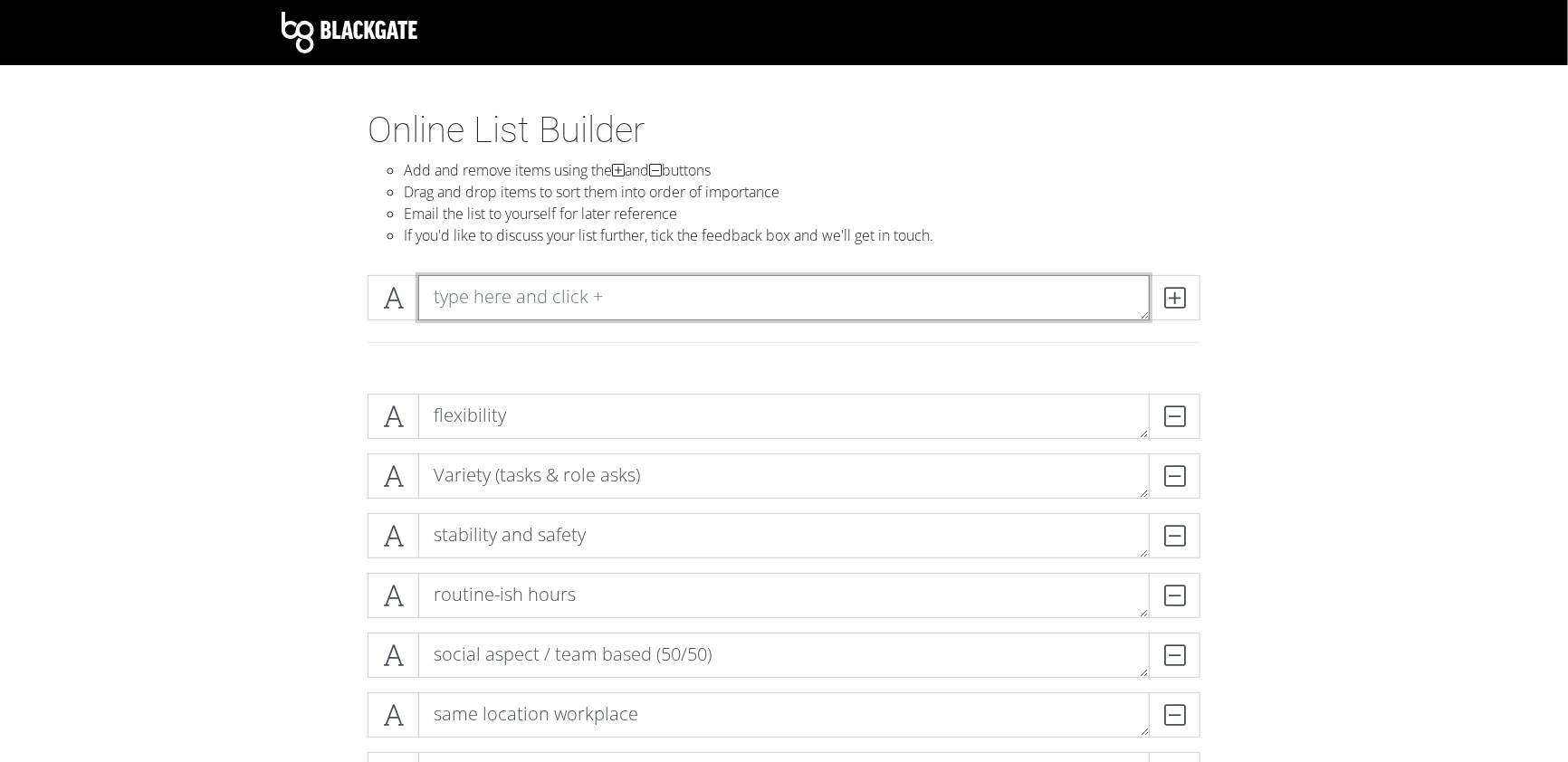 click at bounding box center [784, 298] 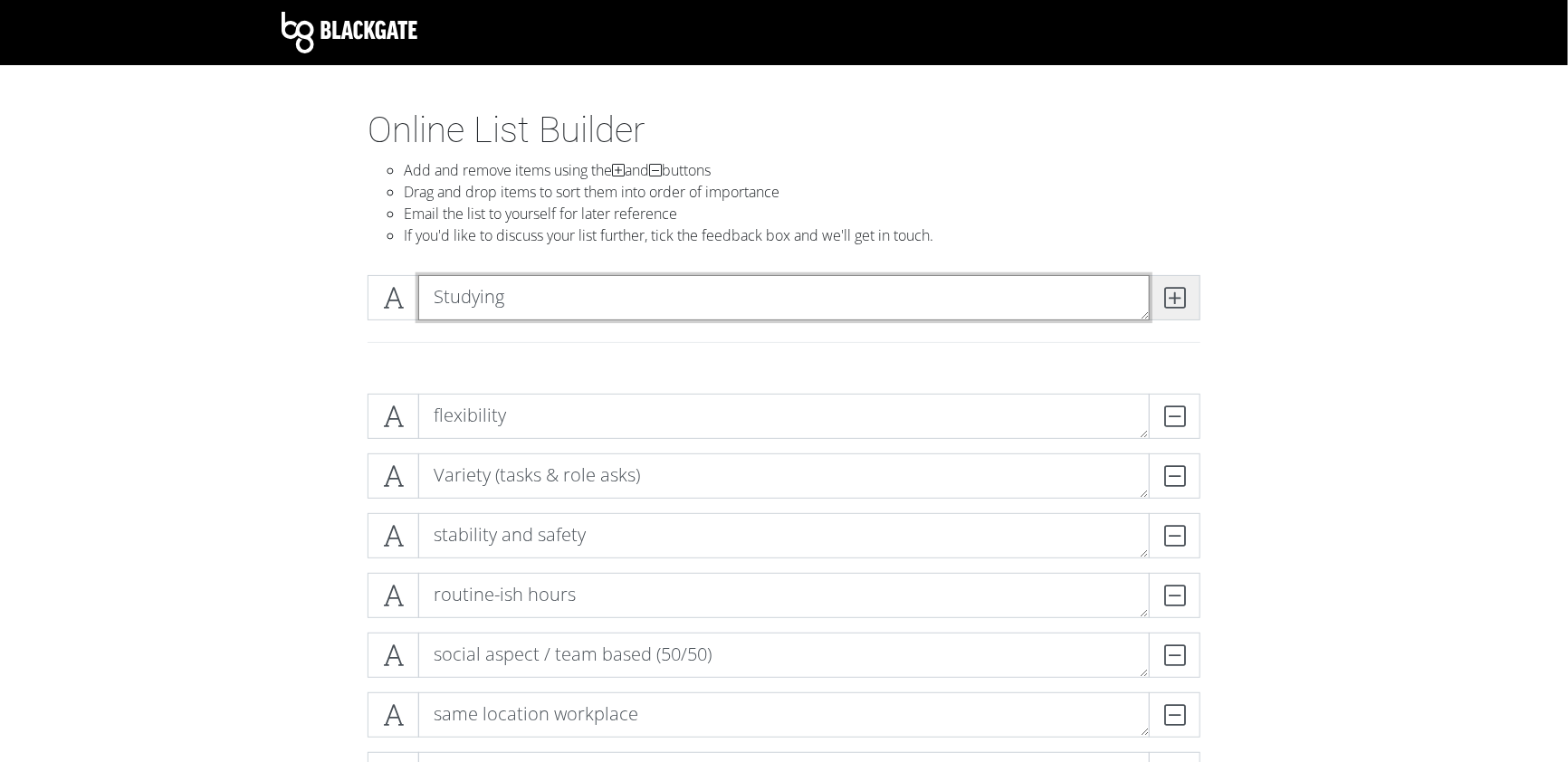 type on "Studying" 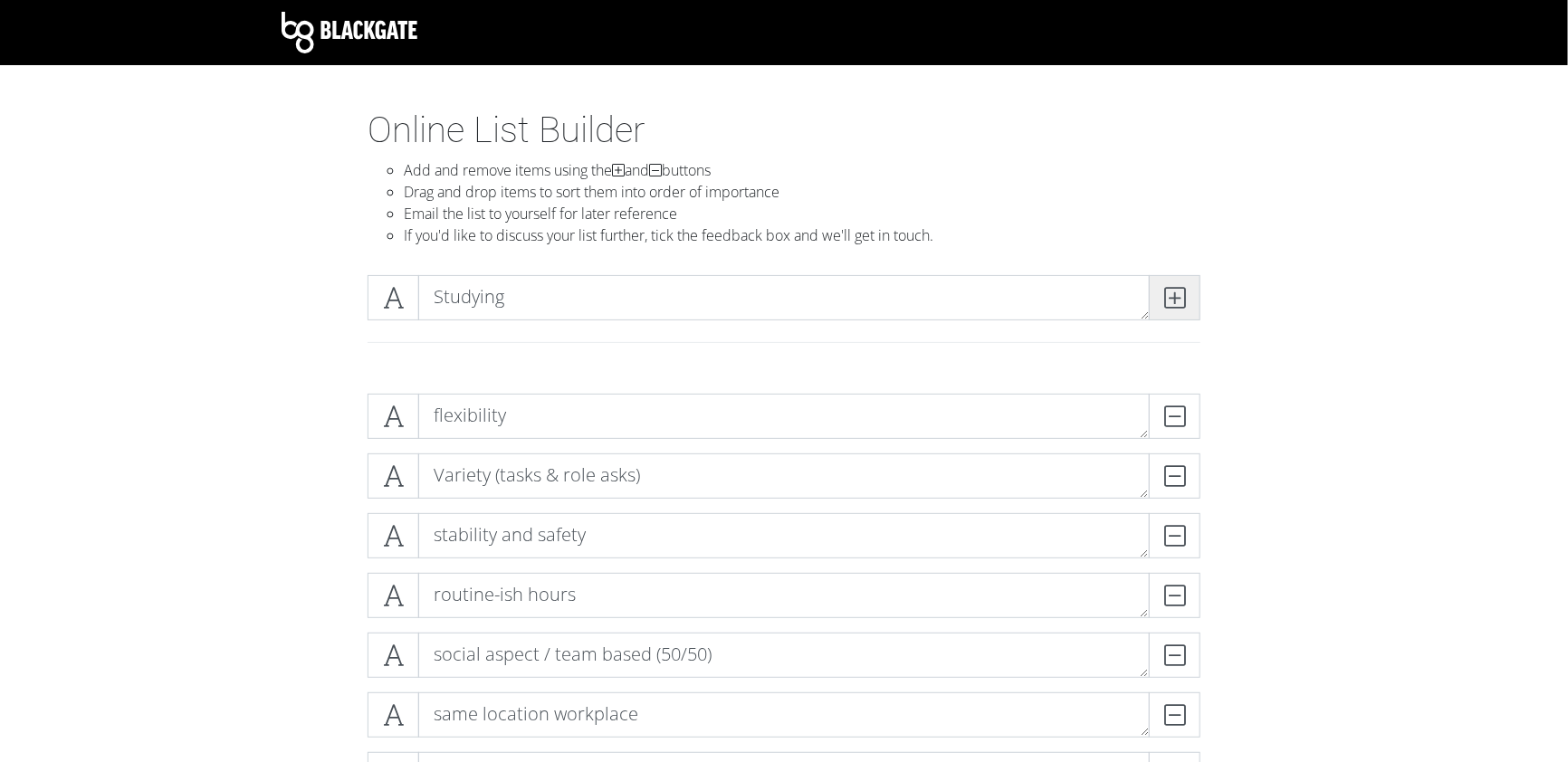 click at bounding box center (1174, 298) 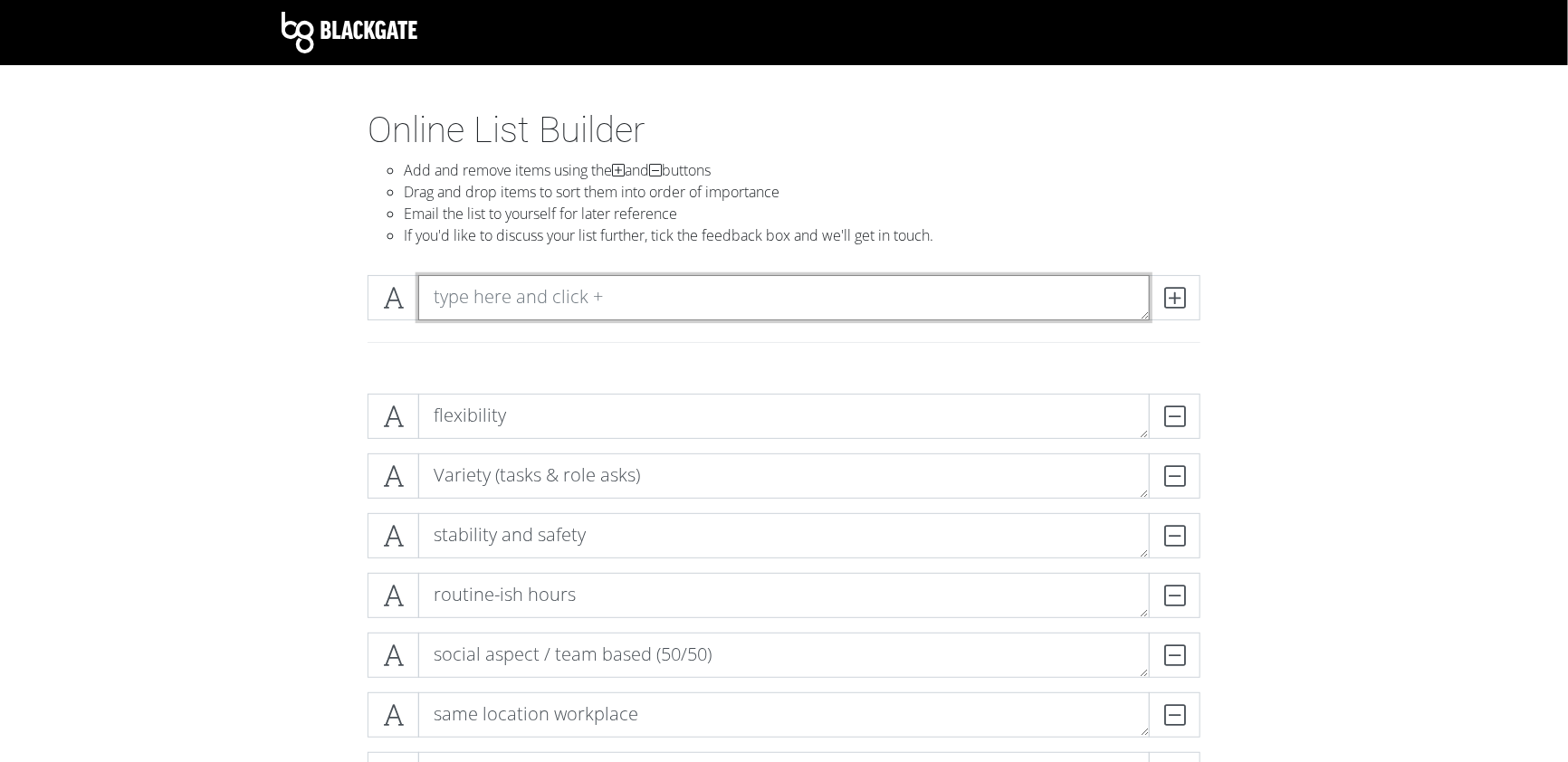 click at bounding box center (784, 298) 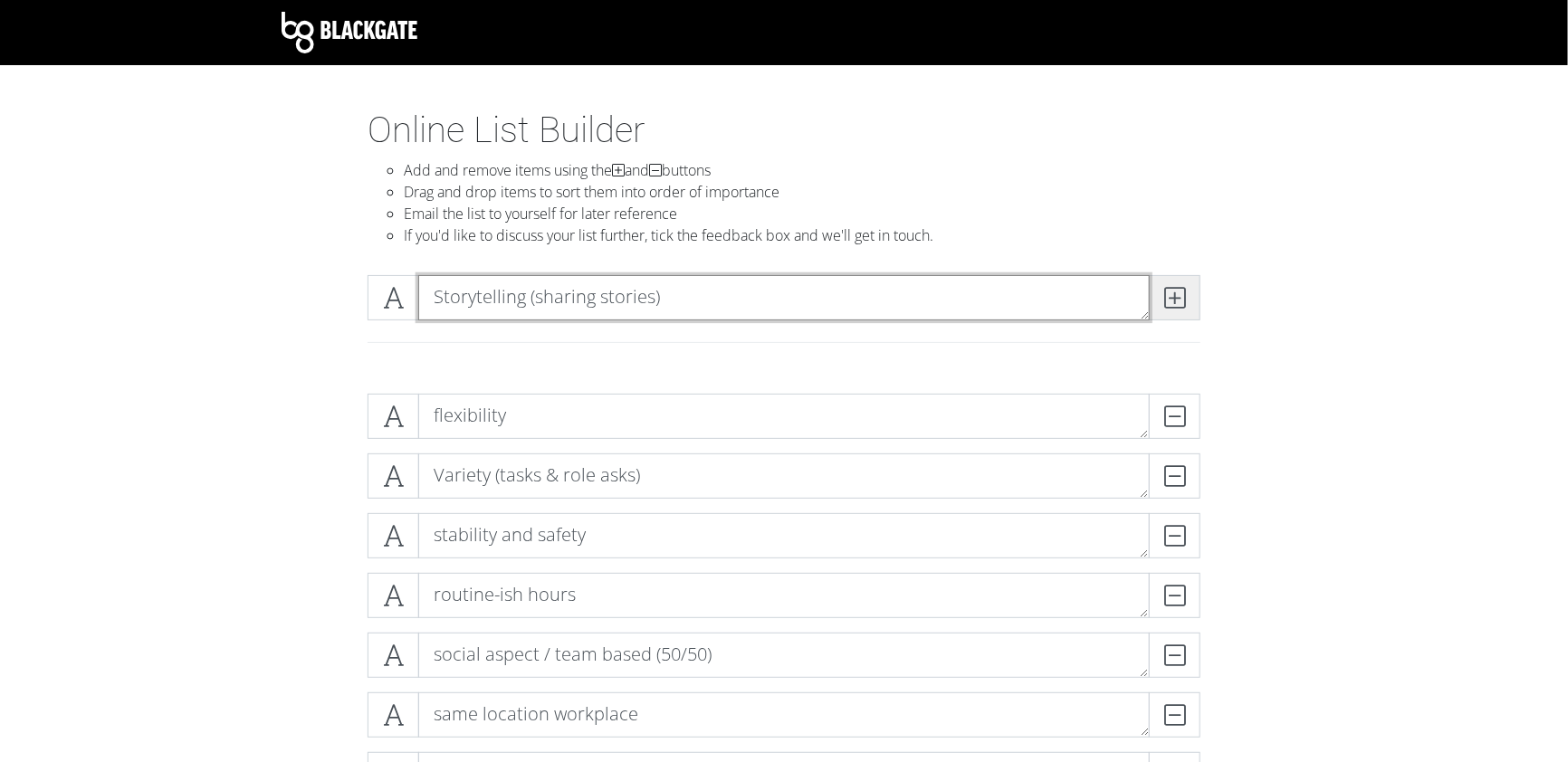 type on "Storytelling (sharing stories)" 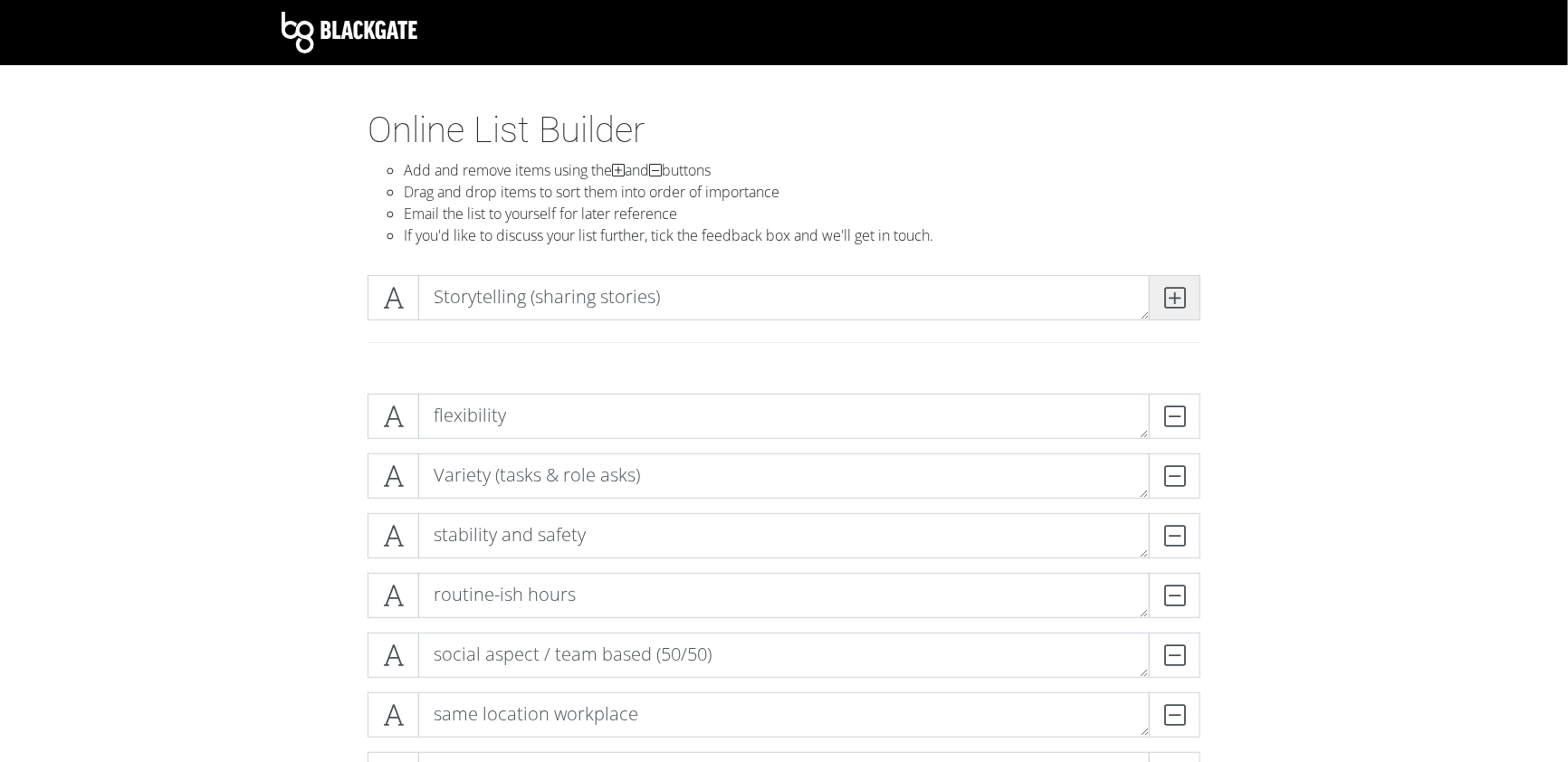 click at bounding box center (1174, 298) 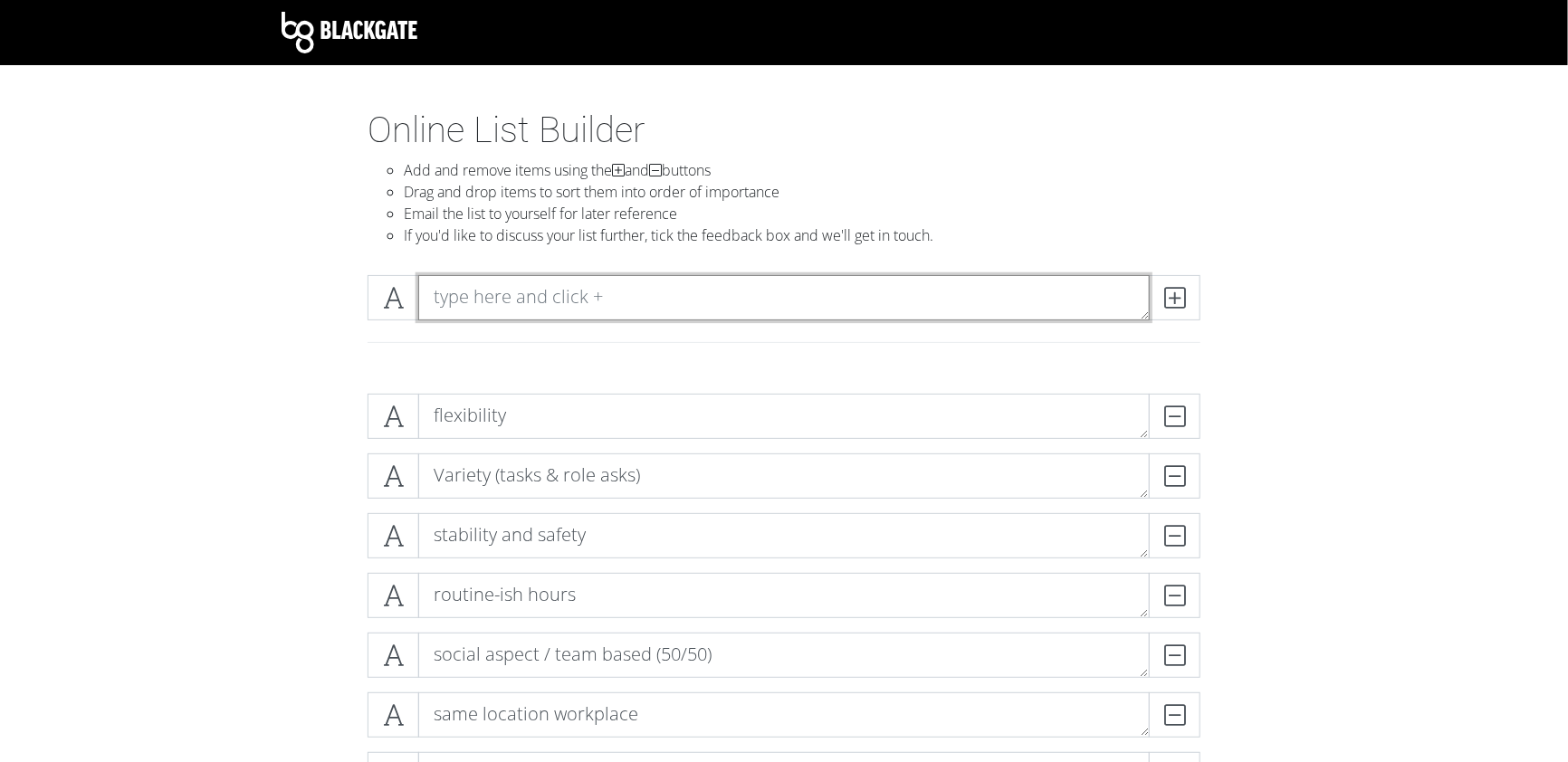 paste on "Creating conten" 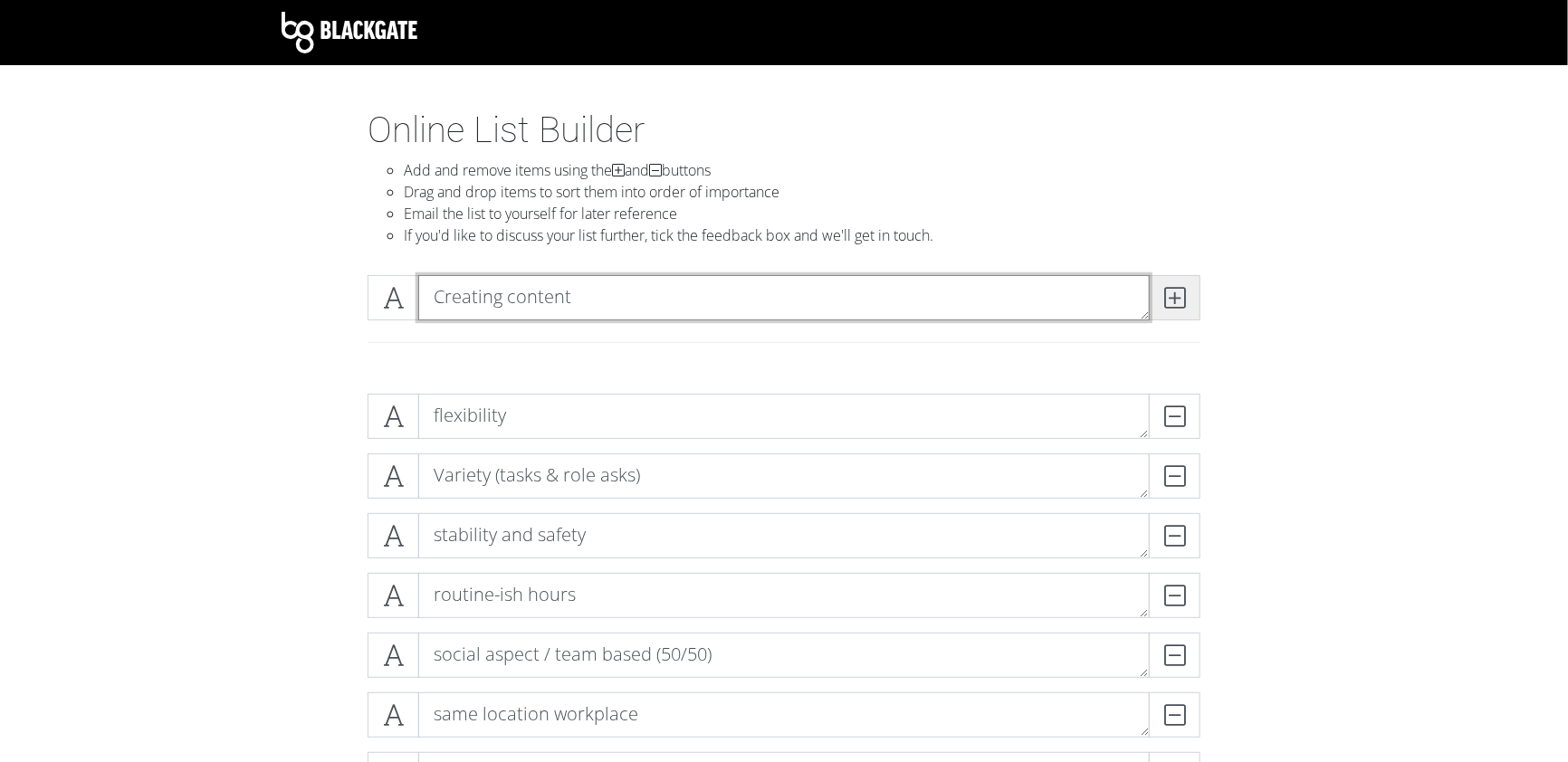 type on "Creating content" 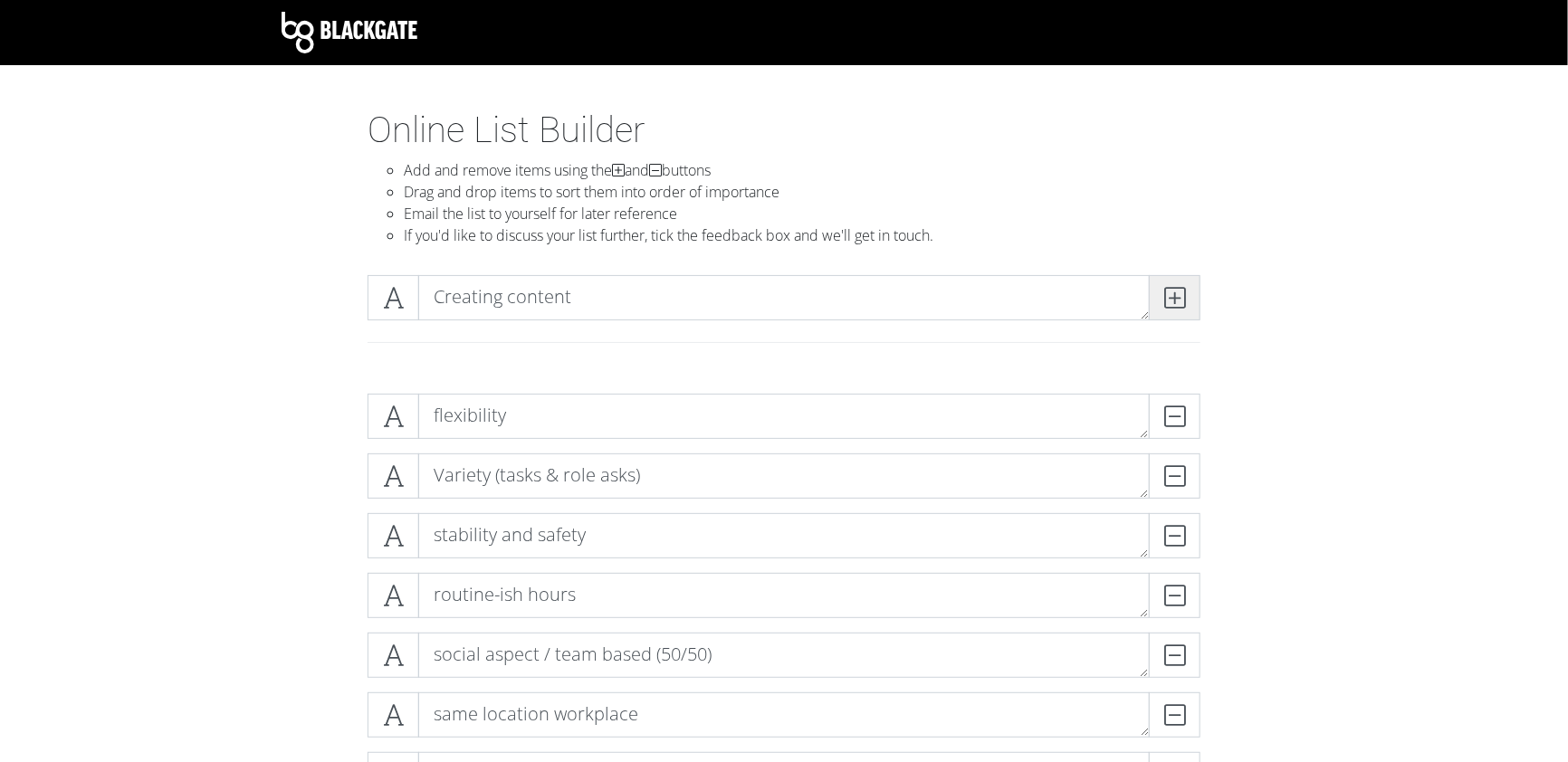click at bounding box center [1174, 298] 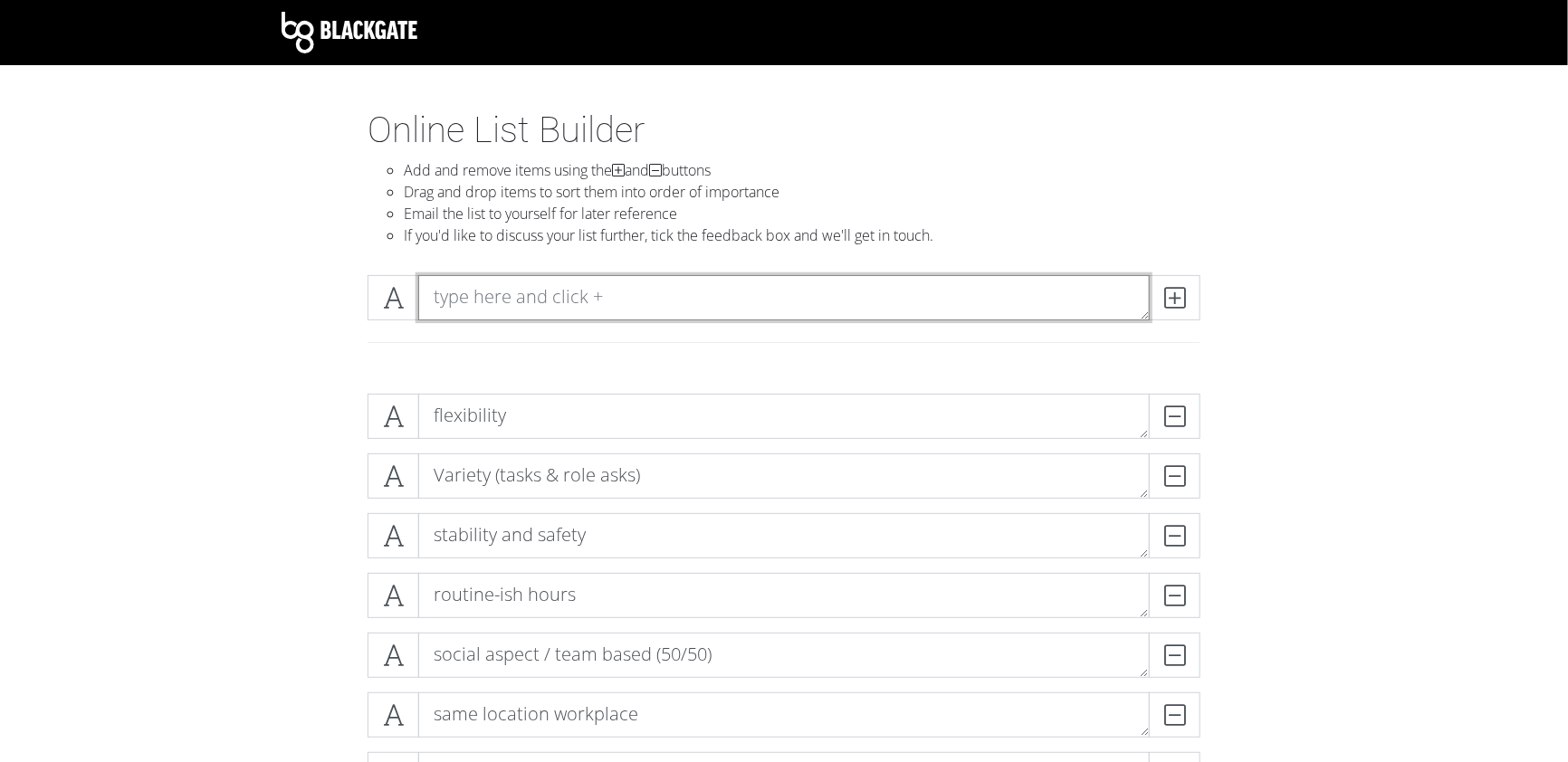click at bounding box center [784, 298] 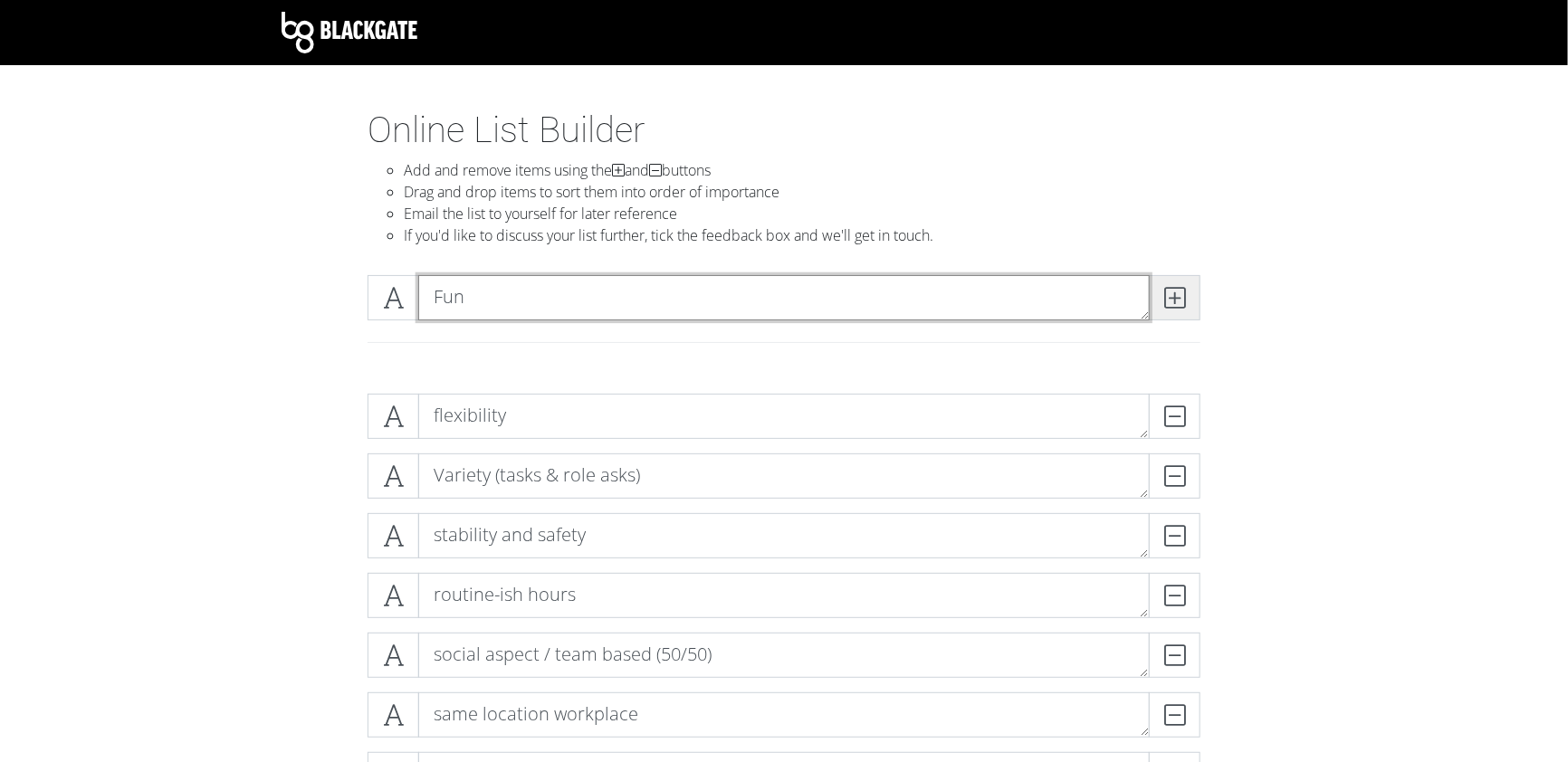 type on "Fun" 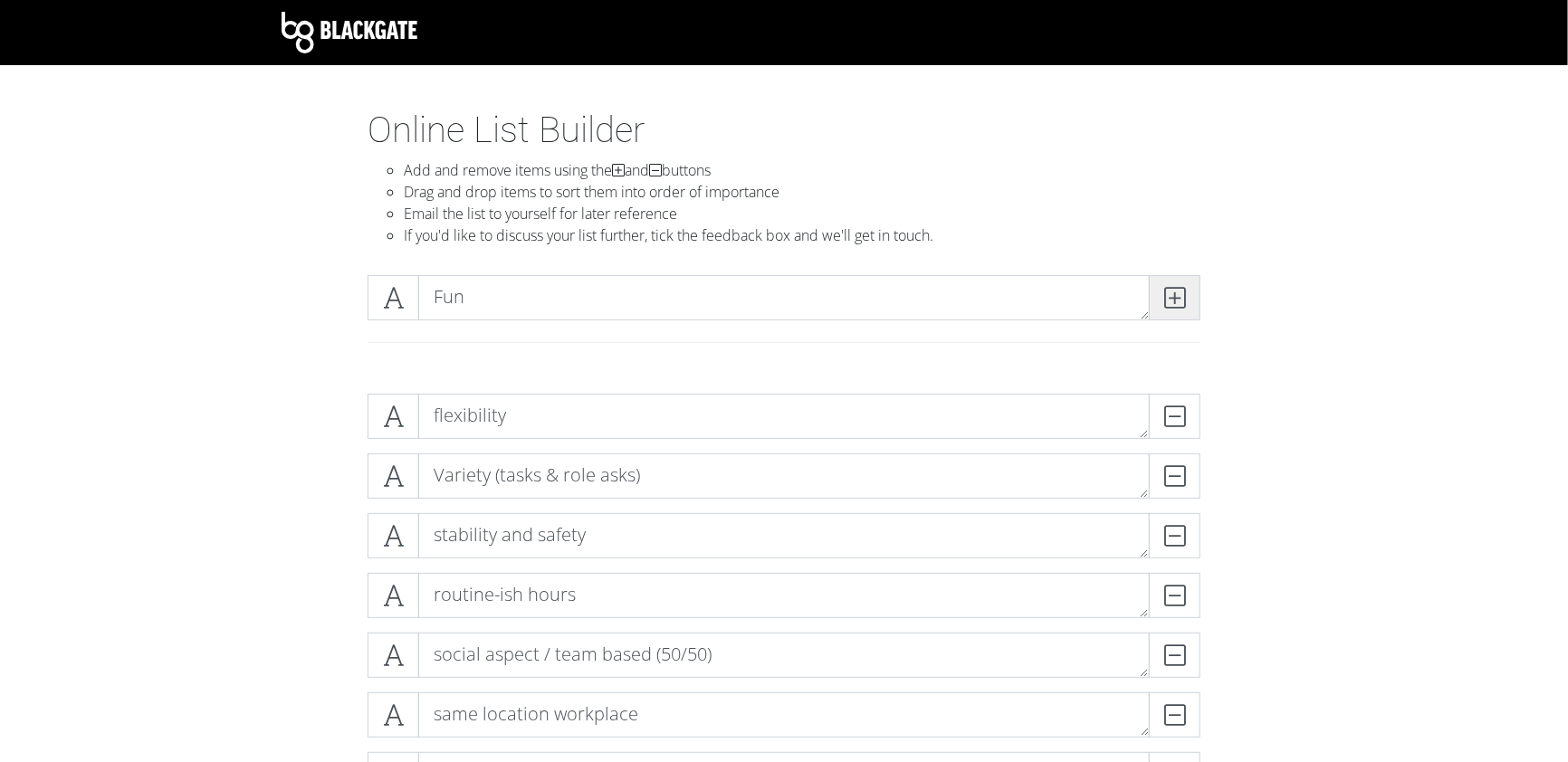 click at bounding box center (1174, 298) 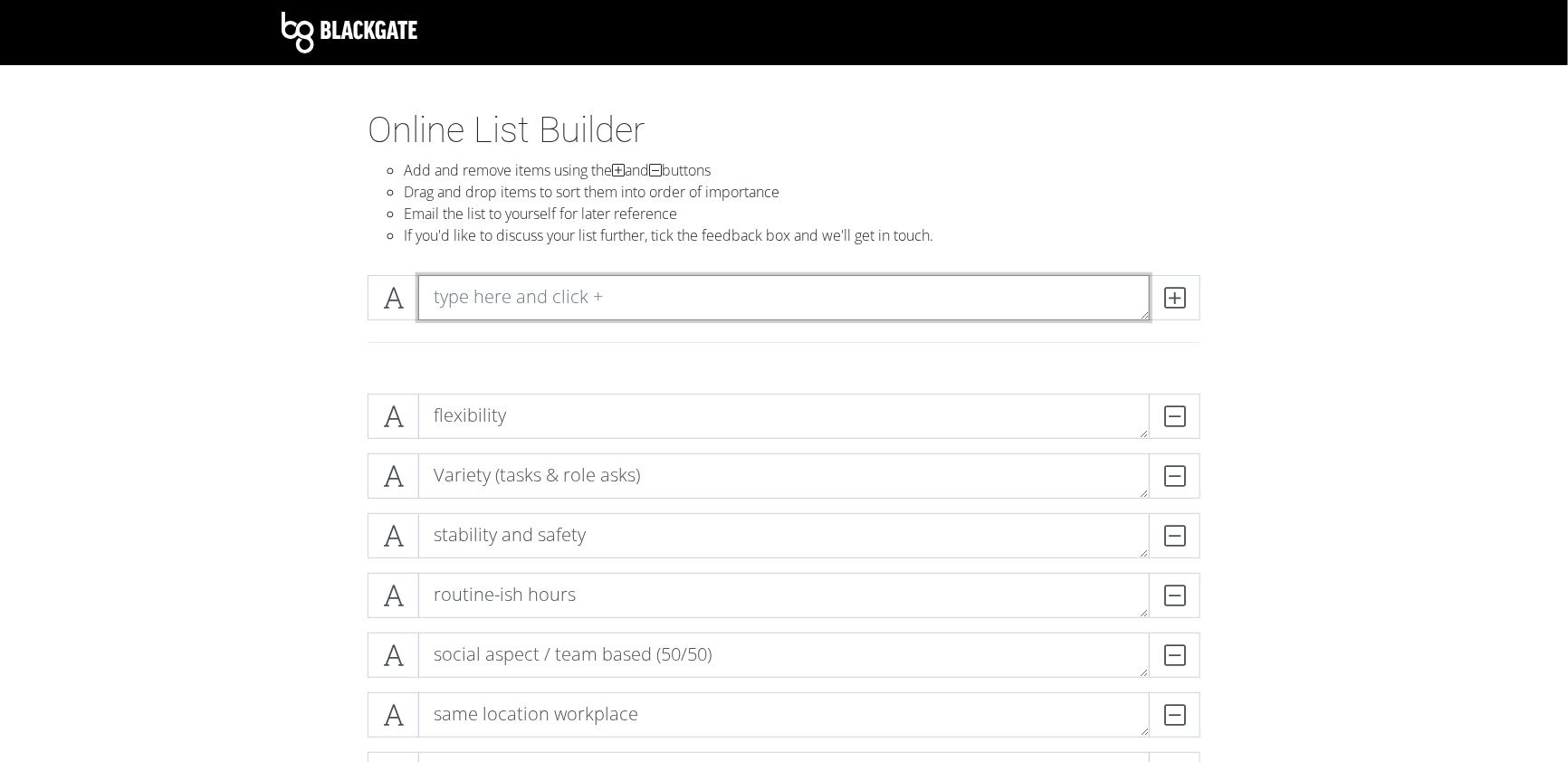 click at bounding box center [784, 298] 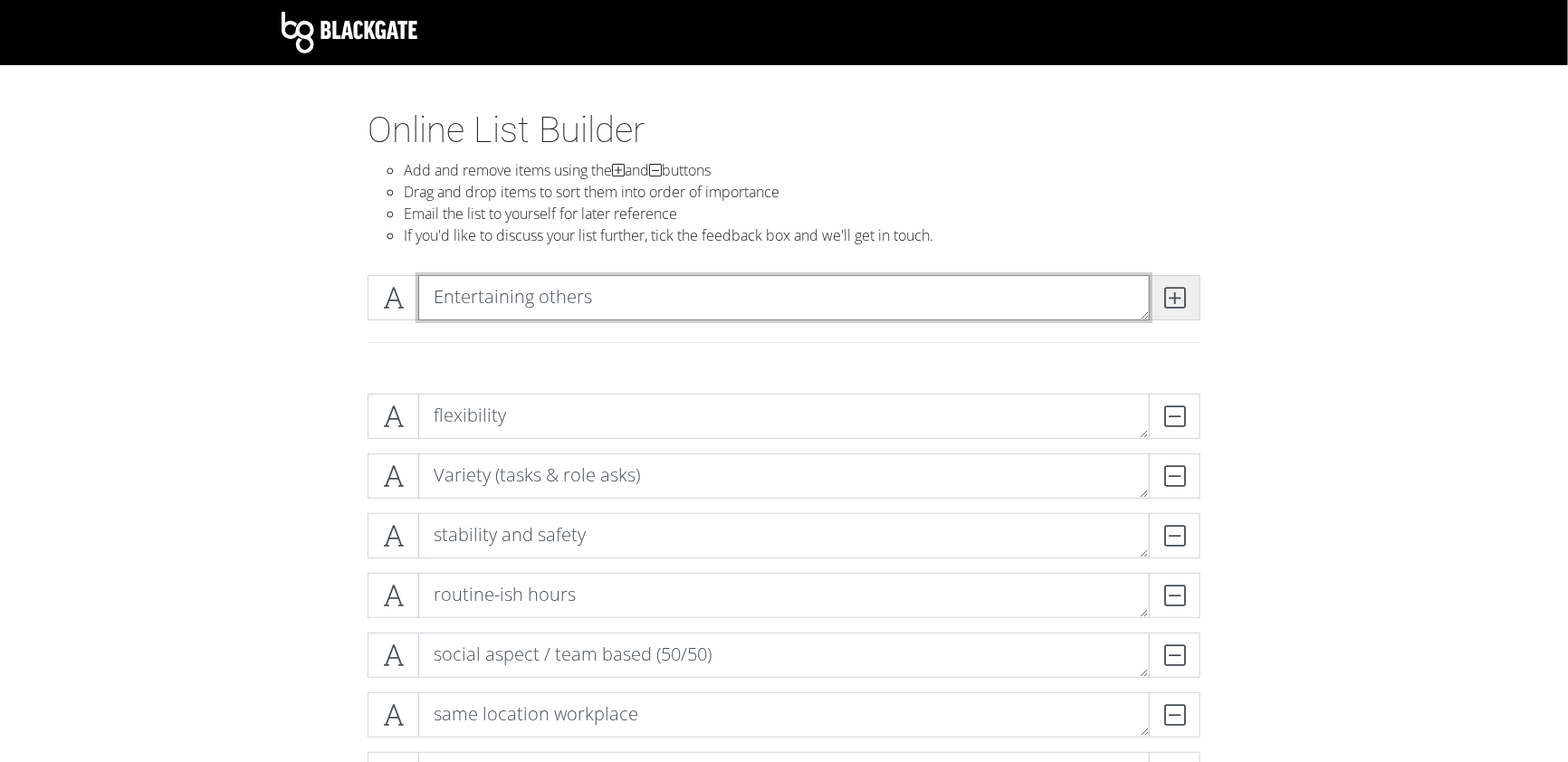 type on "Entertaining others" 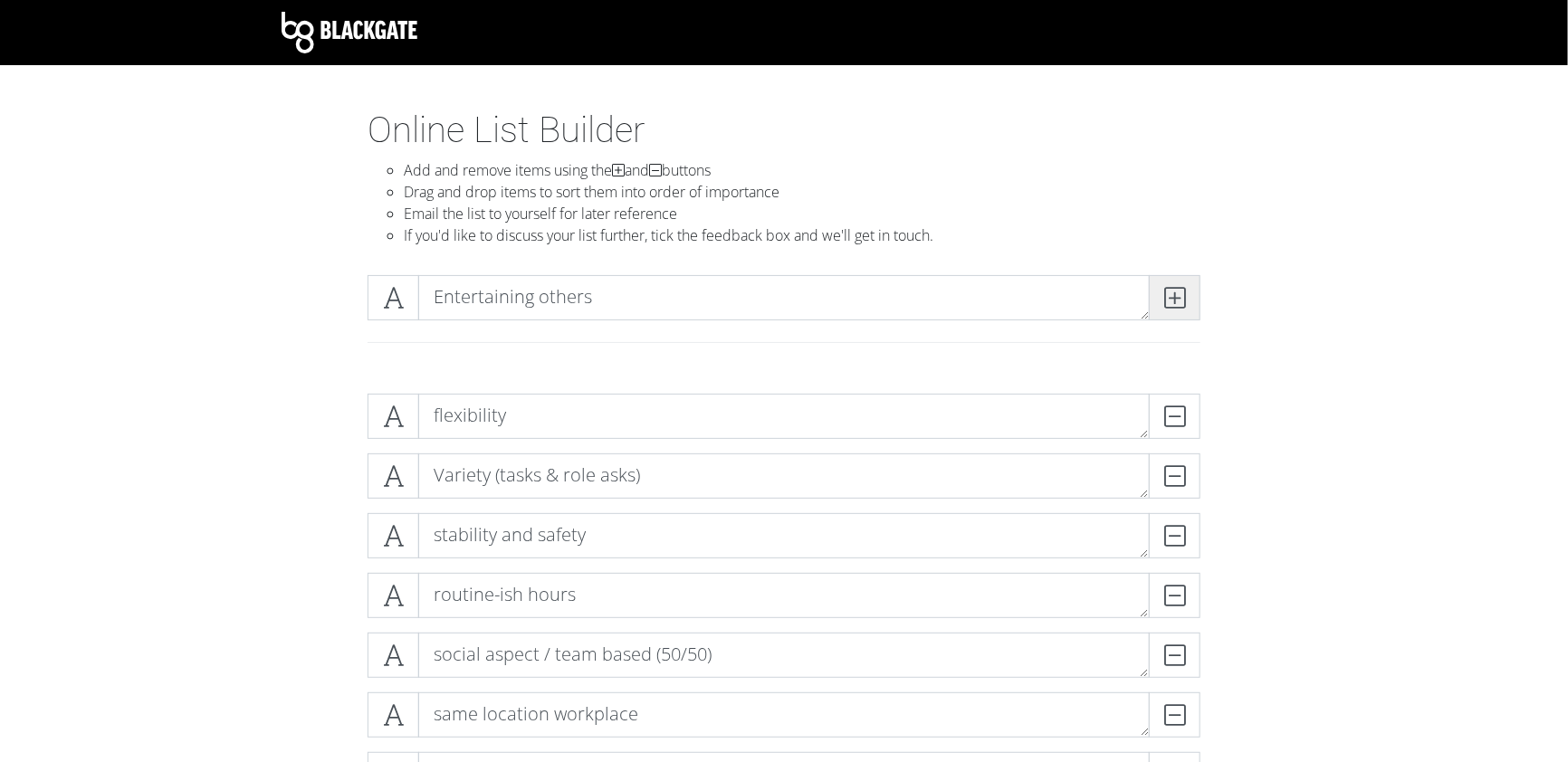 click at bounding box center [1174, 298] 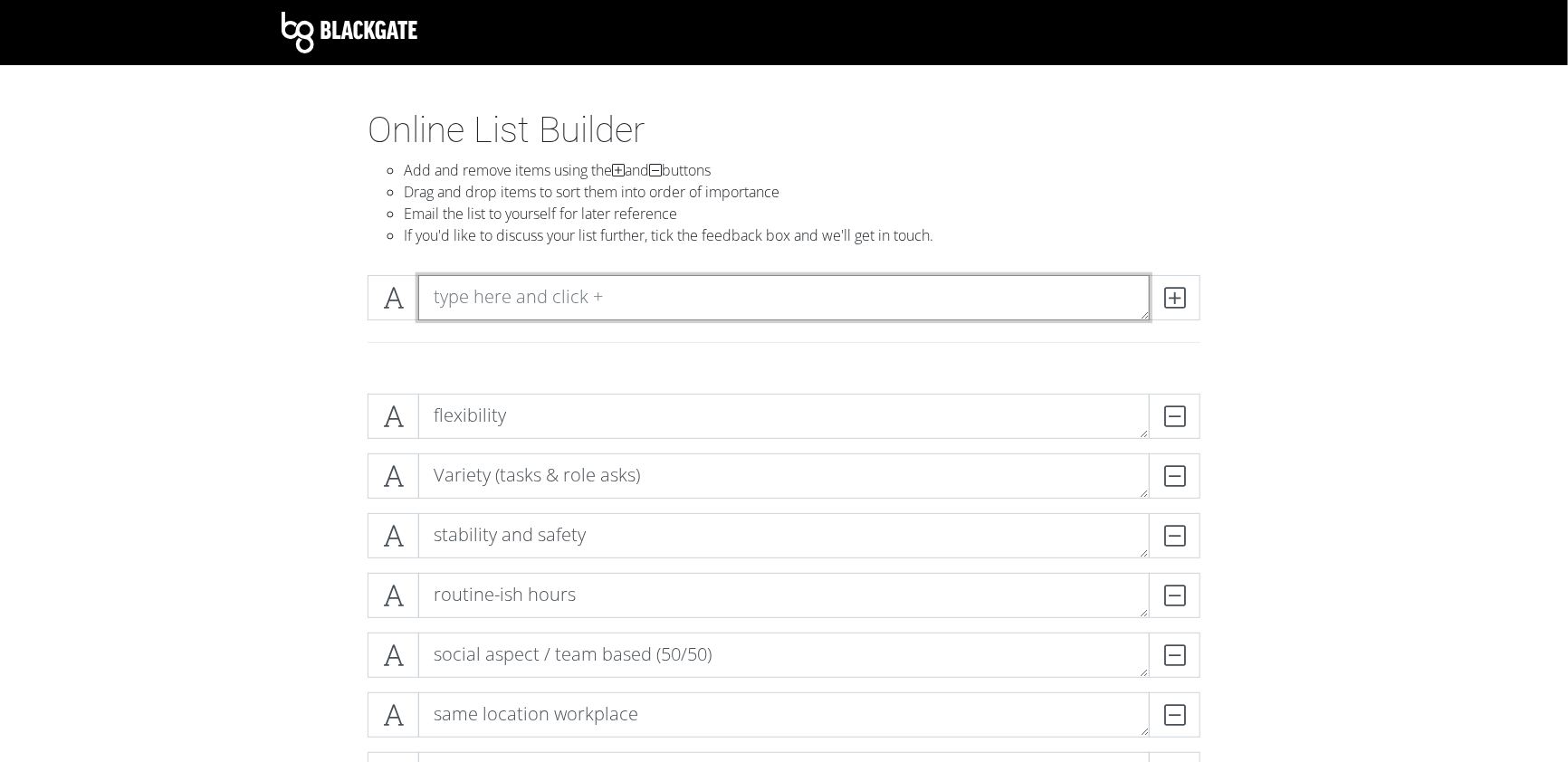 click at bounding box center (784, 298) 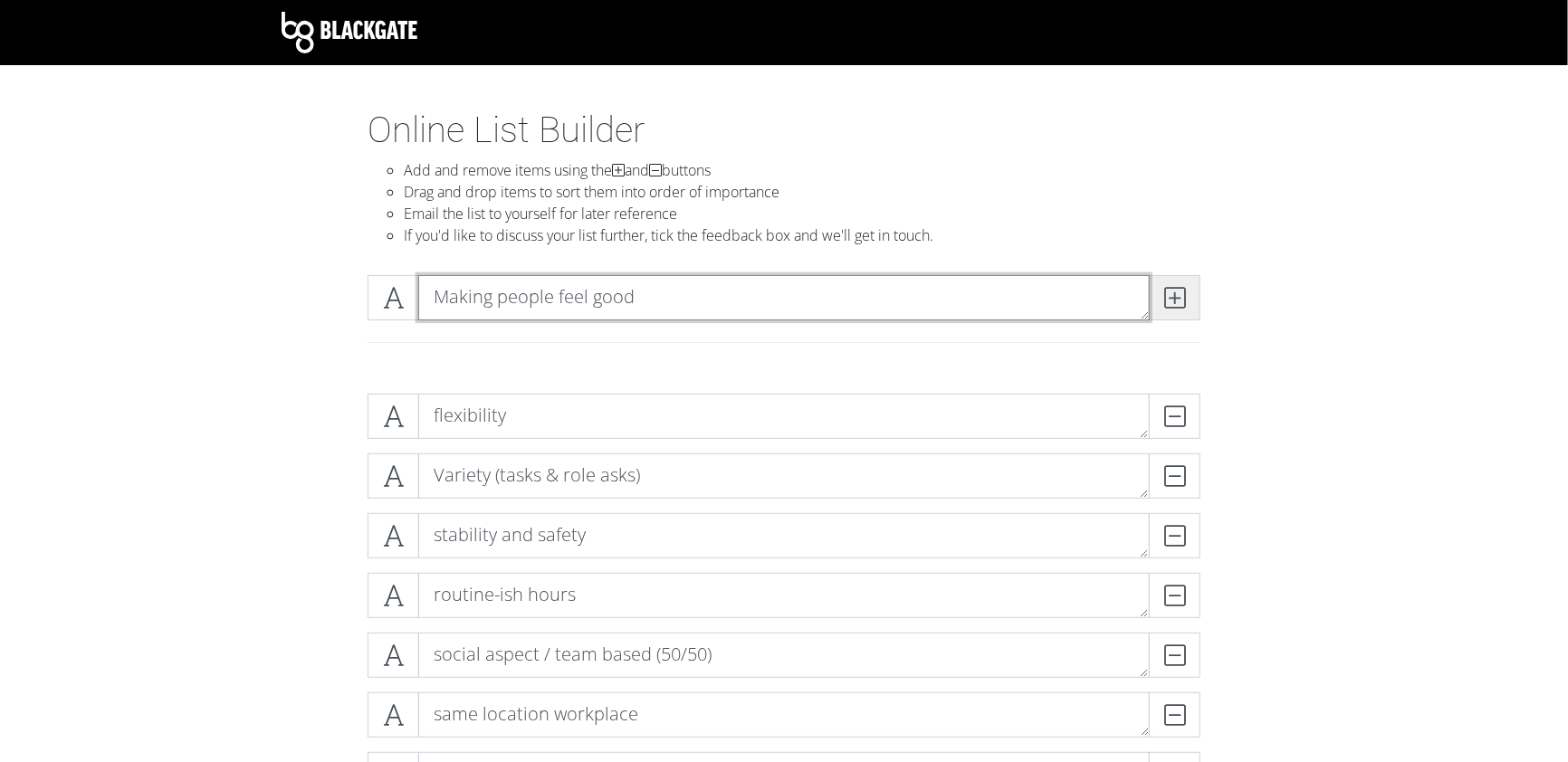 type on "Making people feel good" 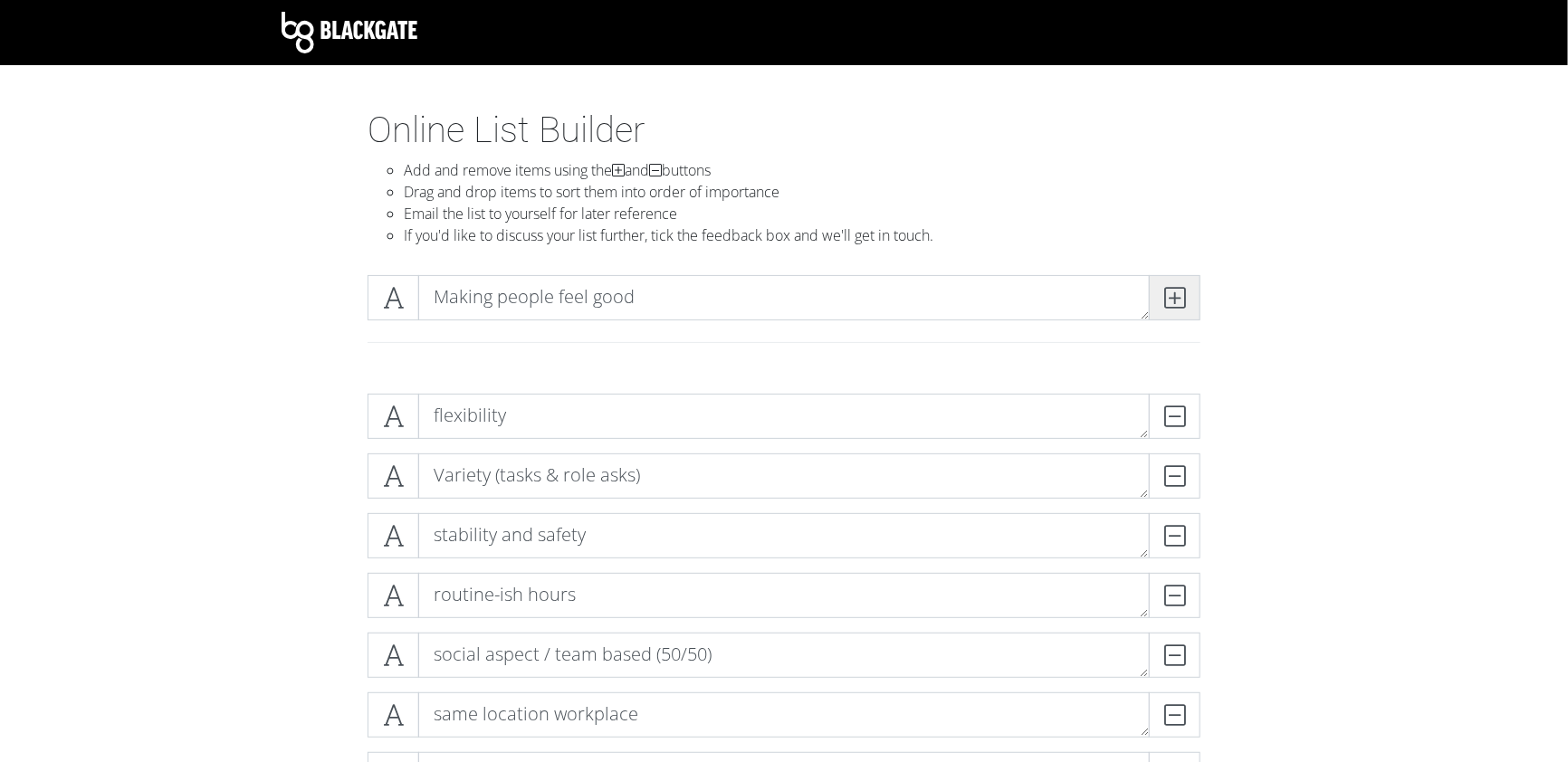 click at bounding box center (1174, 298) 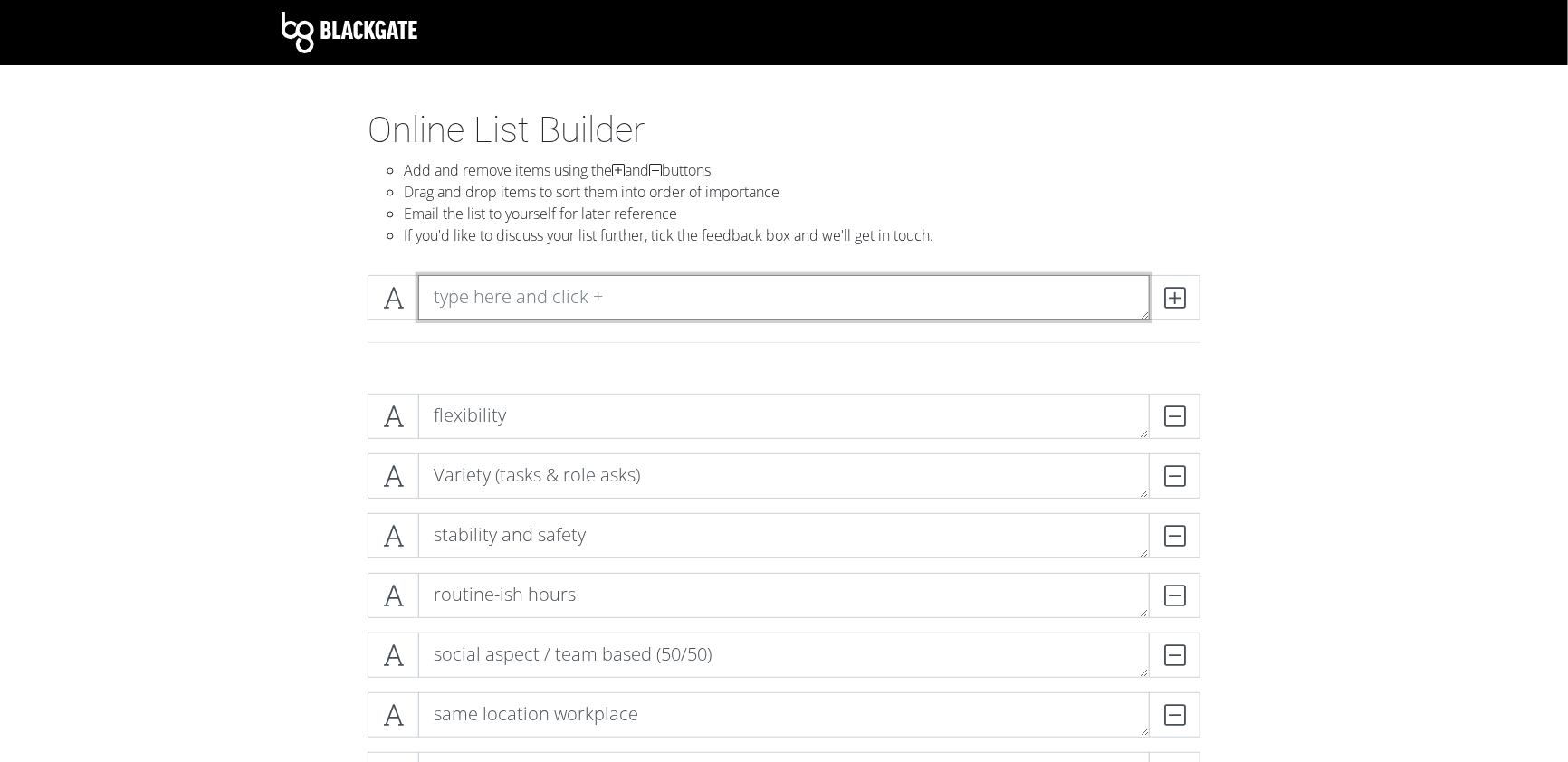 click at bounding box center (784, 298) 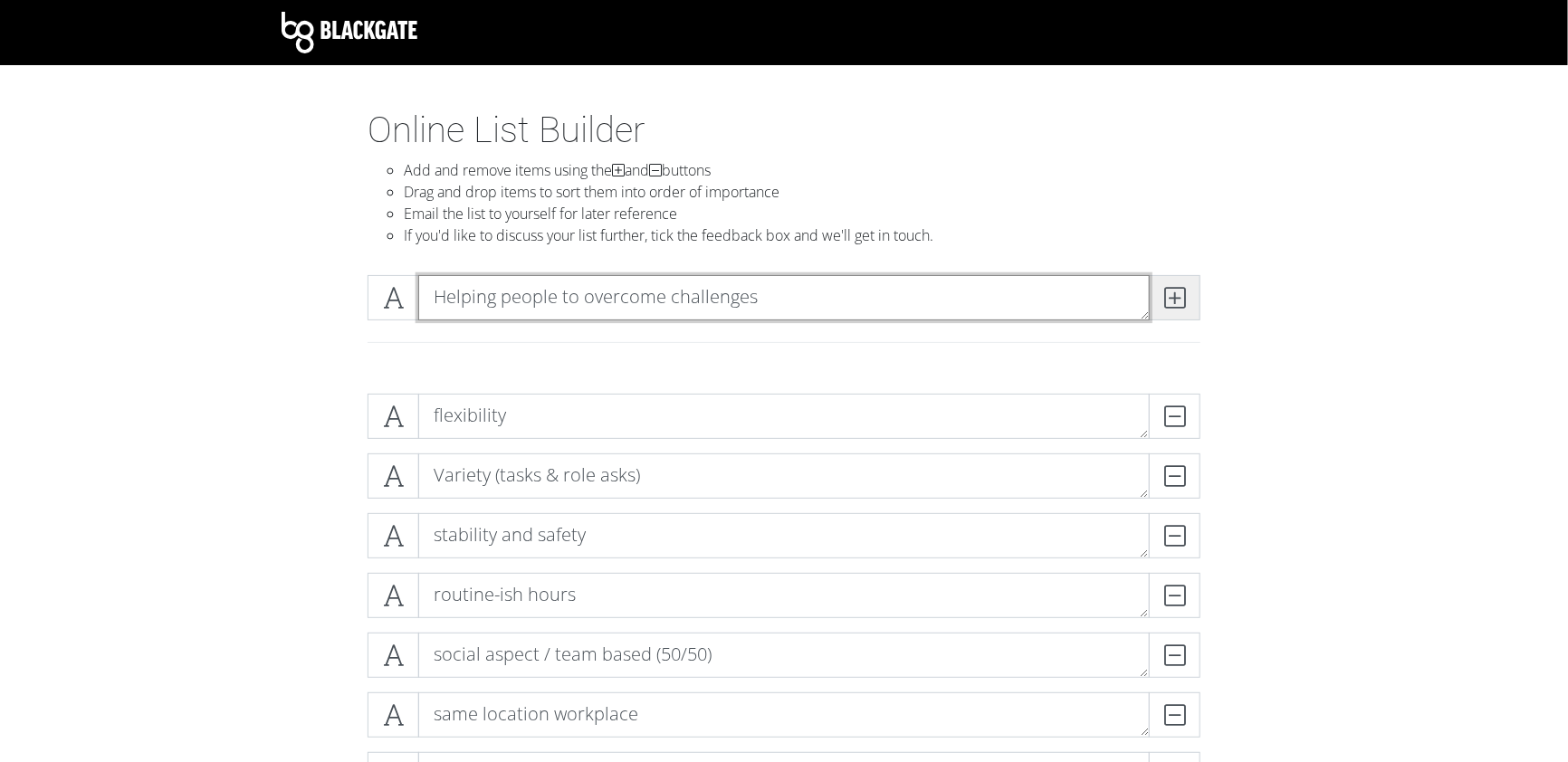 type on "Helping people to overcome challenges" 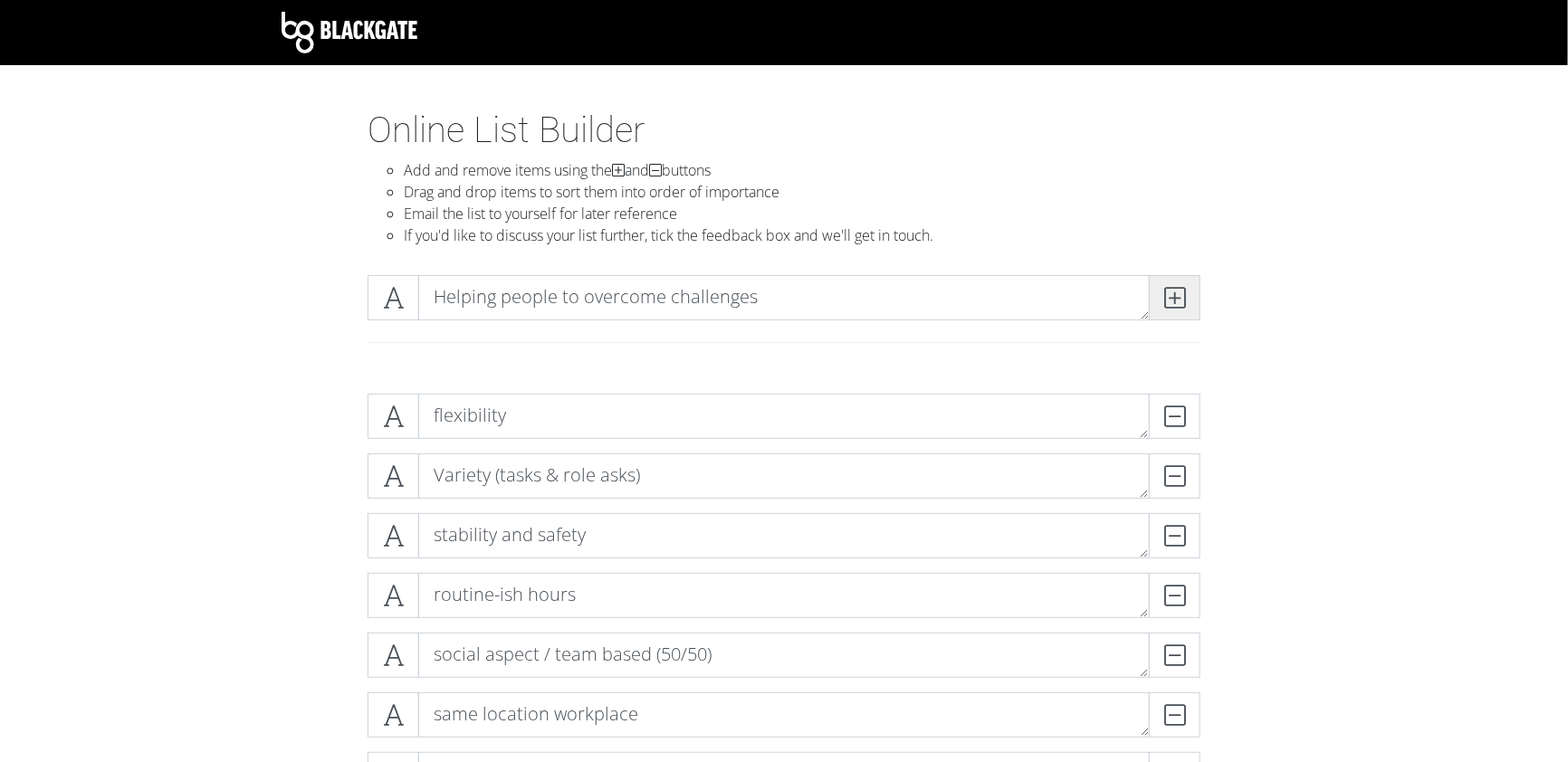 click at bounding box center [1174, 298] 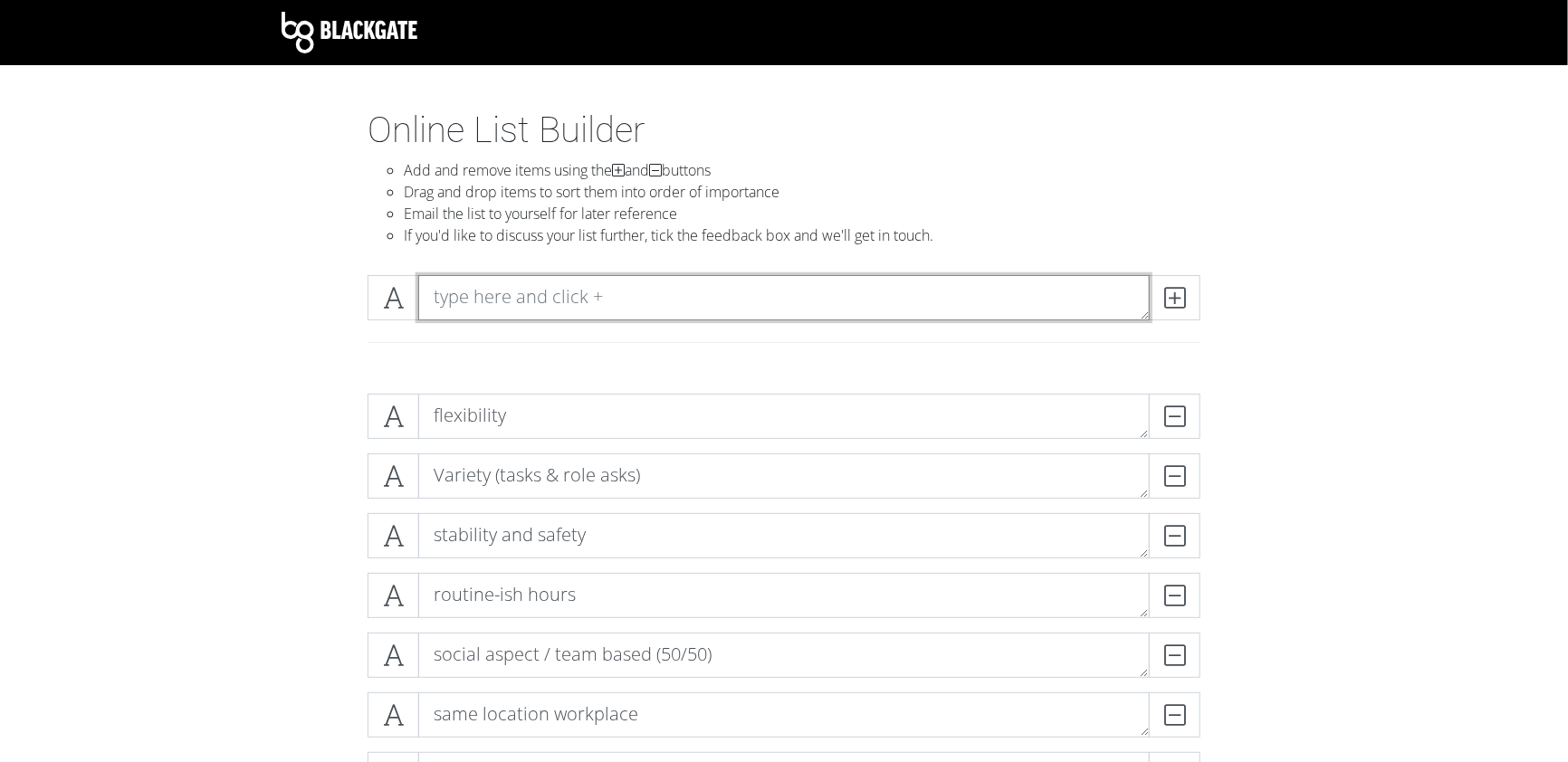 paste on "Social impact / purpose and meaning" 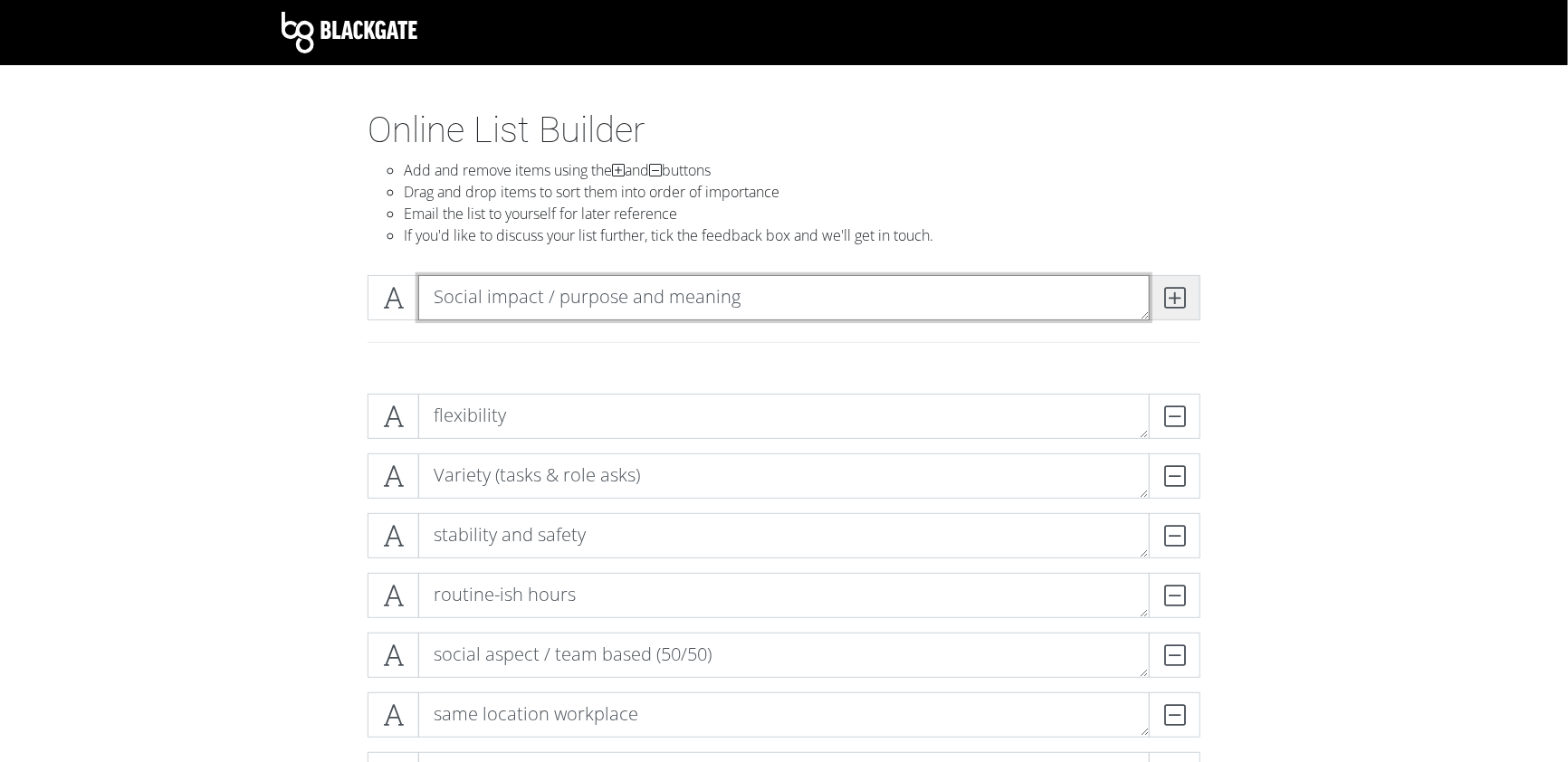 type on "Social impact / purpose and meaning" 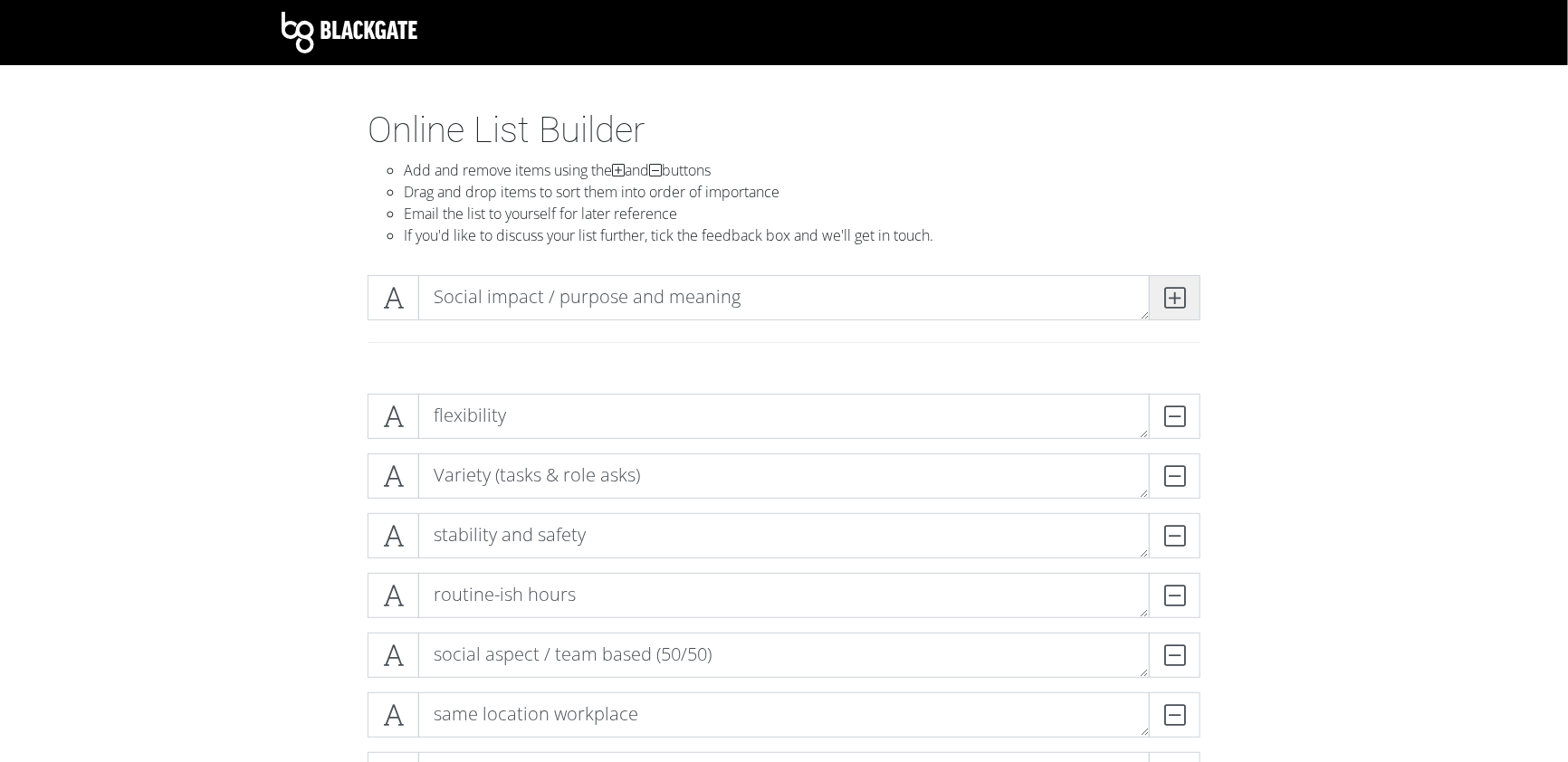 click at bounding box center (1174, 298) 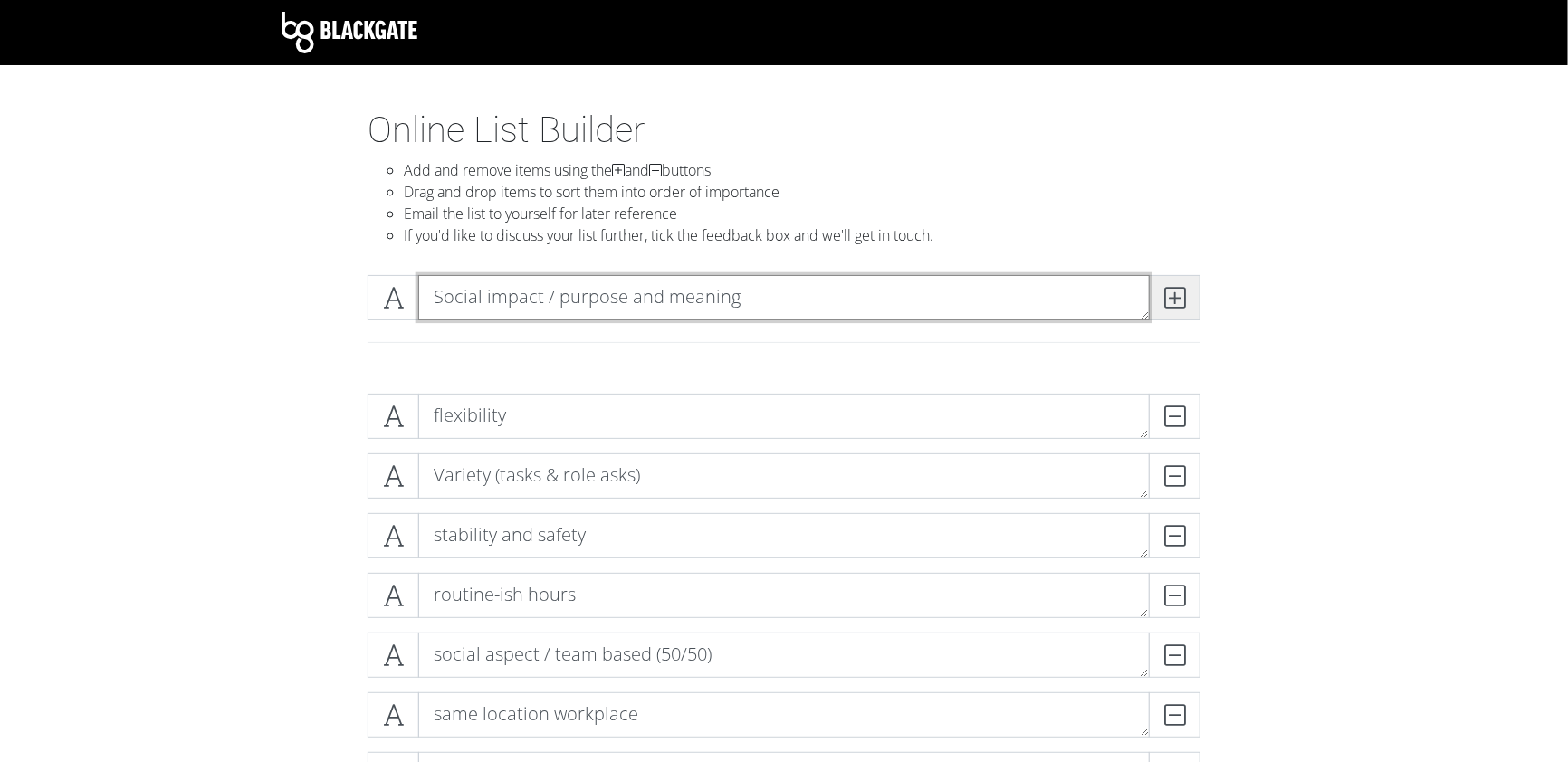 type 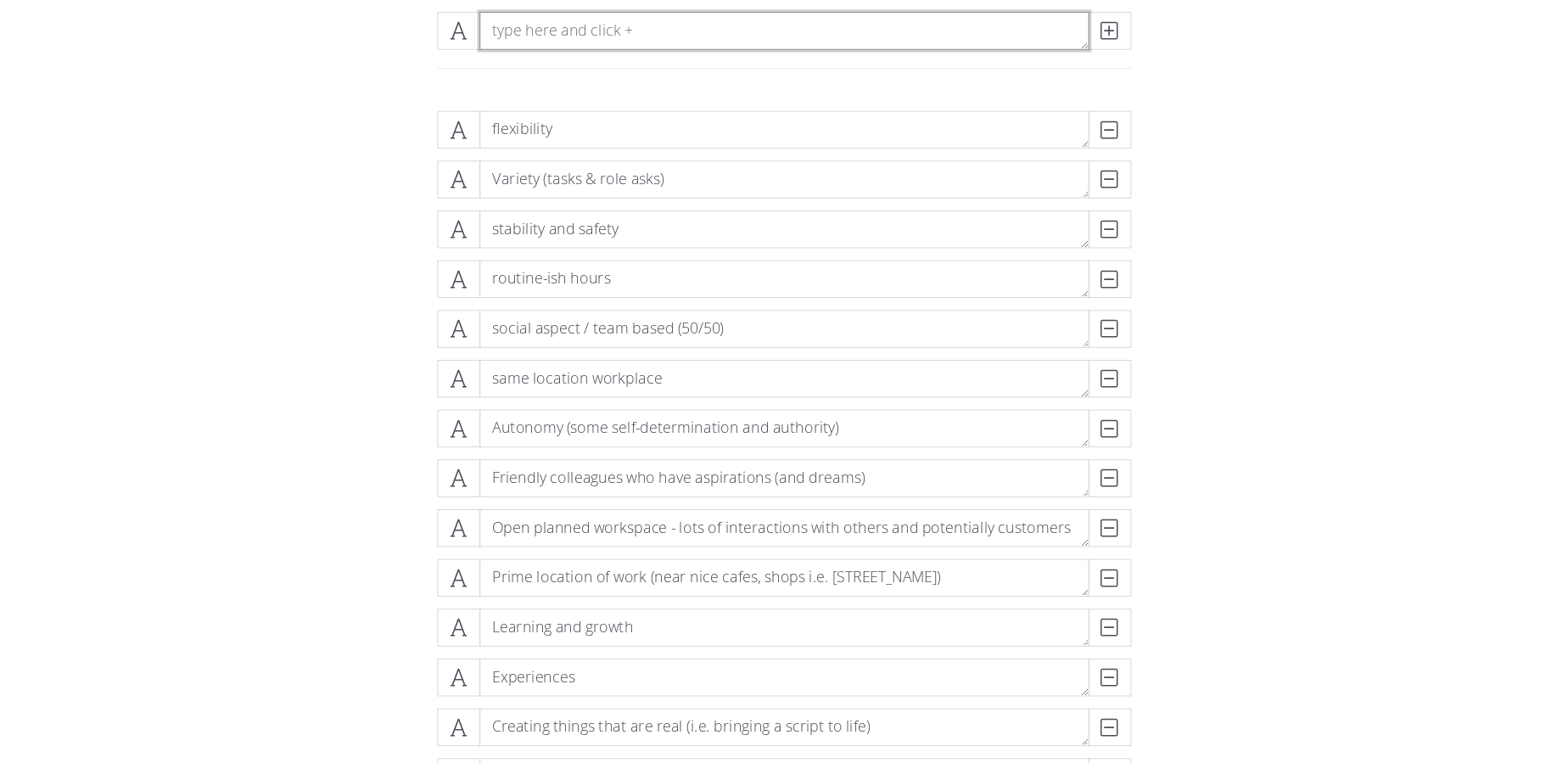 scroll, scrollTop: 244, scrollLeft: 0, axis: vertical 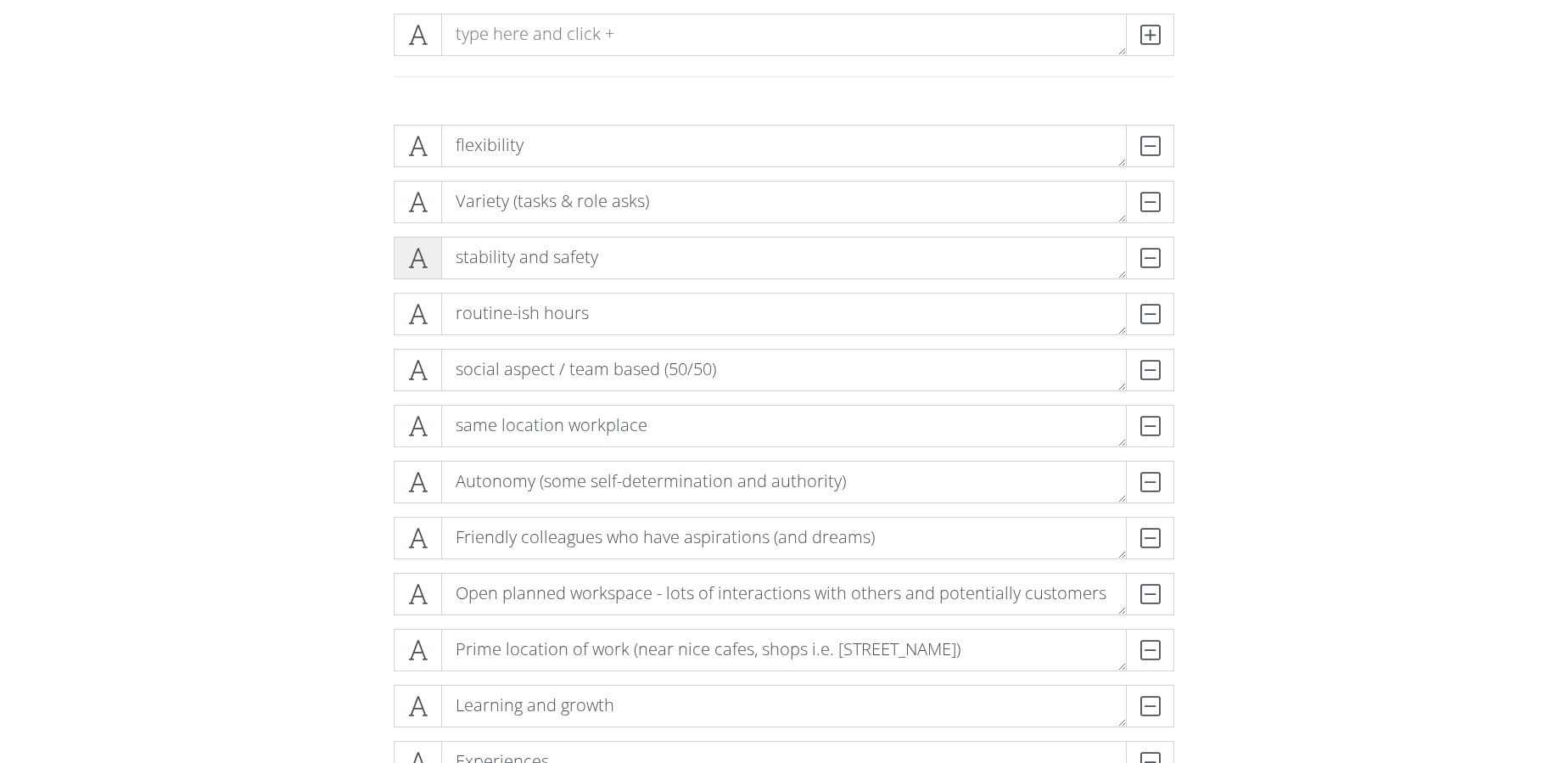 type 